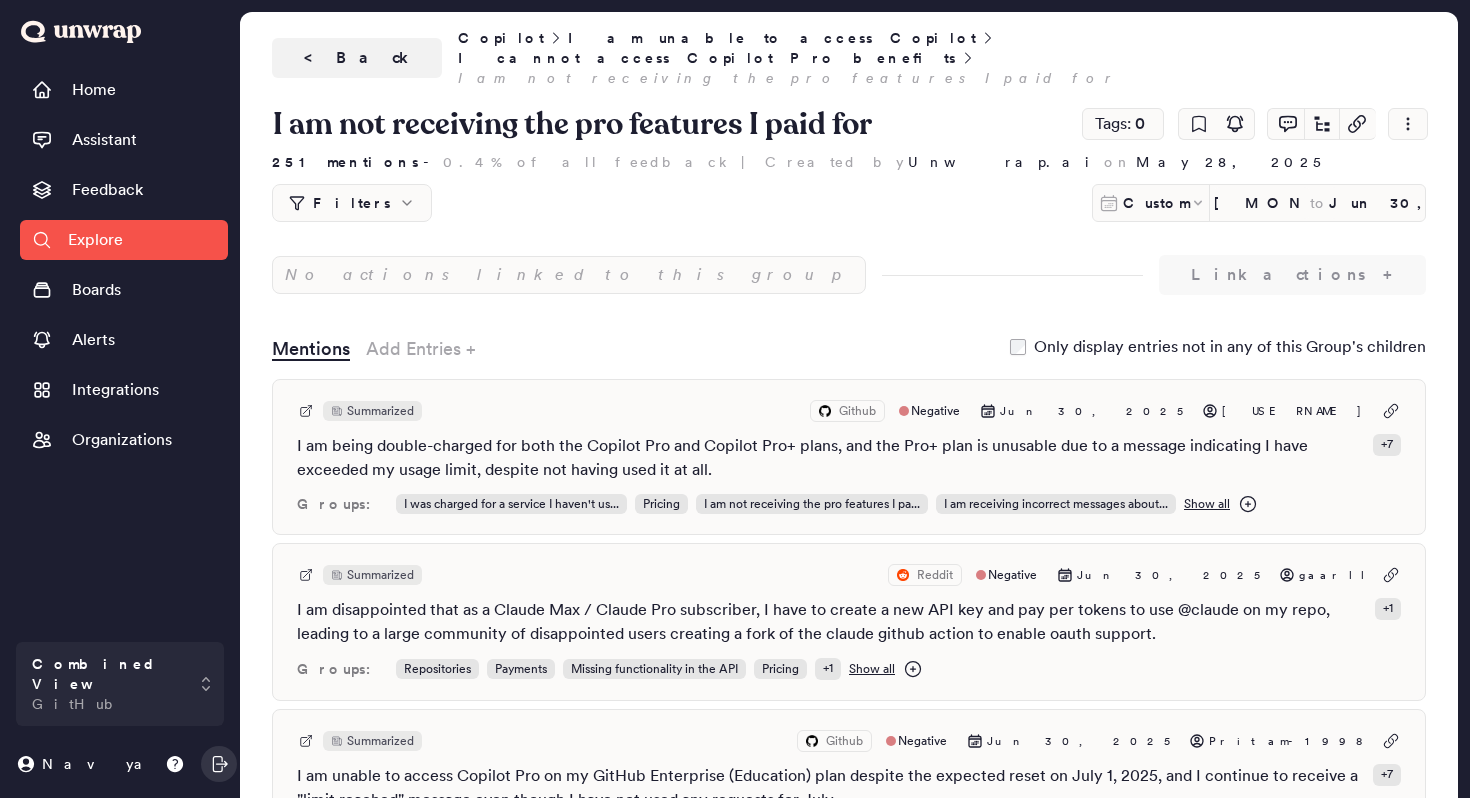 scroll, scrollTop: 0, scrollLeft: 0, axis: both 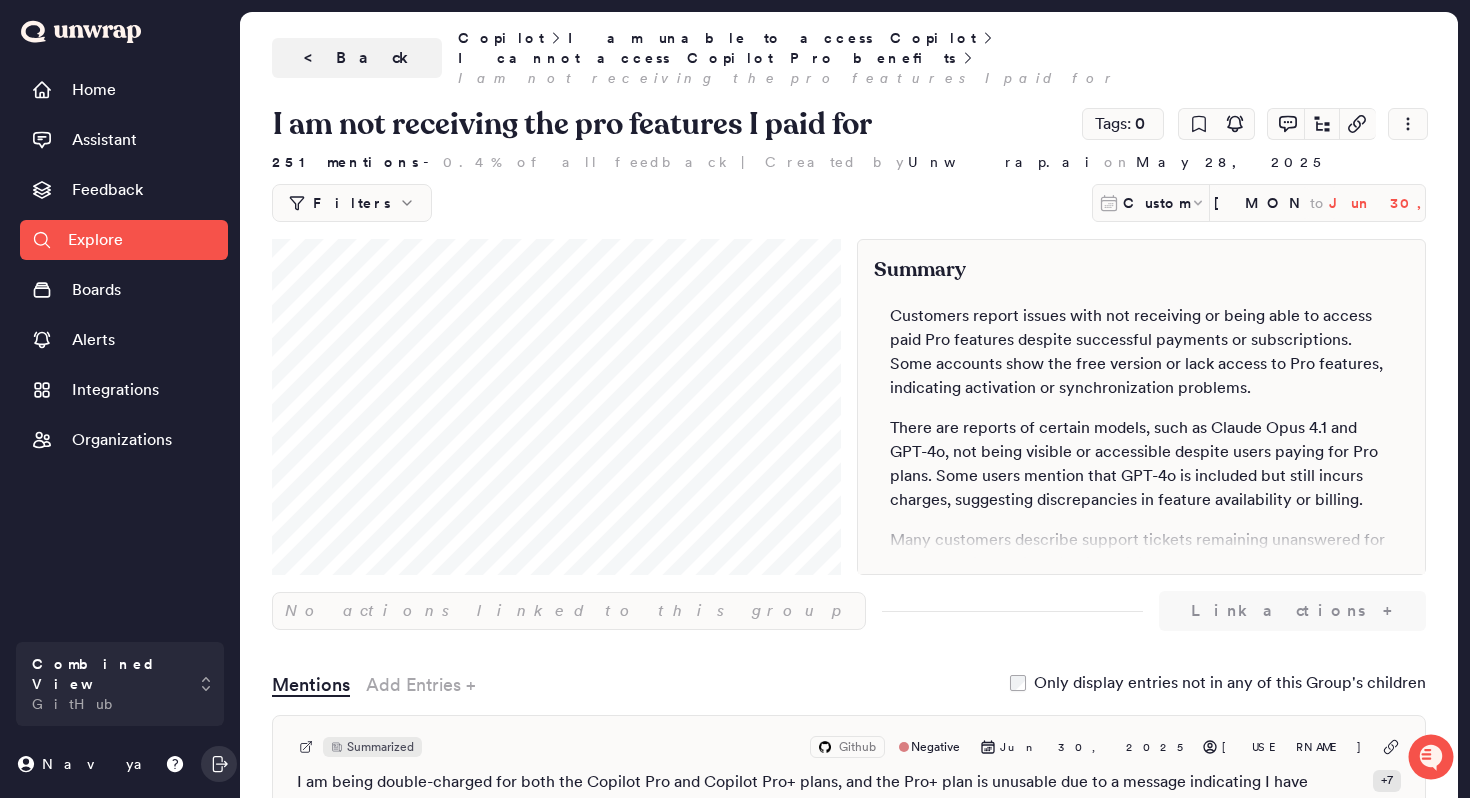click on "Jun 30, 2025" at bounding box center [1377, 203] 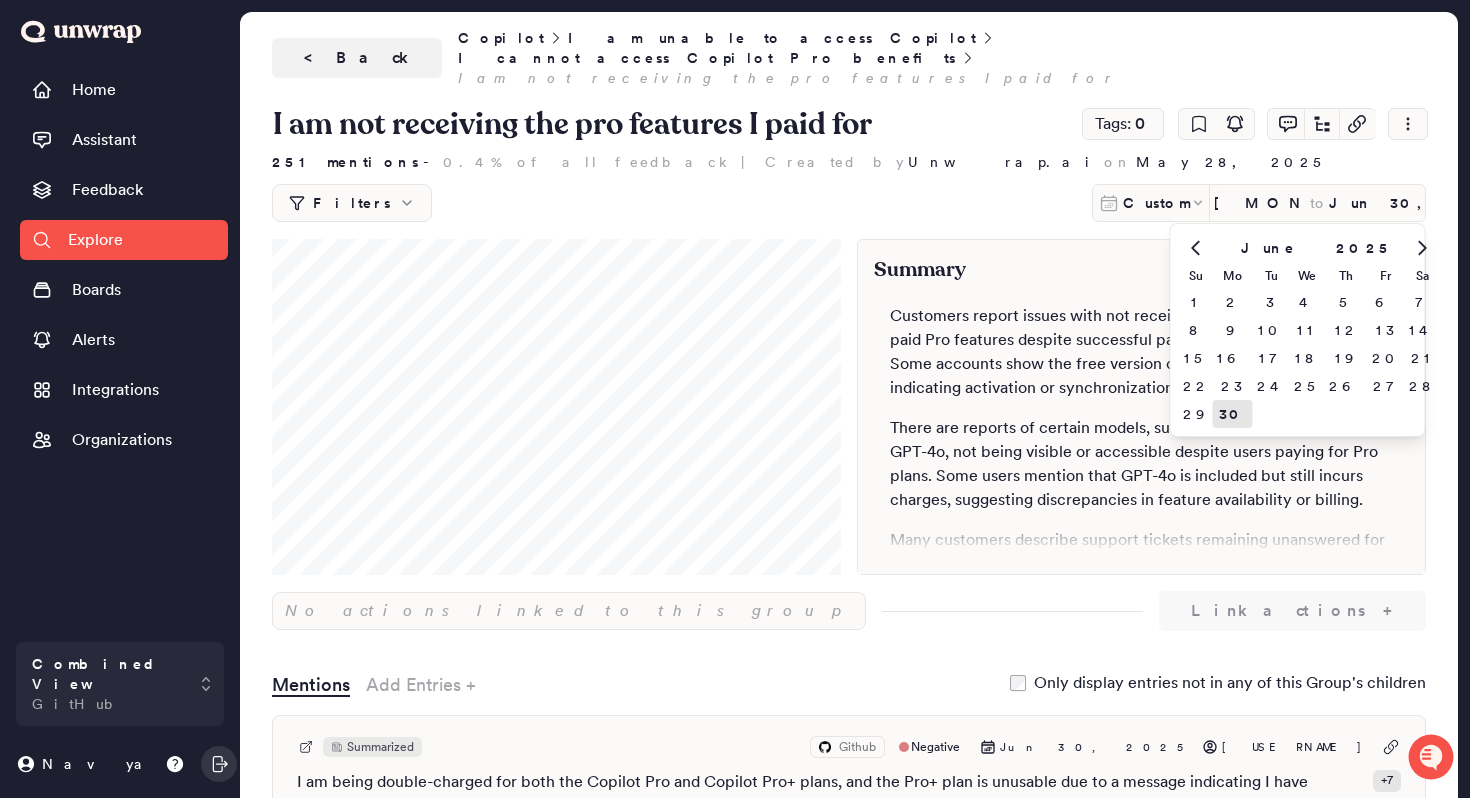 click 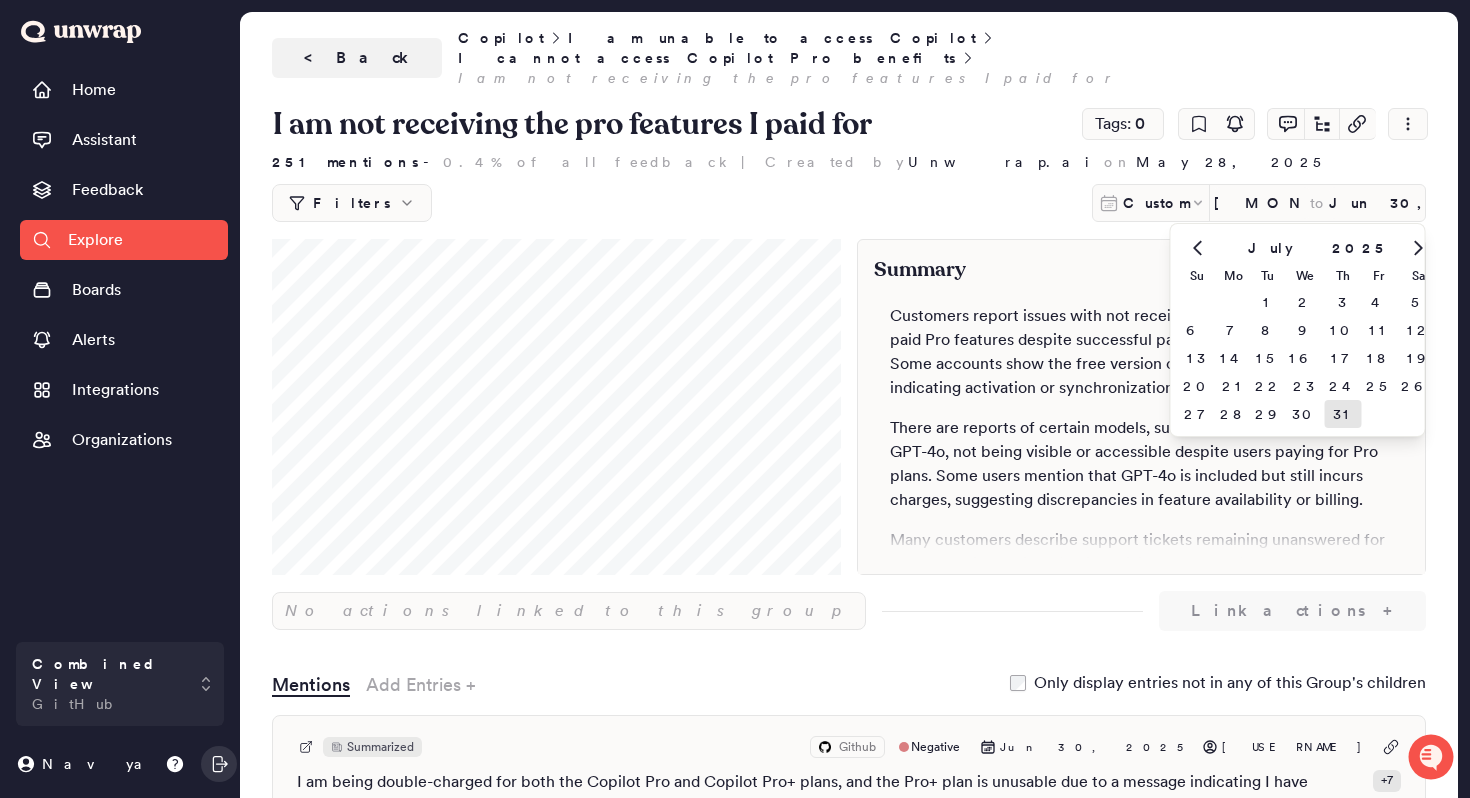 click on "31" at bounding box center (1343, 414) 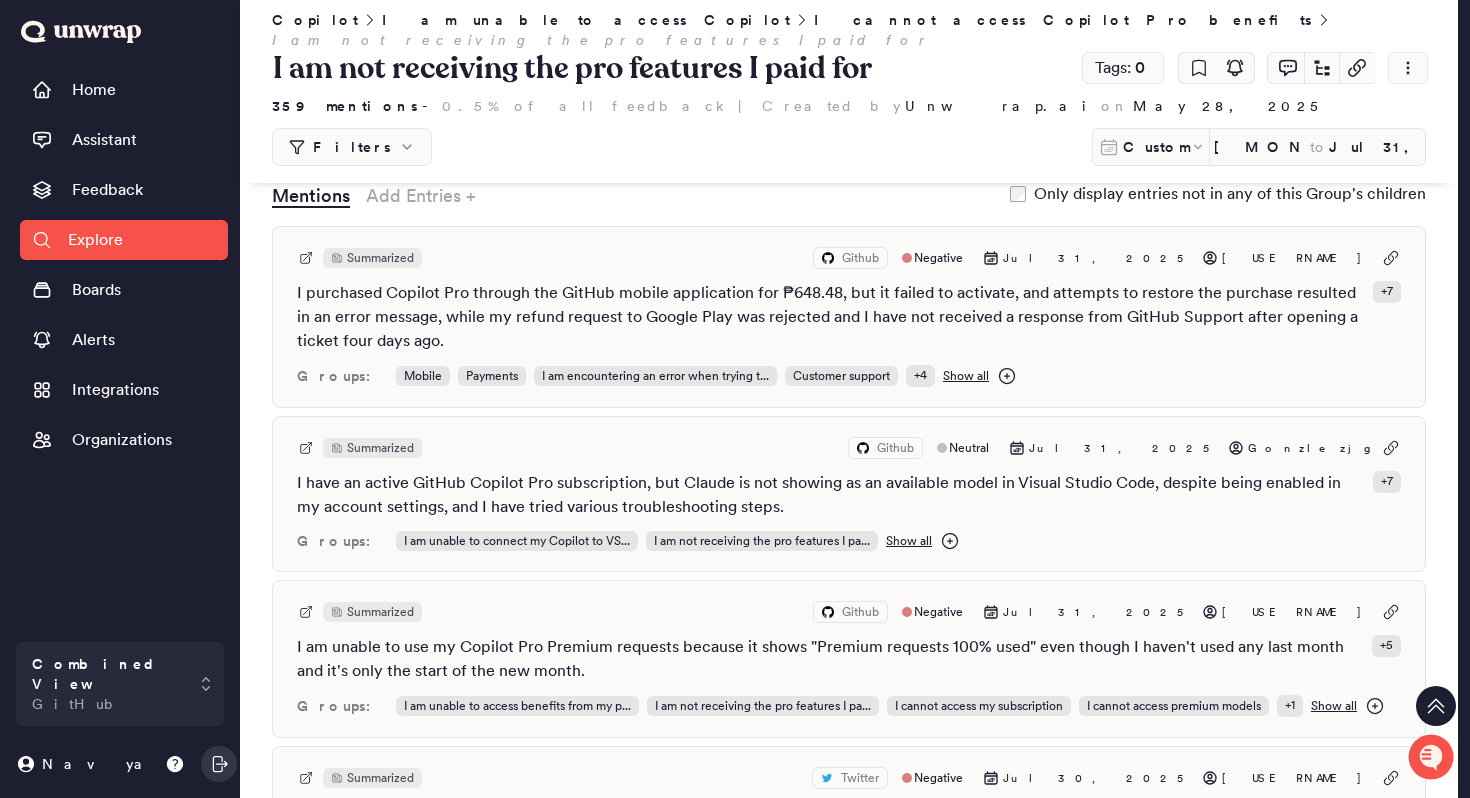 scroll, scrollTop: 530, scrollLeft: 0, axis: vertical 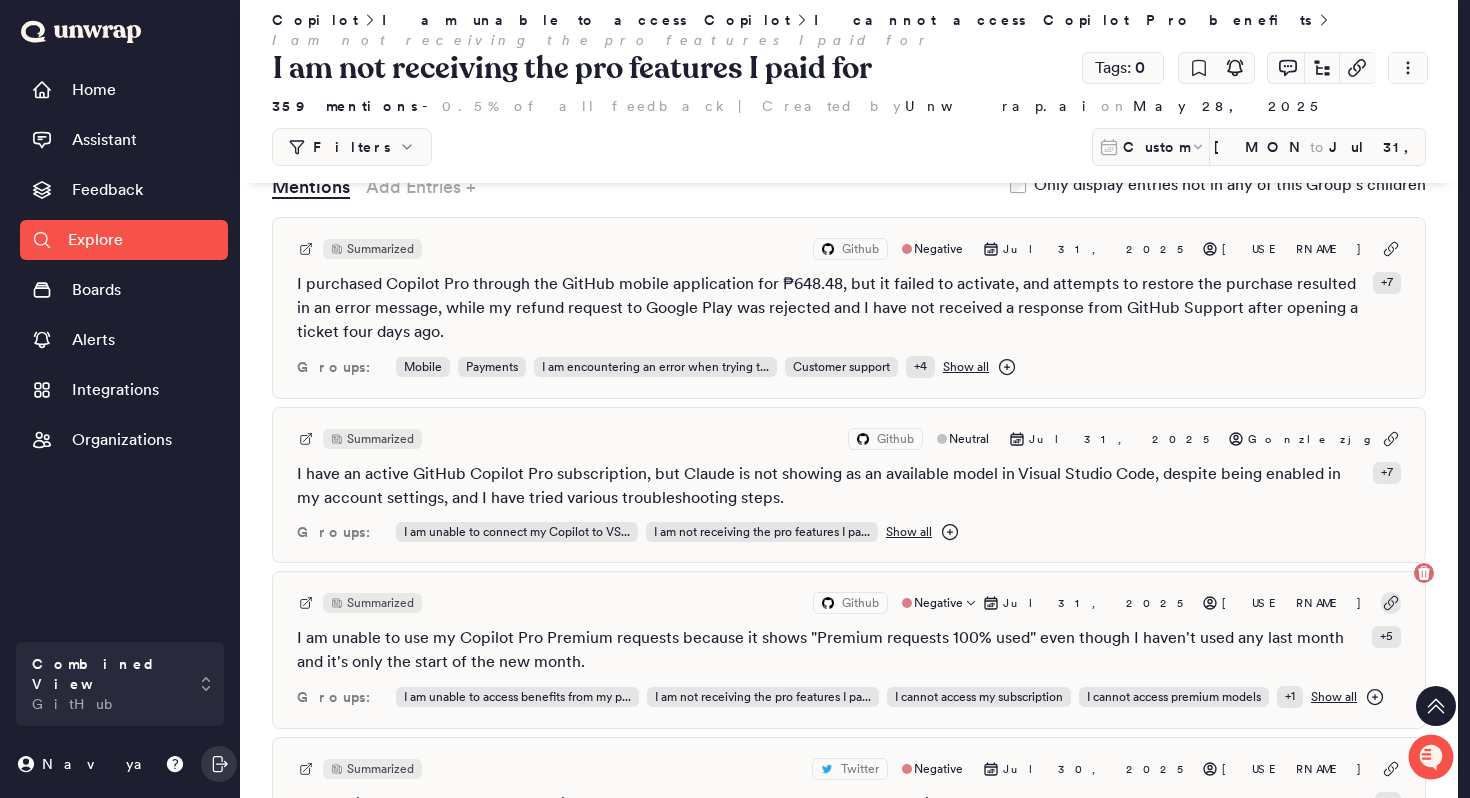 click 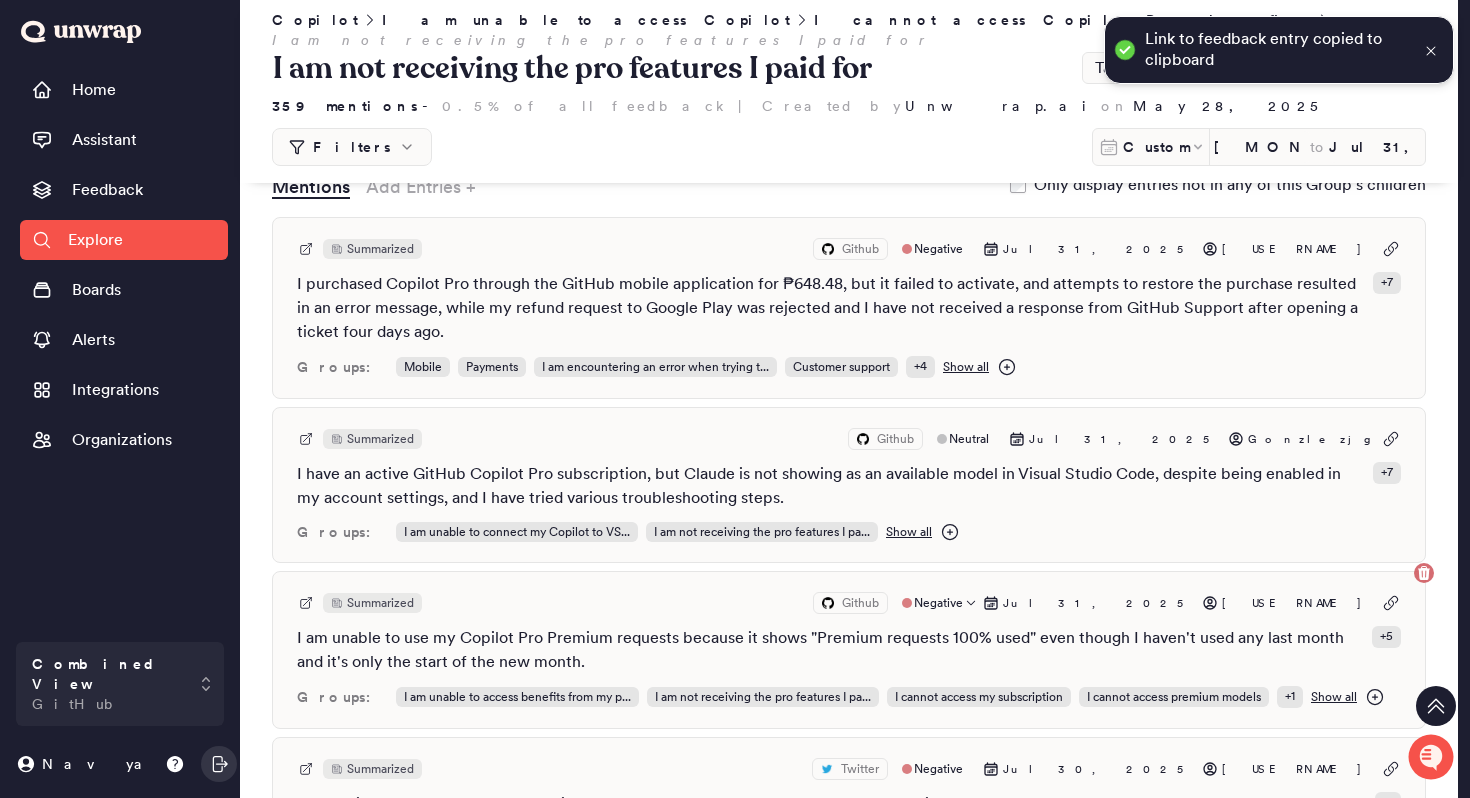 click on "Github" at bounding box center (860, 603) 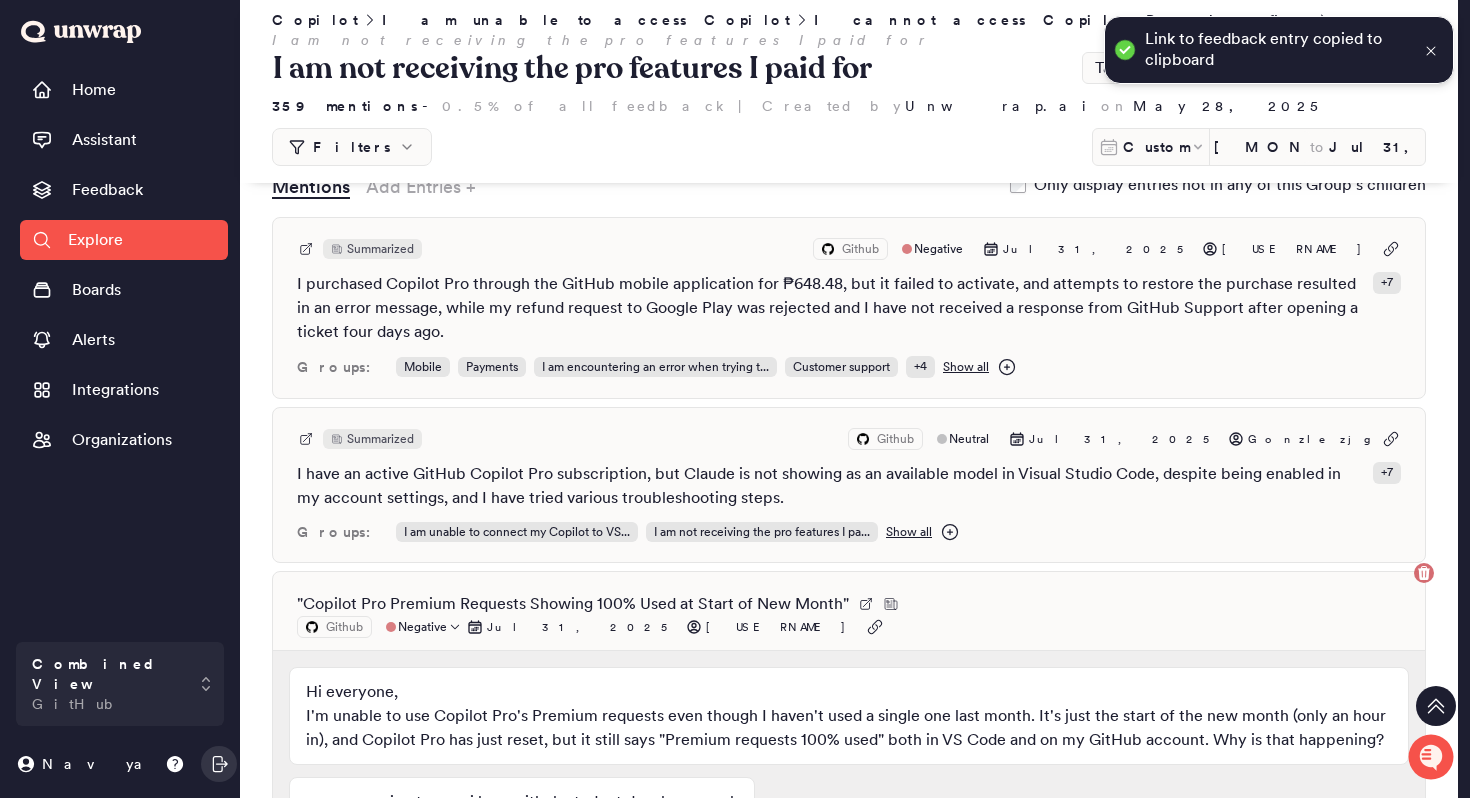 click on "Github" at bounding box center [334, 627] 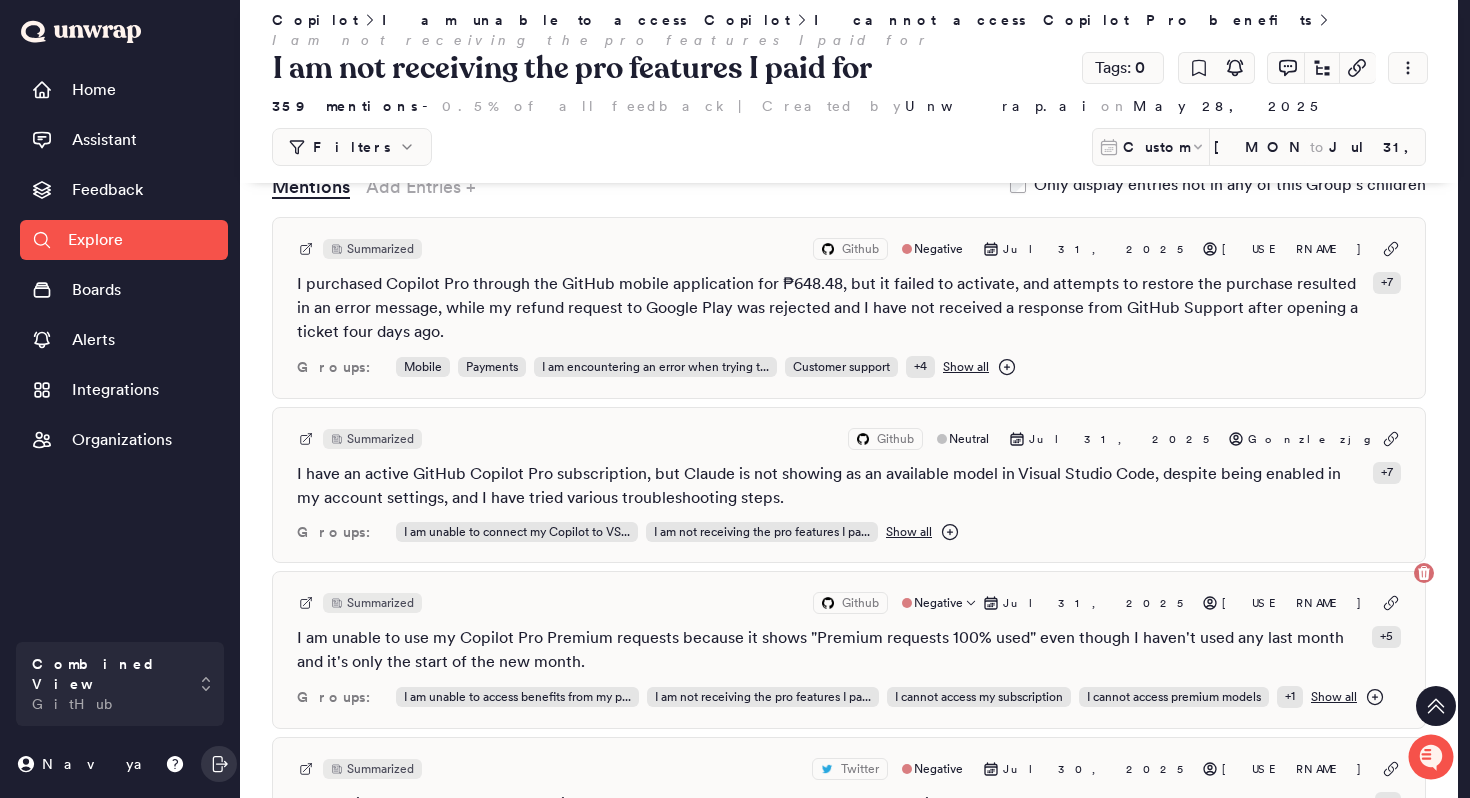 click on "I am unable to use my Copilot Pro Premium requests because it shows "Premium requests 100% used" even though I haven't used any last month and it's only the start of the new month." at bounding box center [830, 650] 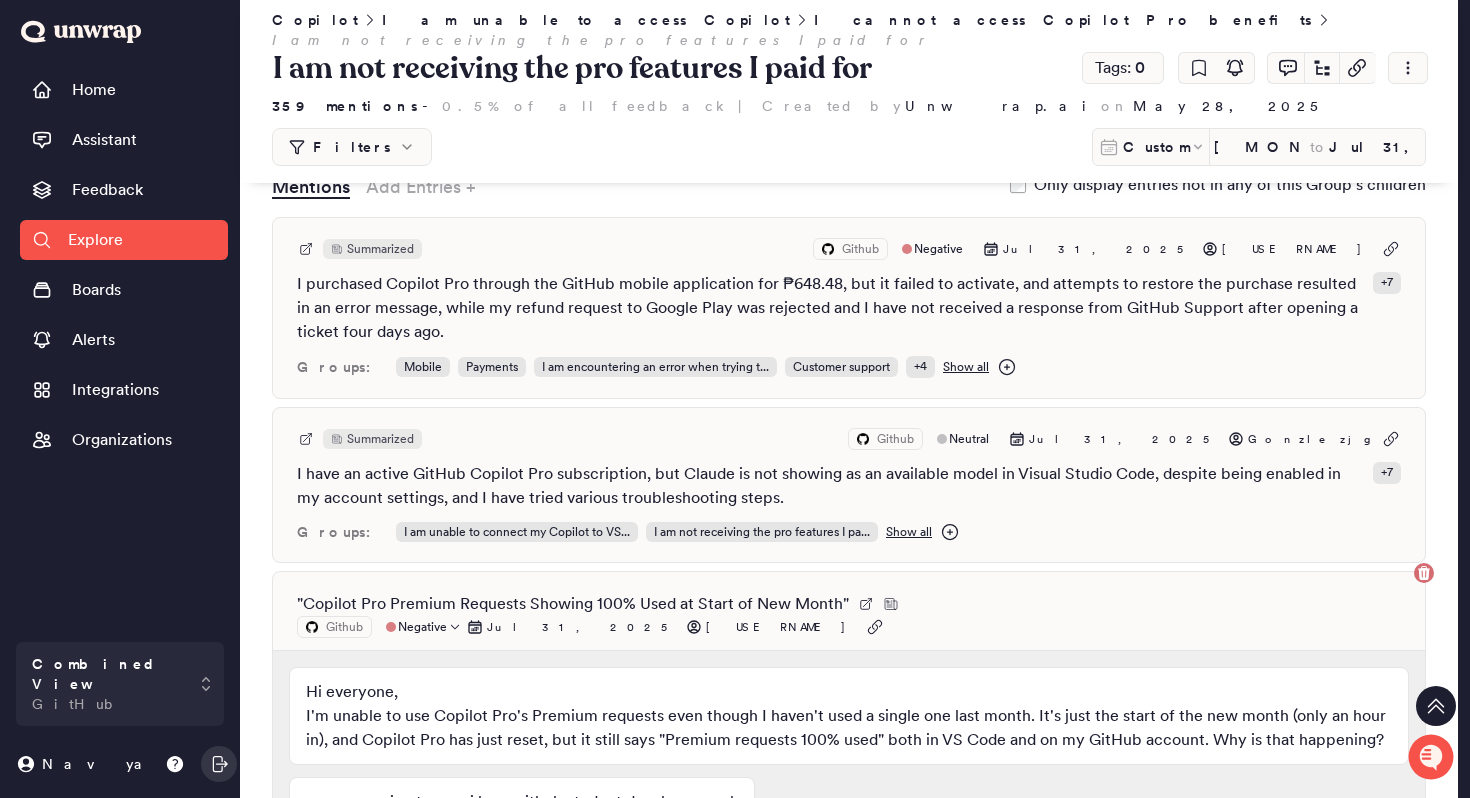 click at bounding box center [312, 627] 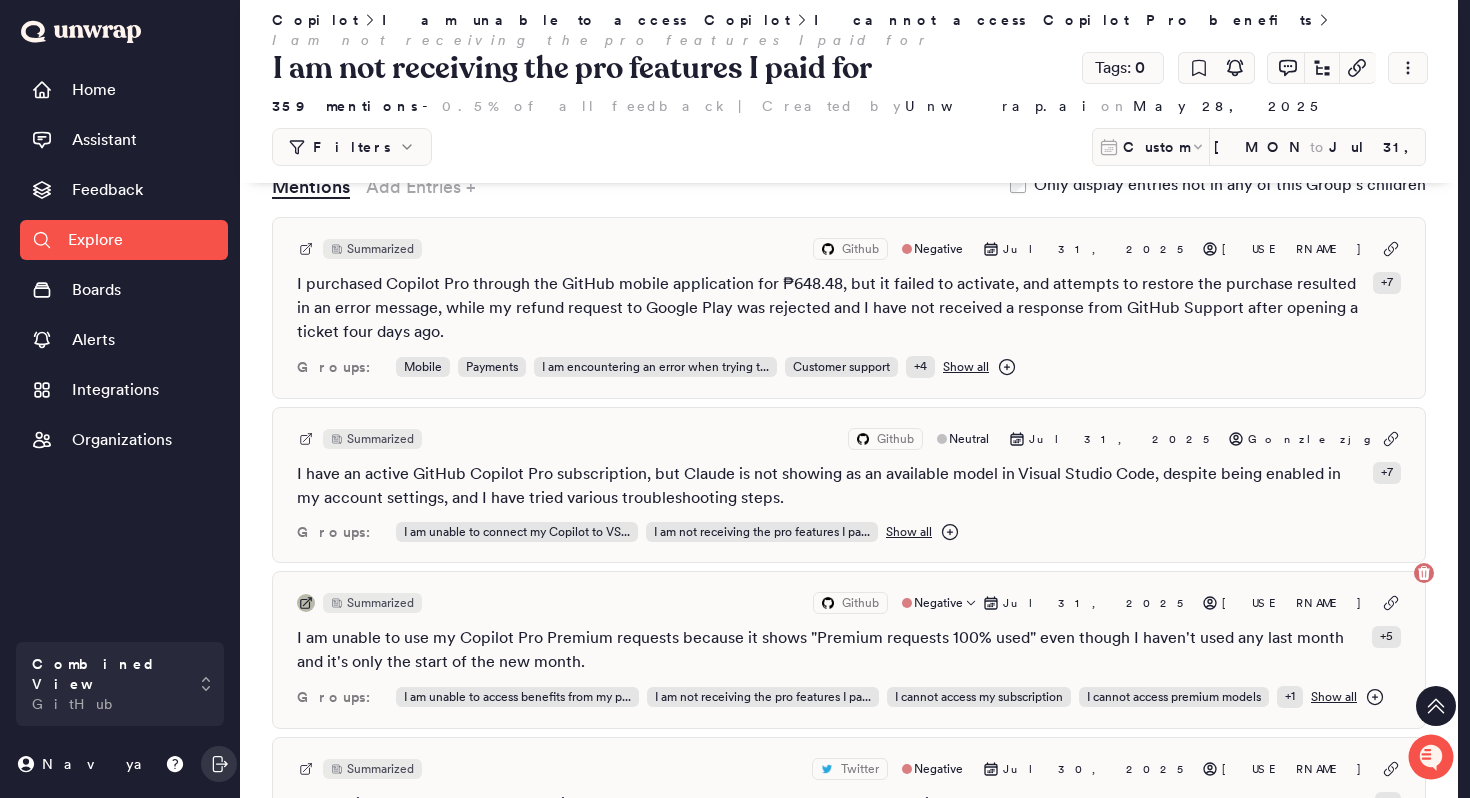 click 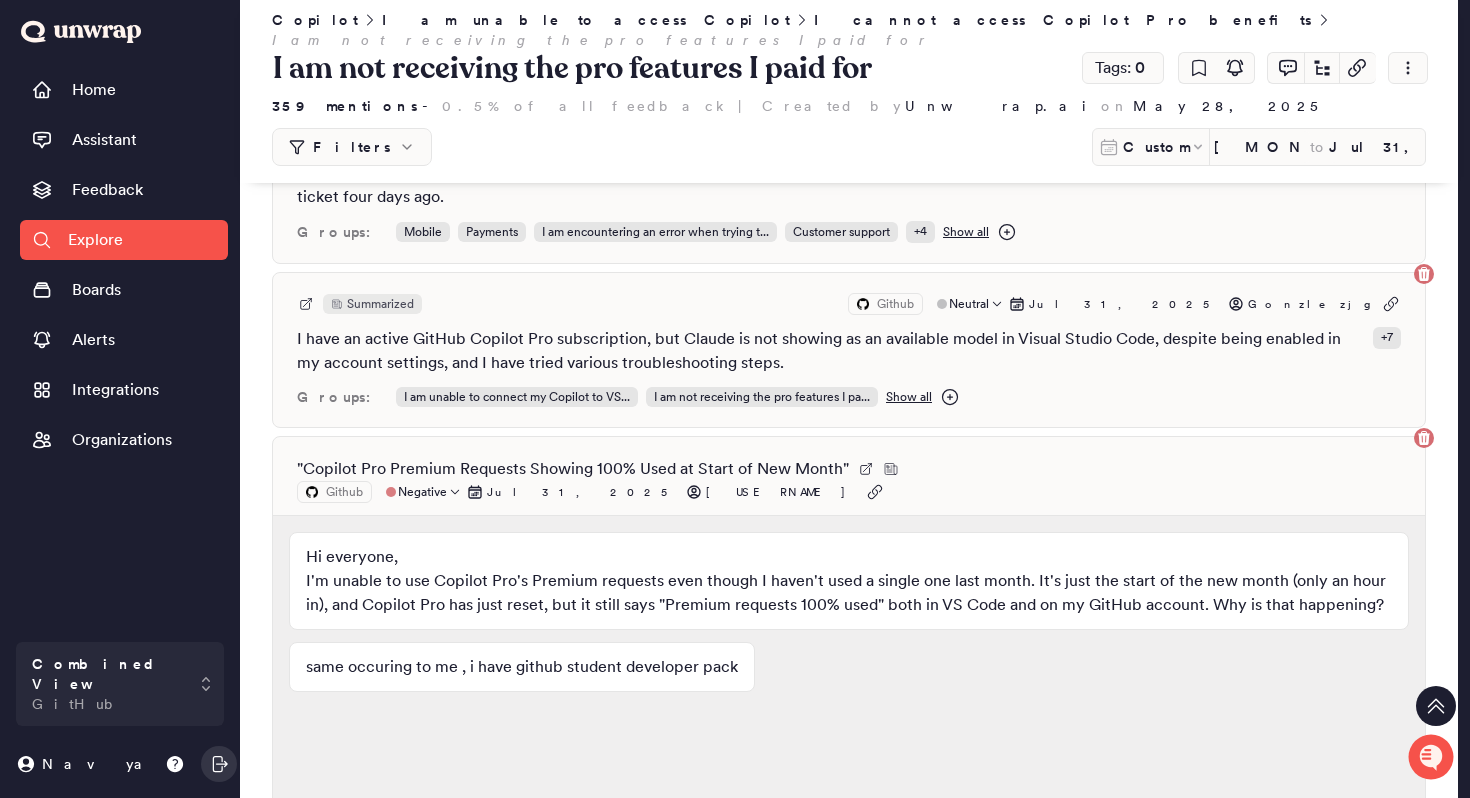 scroll, scrollTop: 747, scrollLeft: 0, axis: vertical 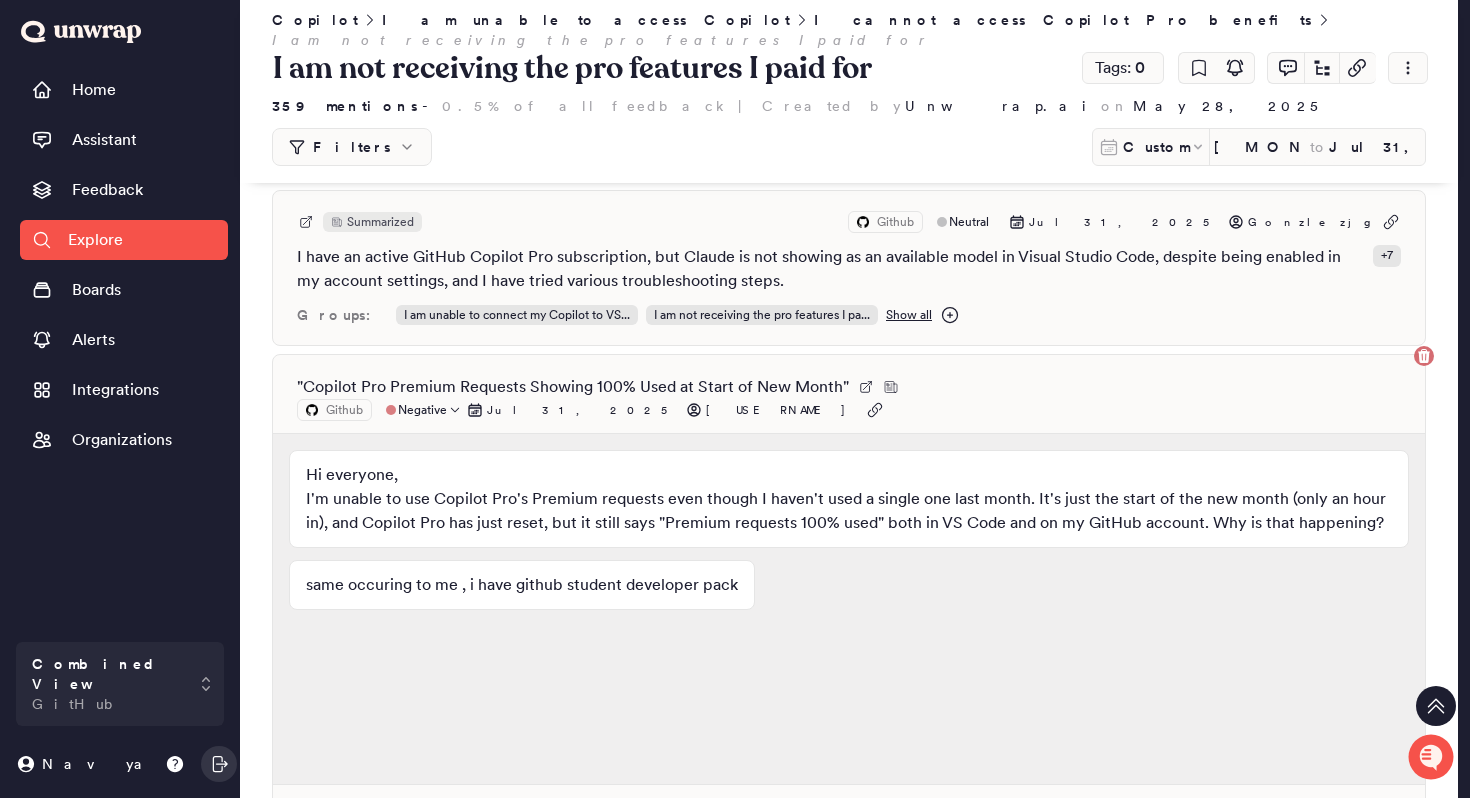 click on "Hi everyone,
I'm unable to use Copilot Pro's Premium requests even though I haven't used a single one last month. It's just the start of the new month (only an hour in), and Copilot Pro has just reset, but it still says "Premium requests 100% used" both in VS Code and on my GitHub account. Why is that happening?" at bounding box center [849, 499] 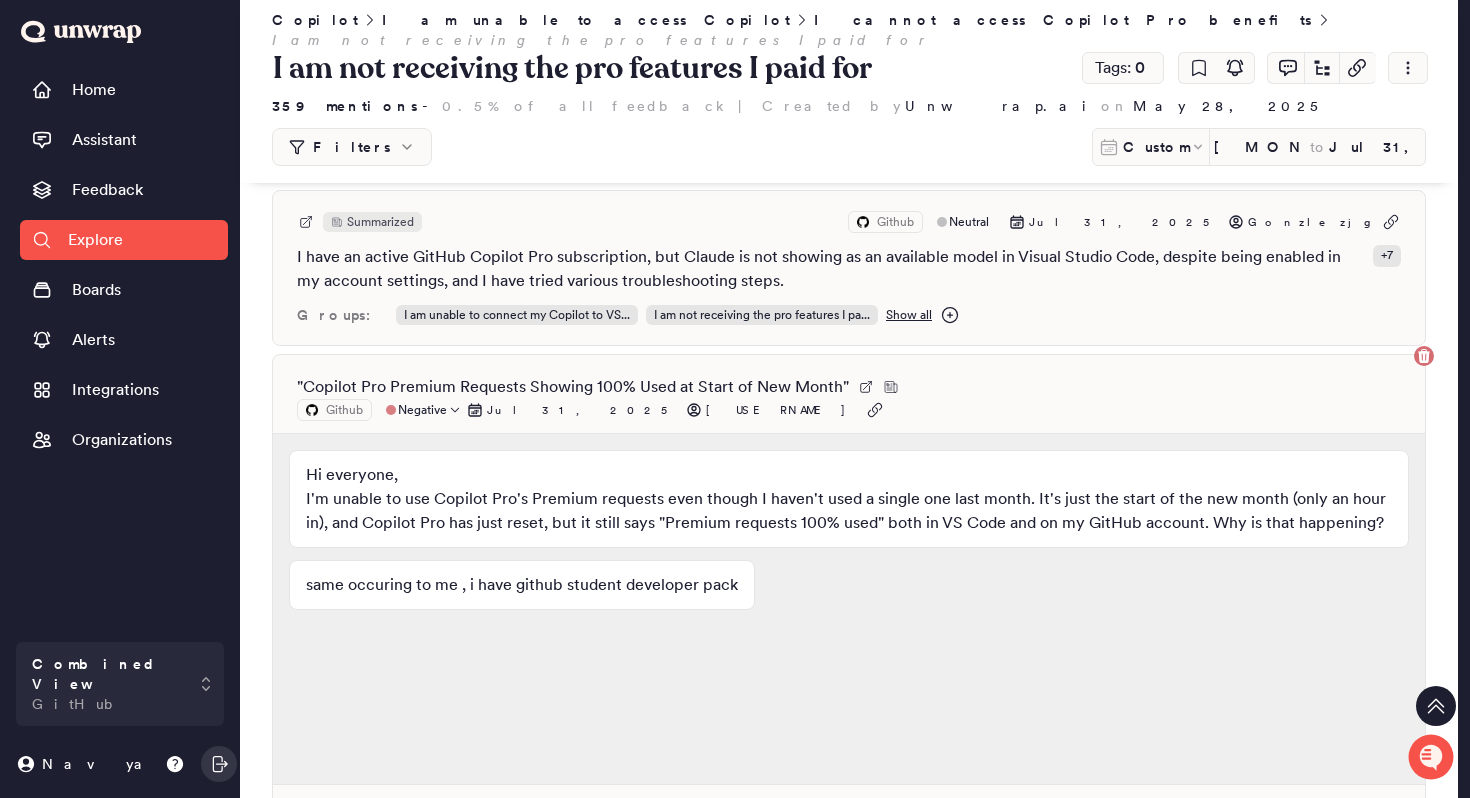 click on "Hi everyone,
I'm unable to use Copilot Pro's Premium requests even though I haven't used a single one last month. It's just the start of the new month (only an hour in), and Copilot Pro has just reset, but it still says "Premium requests 100% used" both in VS Code and on my GitHub account. Why is that happening? same occuring to me , i have github student developer pack" at bounding box center (849, 609) 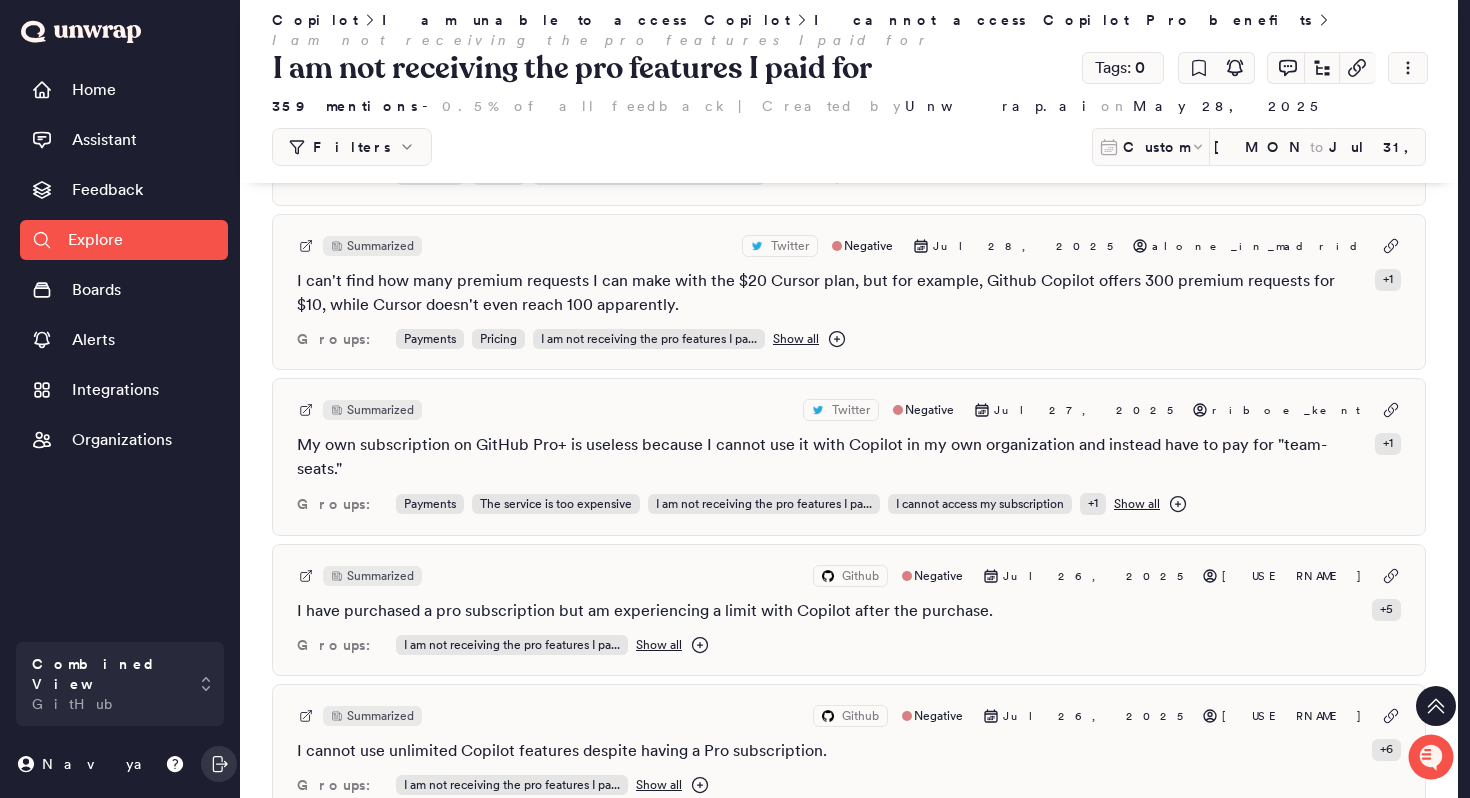 scroll, scrollTop: 2211, scrollLeft: 0, axis: vertical 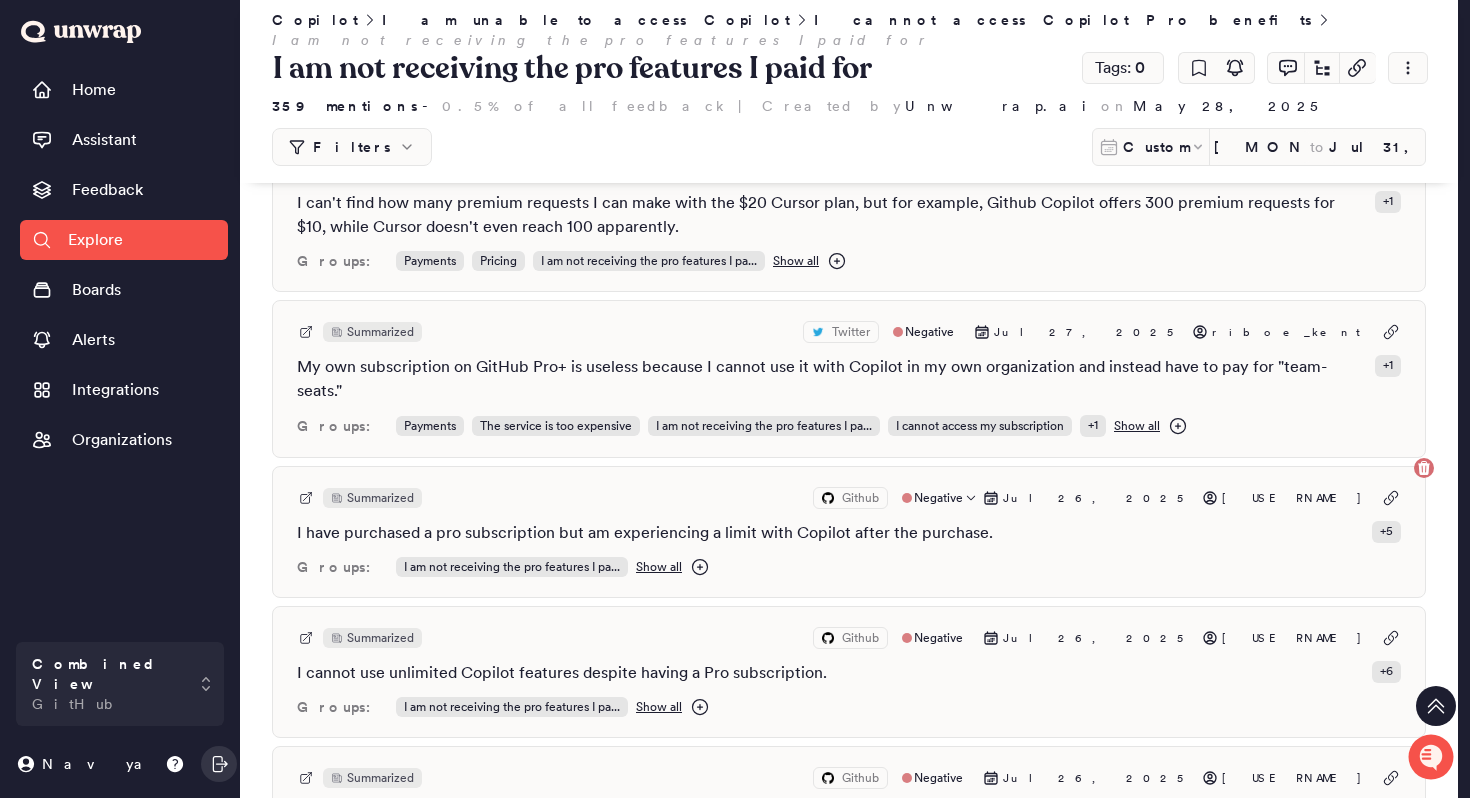 click on "I have purchased a pro subscription but am experiencing a limit with Copilot after the purchase." at bounding box center [645, 533] 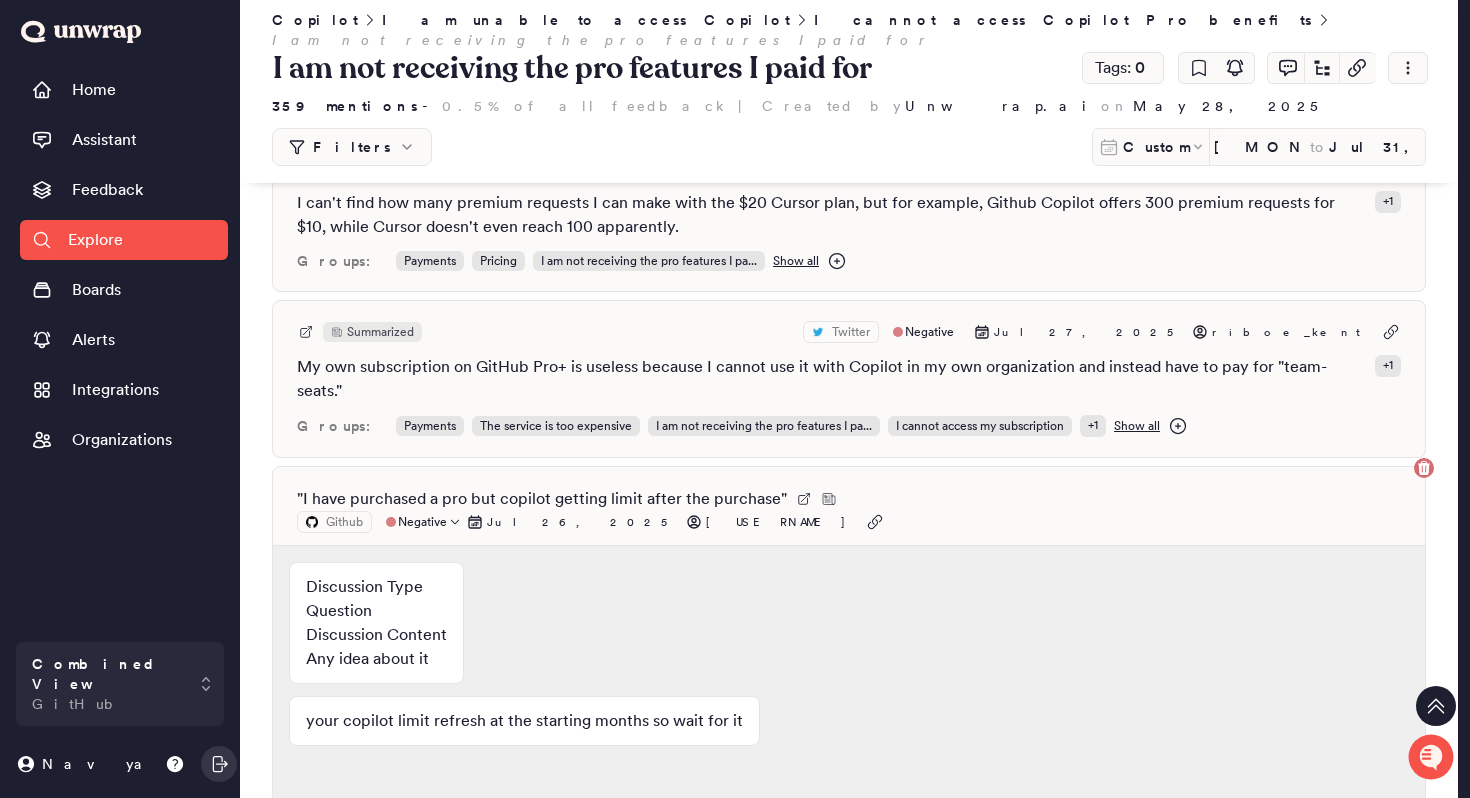click on "" I have purchased a pro but copilot getting limit after the purchase "" at bounding box center (542, 499) 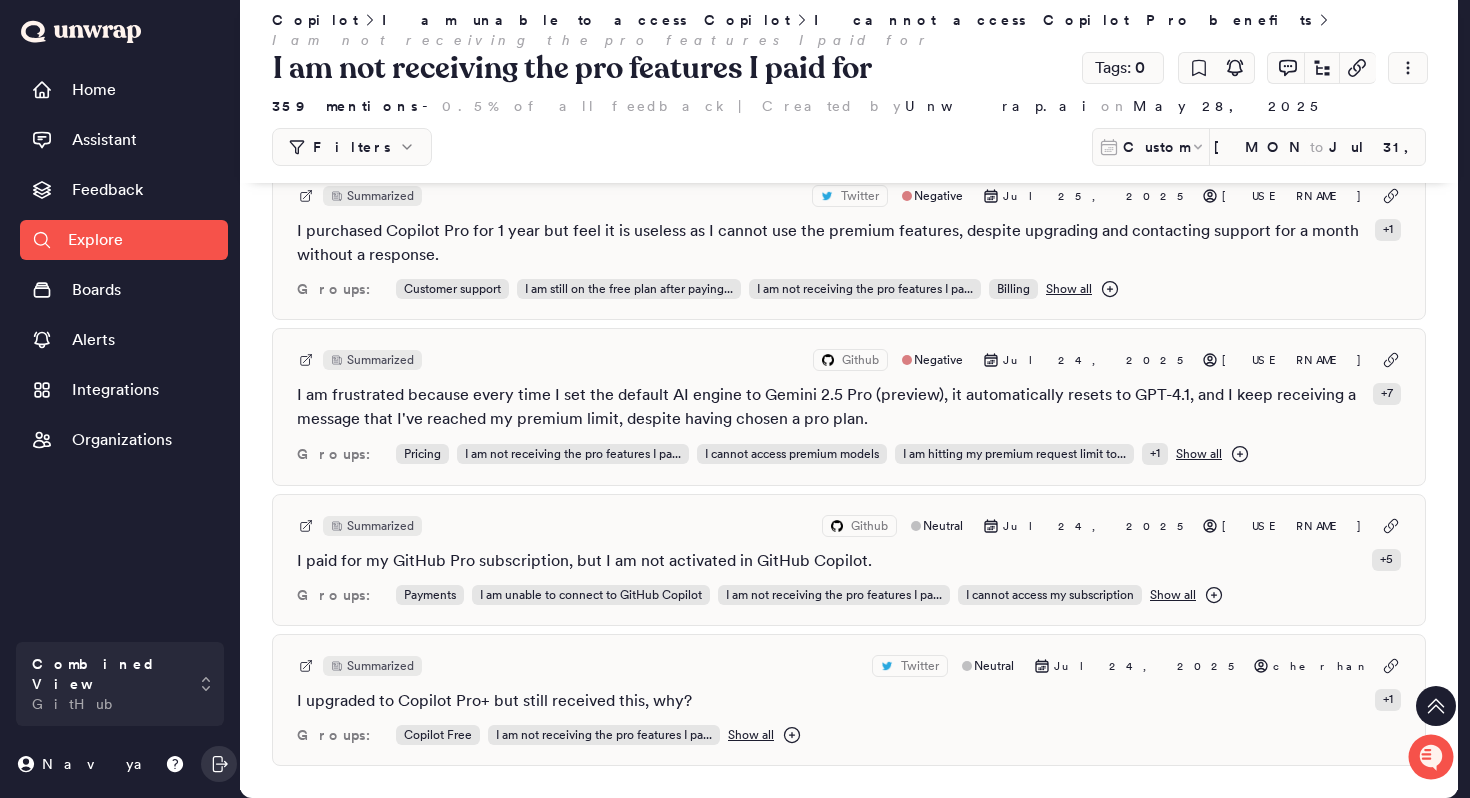 scroll, scrollTop: 3043, scrollLeft: 0, axis: vertical 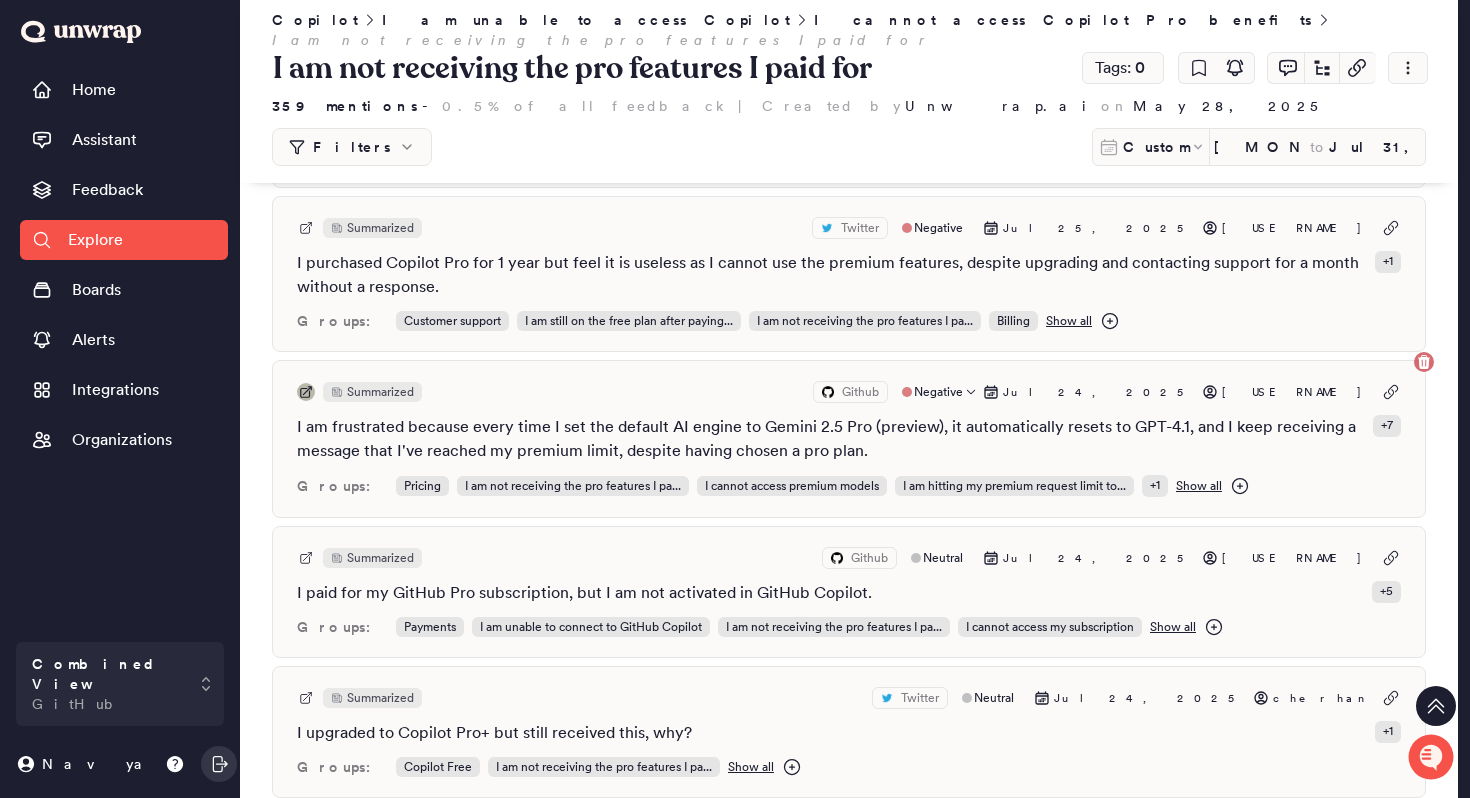 click 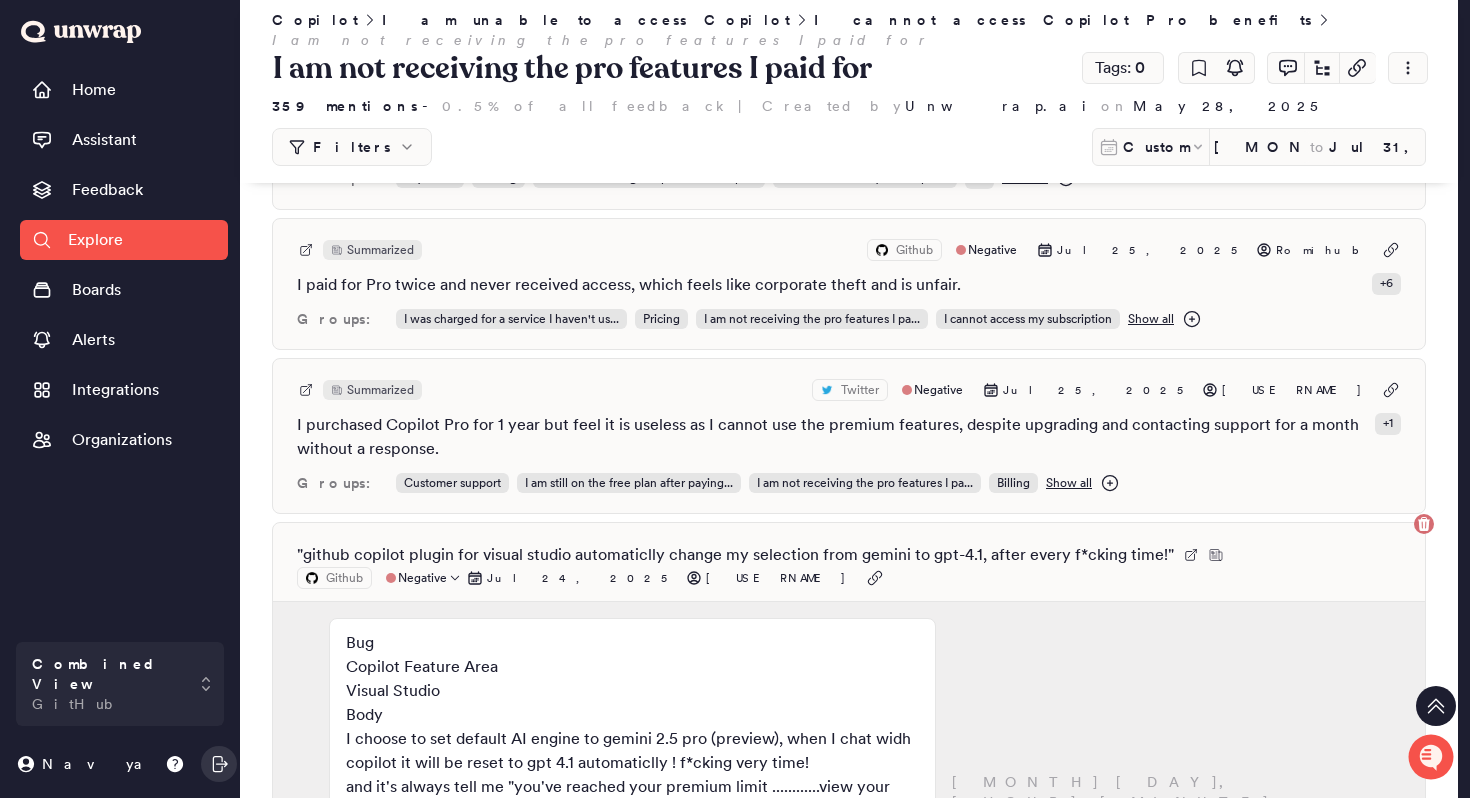 scroll, scrollTop: 2860, scrollLeft: 0, axis: vertical 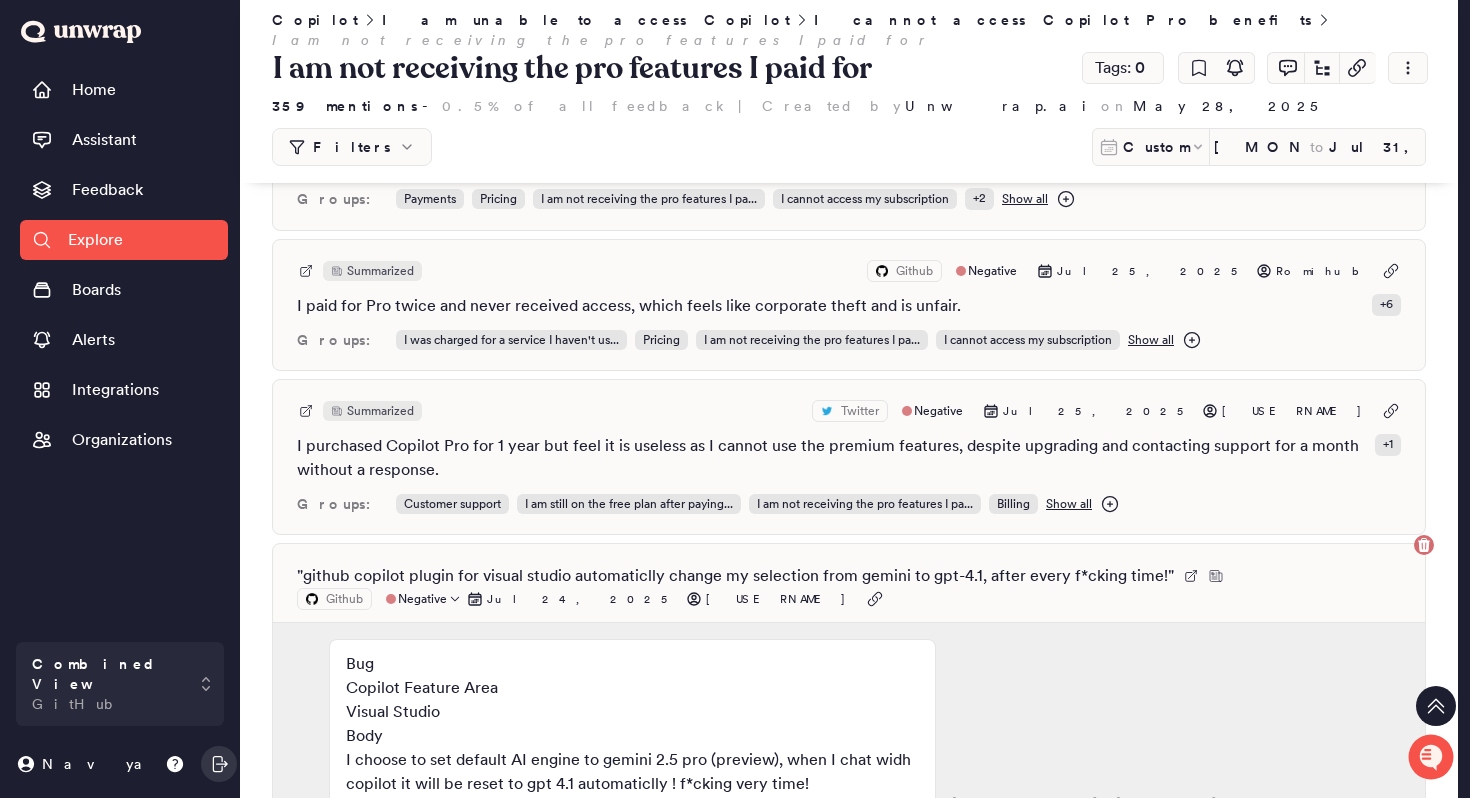 click on "" github copilot plugin for visual studio automaticlly  change my selection from gemini  to gpt-4.1, after every f*cking  time! "" at bounding box center [735, 576] 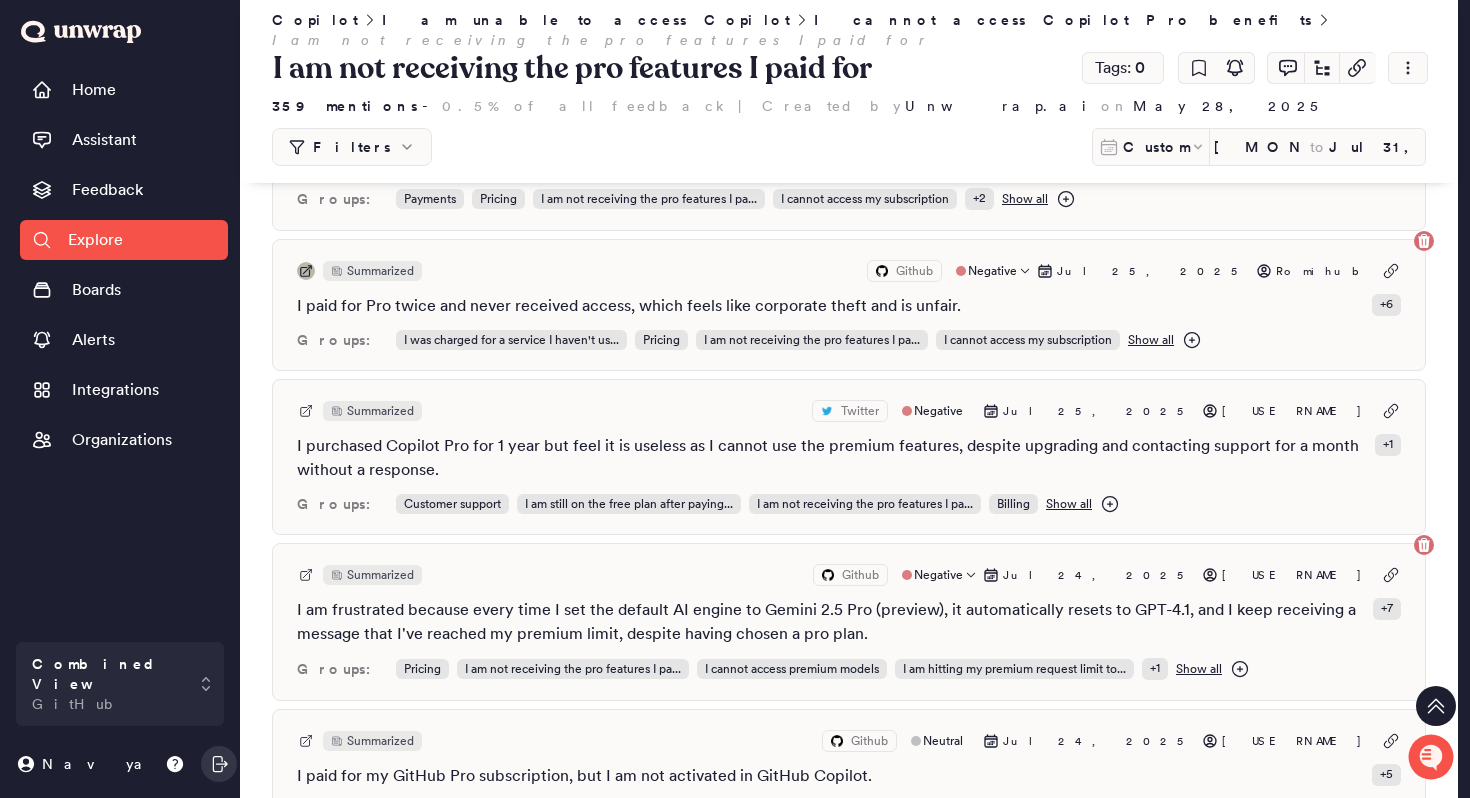 click 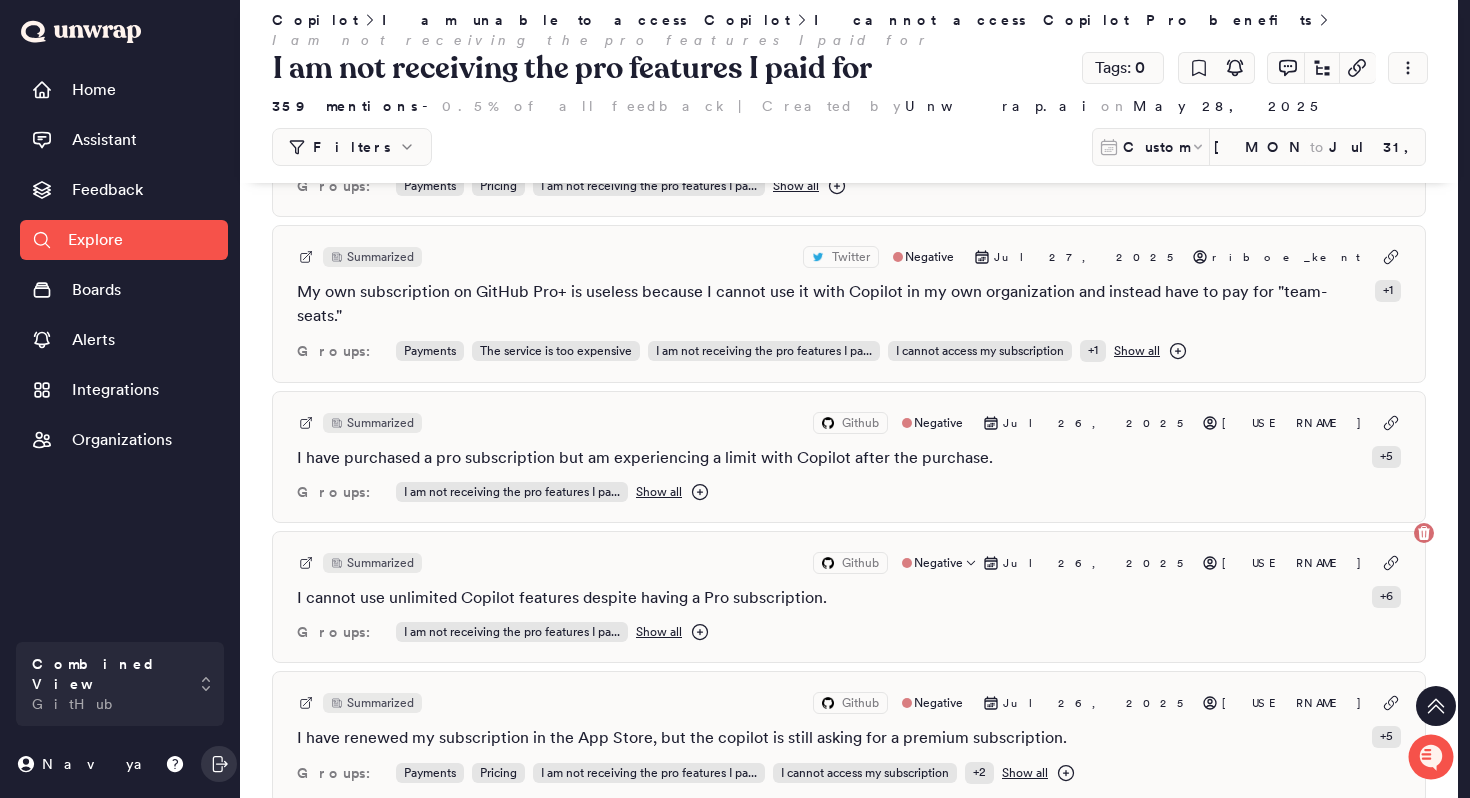 scroll, scrollTop: 2282, scrollLeft: 0, axis: vertical 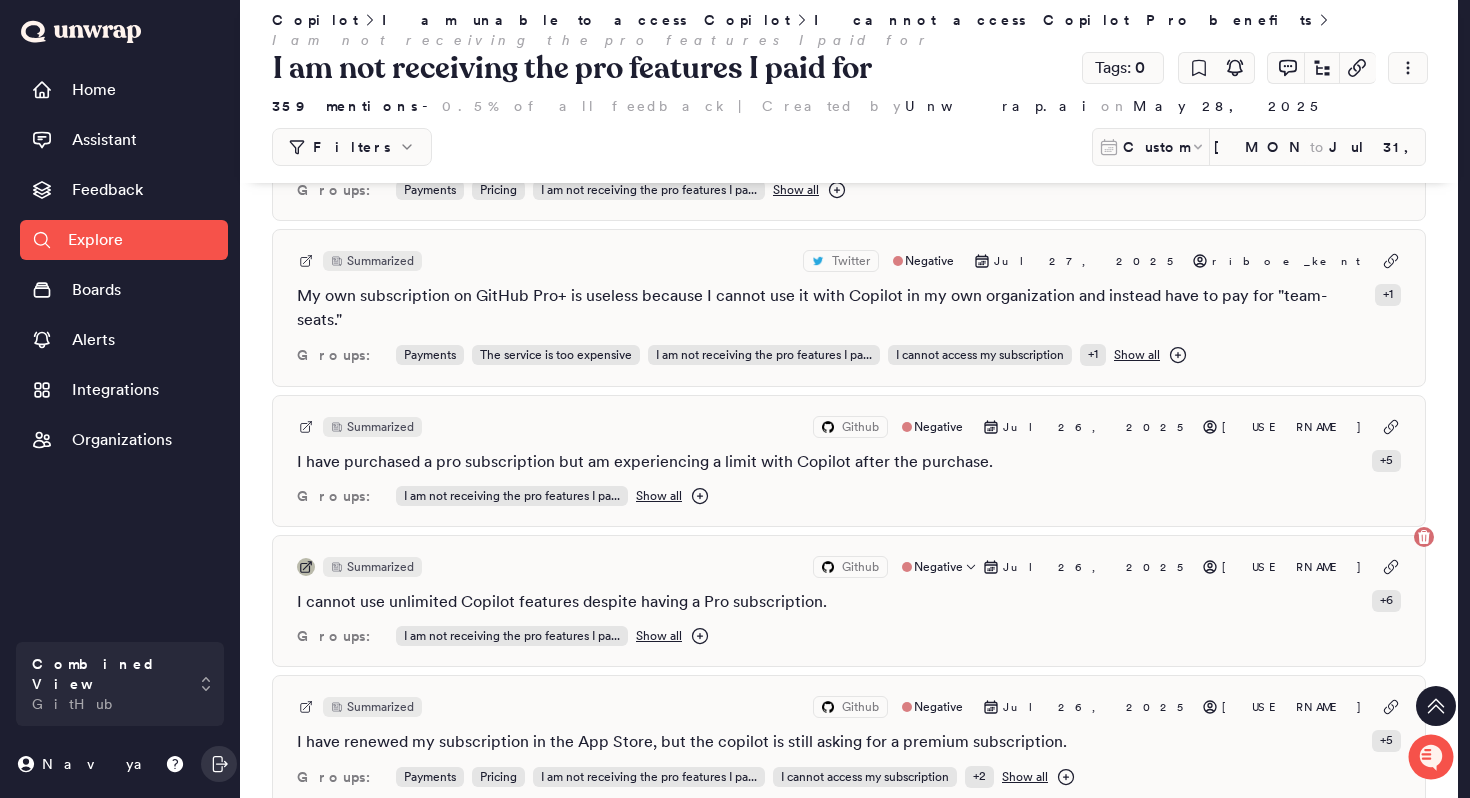 click 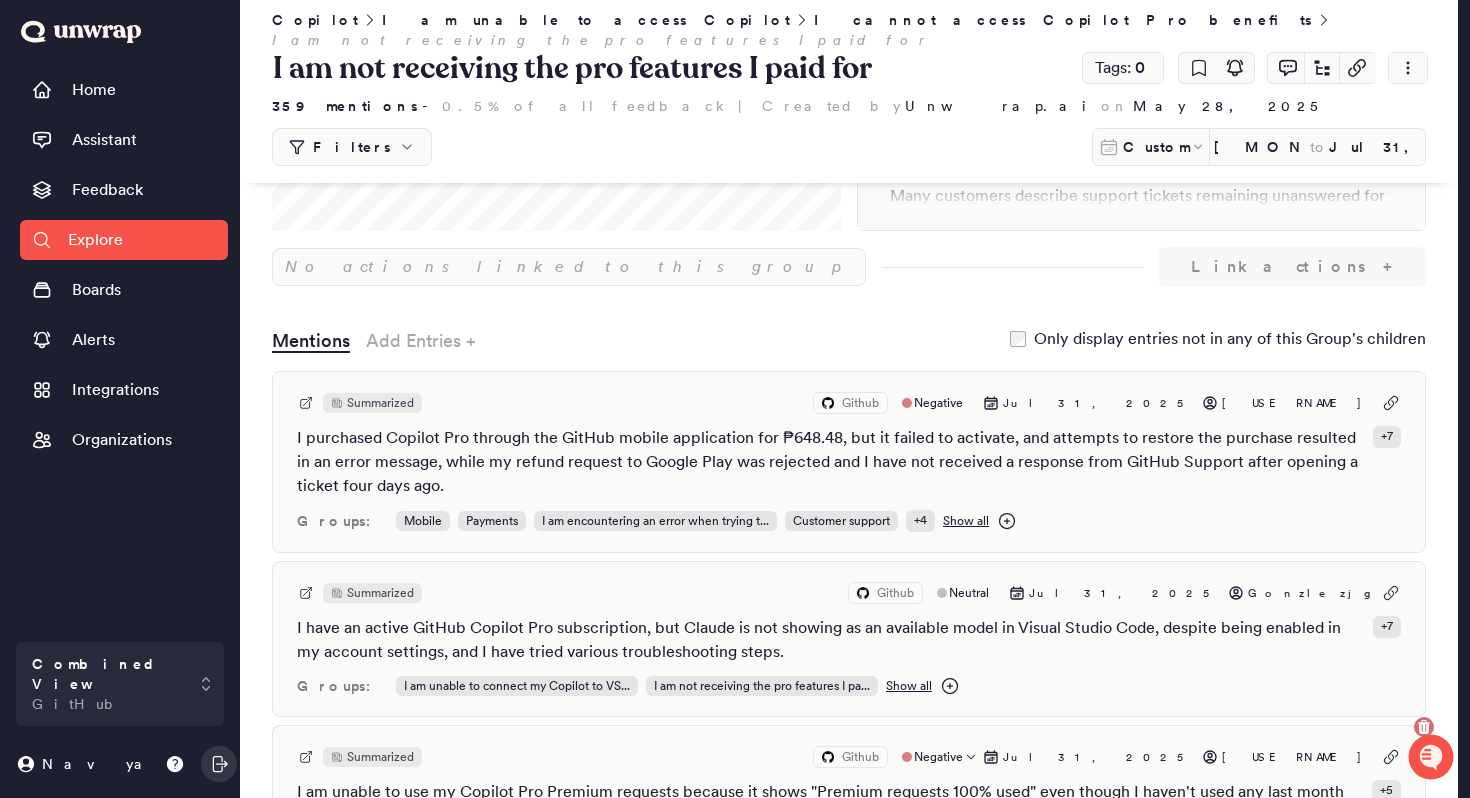 scroll, scrollTop: 78, scrollLeft: 0, axis: vertical 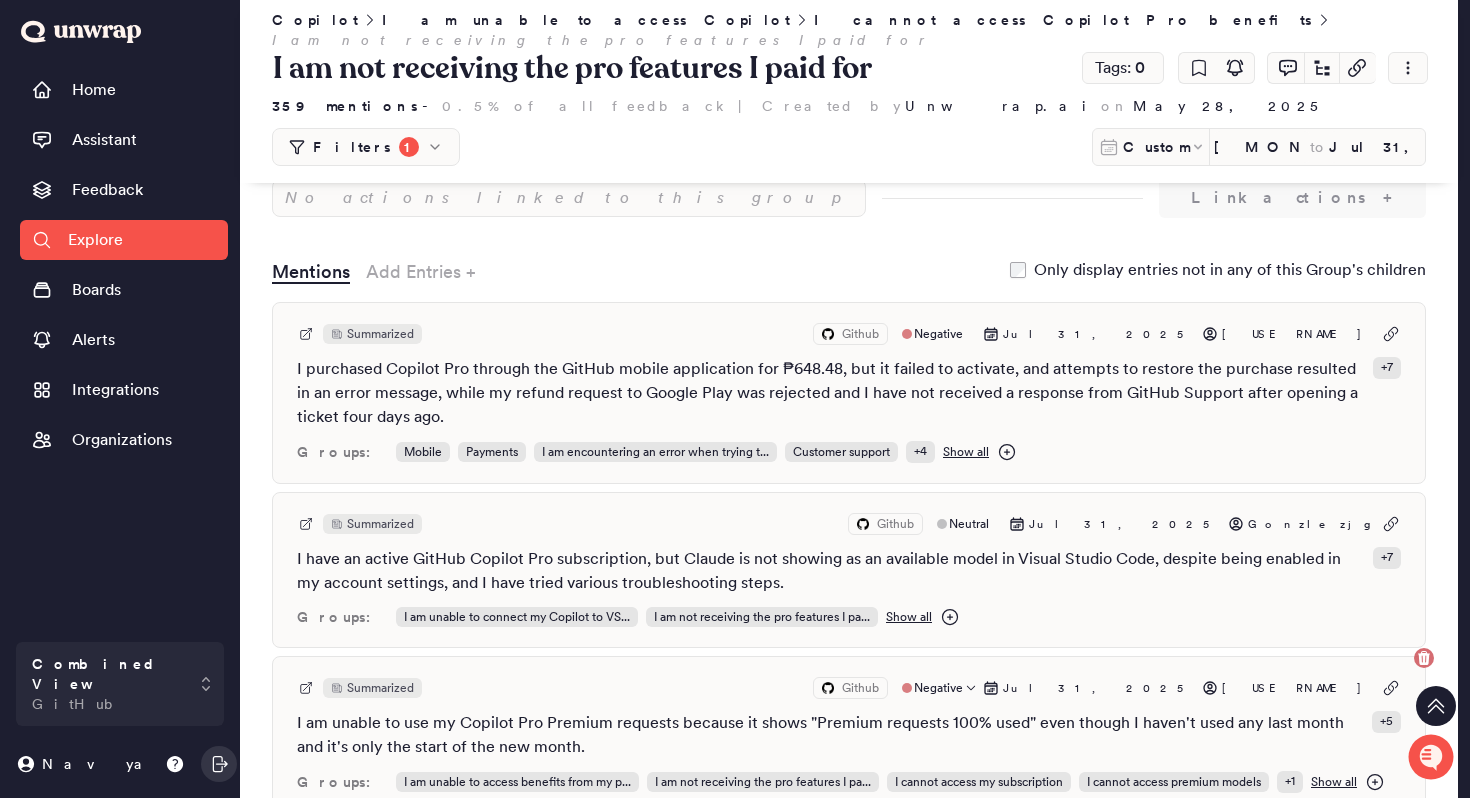 click on "Copilot I am unable to access Copilot I cannot access Copilot Pro benefits I am not receiving the pro features I paid for I am not receiving the pro features I paid for Tags:  0   359 mentions - 0.5% of all feedback | Created by Unwrap.ai on May 28, 2025 Filters 1 Custom Jan 1, 2025 to Jul 31, 2025 Entry is   I am unable to use my Cop... Add filter Clear all Save to filter library Summary Customers report issues with not receiving or being able to access paid Pro features despite successful payments or subscriptions. Some accounts show the free version or lack access to Pro features, indicating activation or synchronization problems.
There are reports of certain models, such as Claude Opus 4.1 and GPT-4o, not being visible or accessible despite users paying for Pro plans. Some users mention that GPT-4o is included but still incurs charges, suggesting discrepancies in feature availability or billing.
Loudest customer voices:
Based on feedback entries where the custom field's metadata is available" at bounding box center [849, 1778] 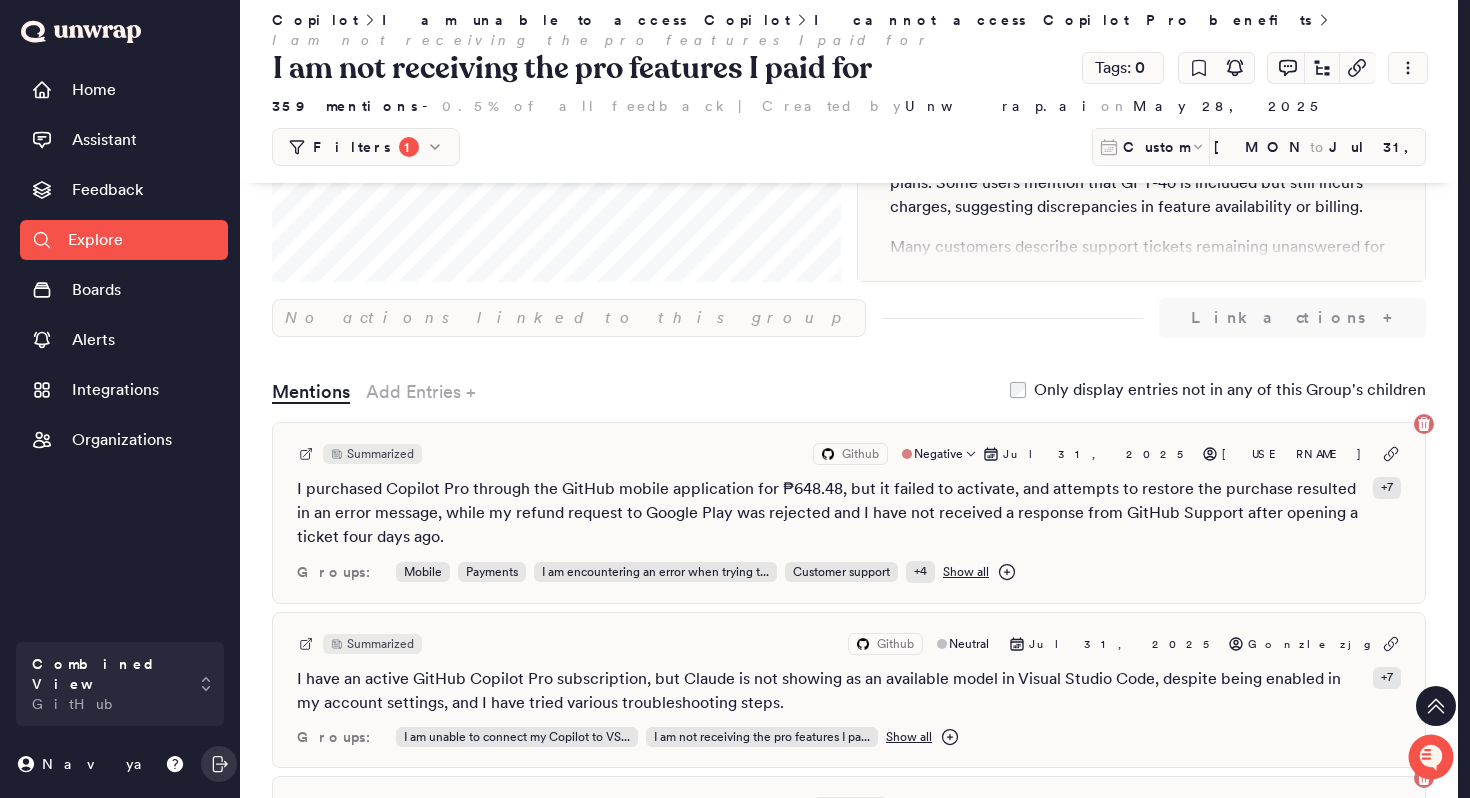 scroll, scrollTop: 0, scrollLeft: 0, axis: both 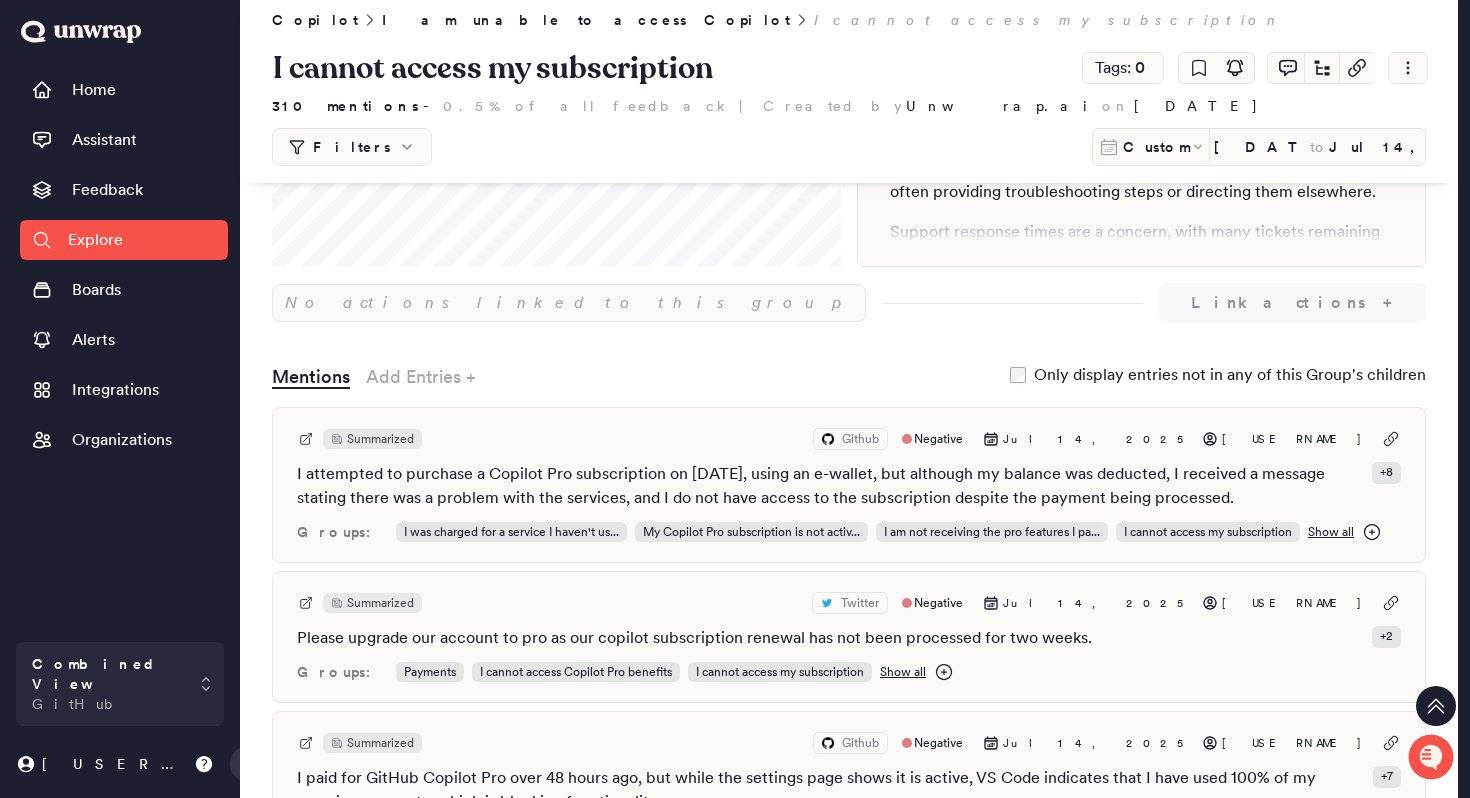 click on "Explore" at bounding box center [124, 240] 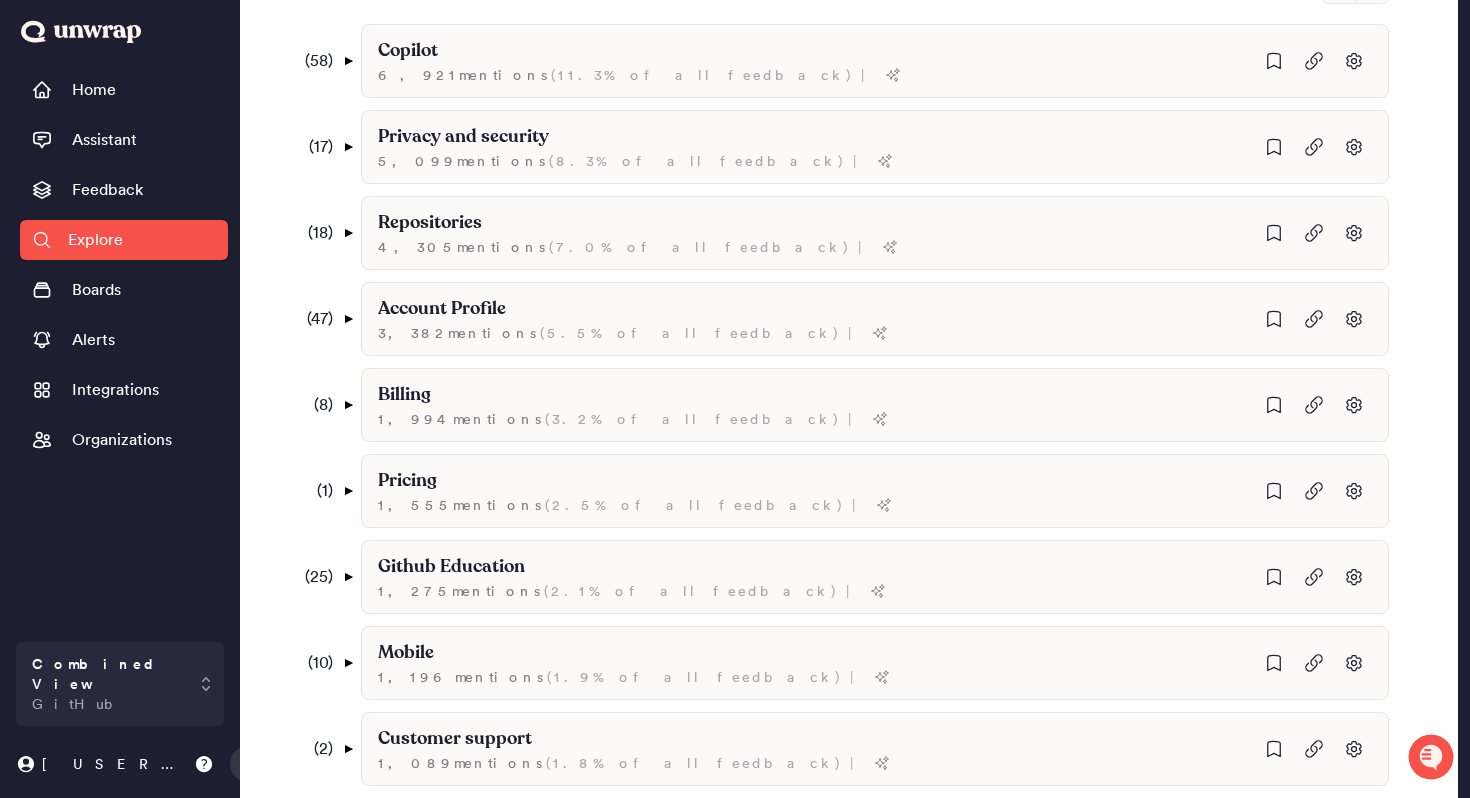 scroll, scrollTop: 313, scrollLeft: 0, axis: vertical 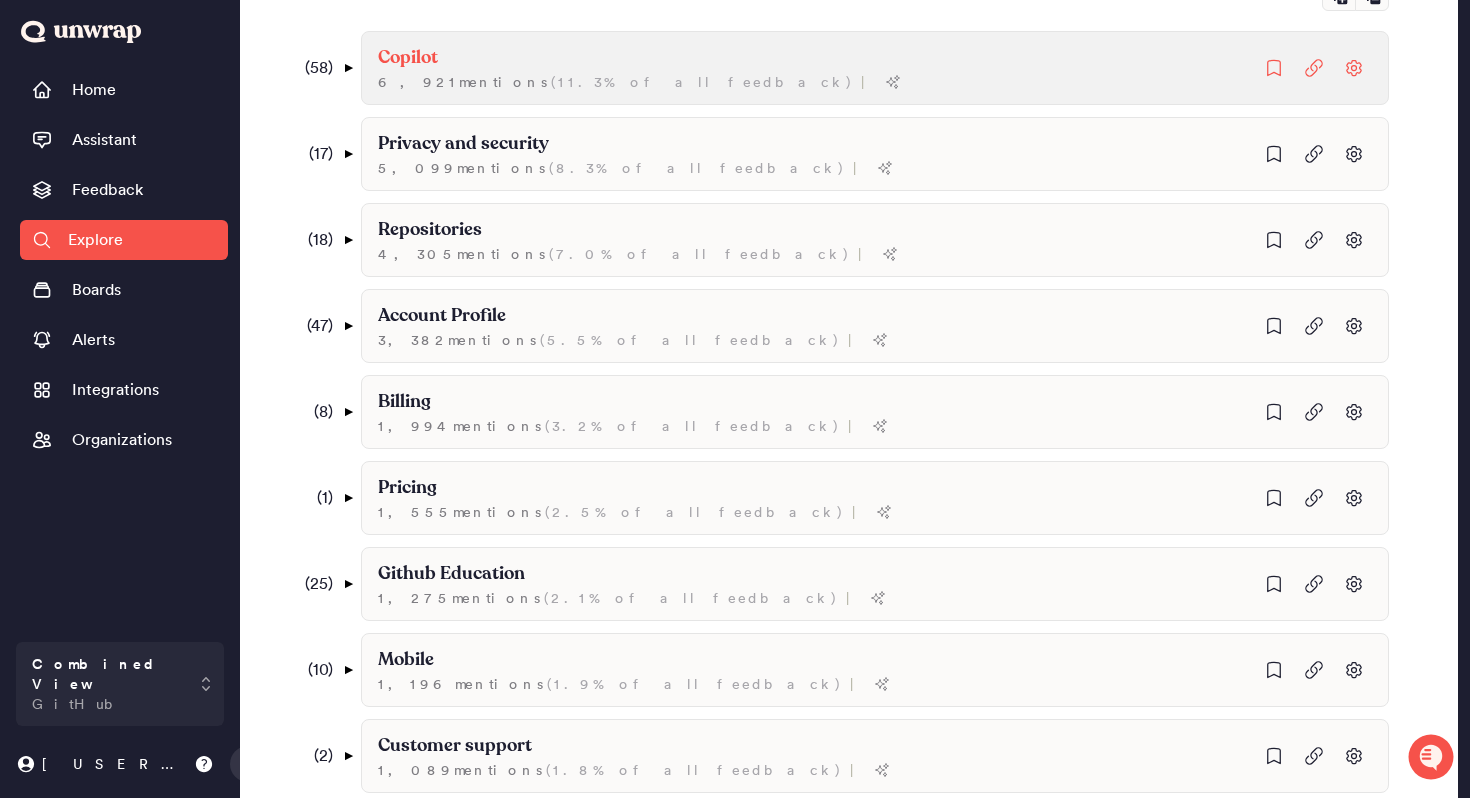 click on "Copilot" at bounding box center (408, 58) 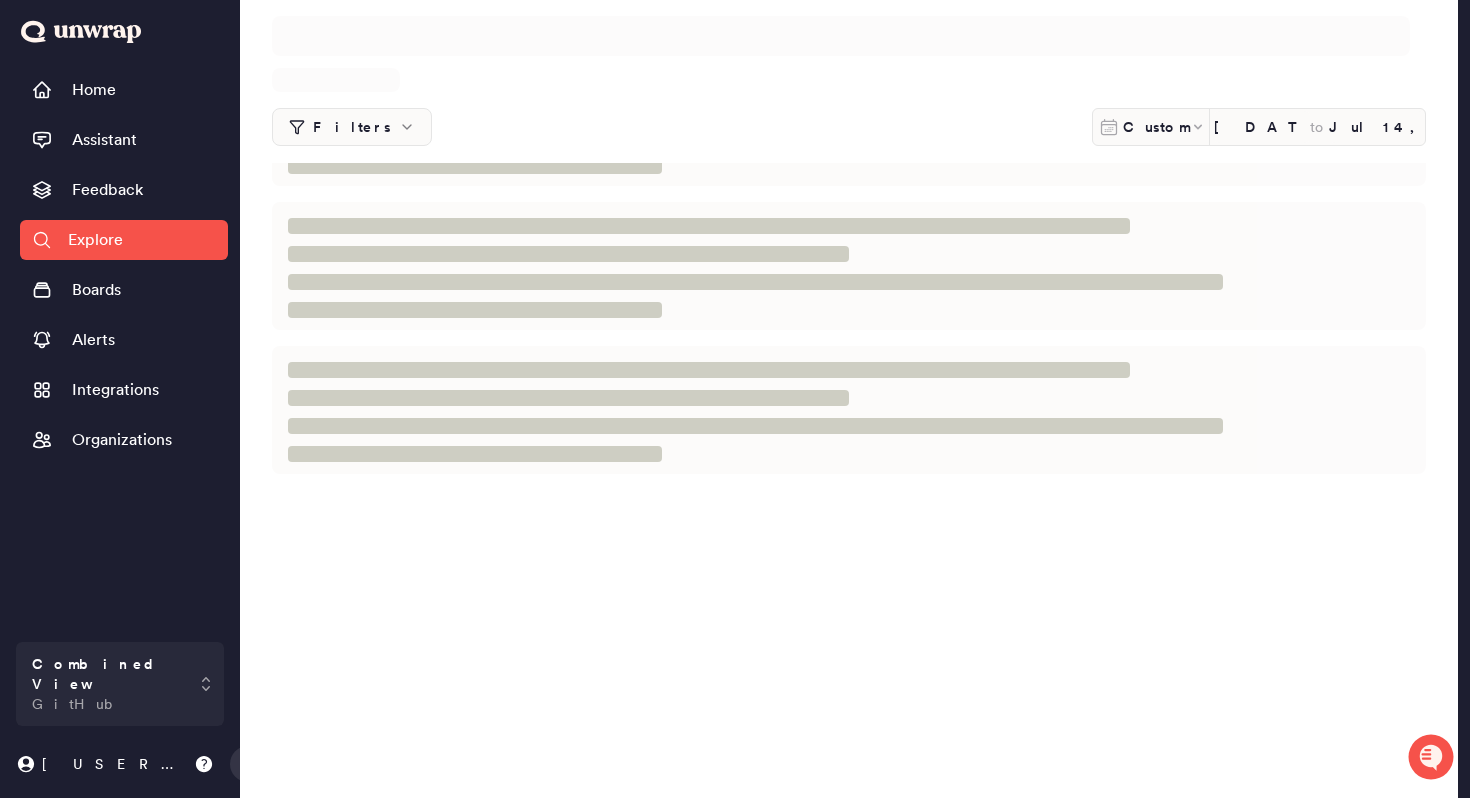 scroll, scrollTop: 0, scrollLeft: 0, axis: both 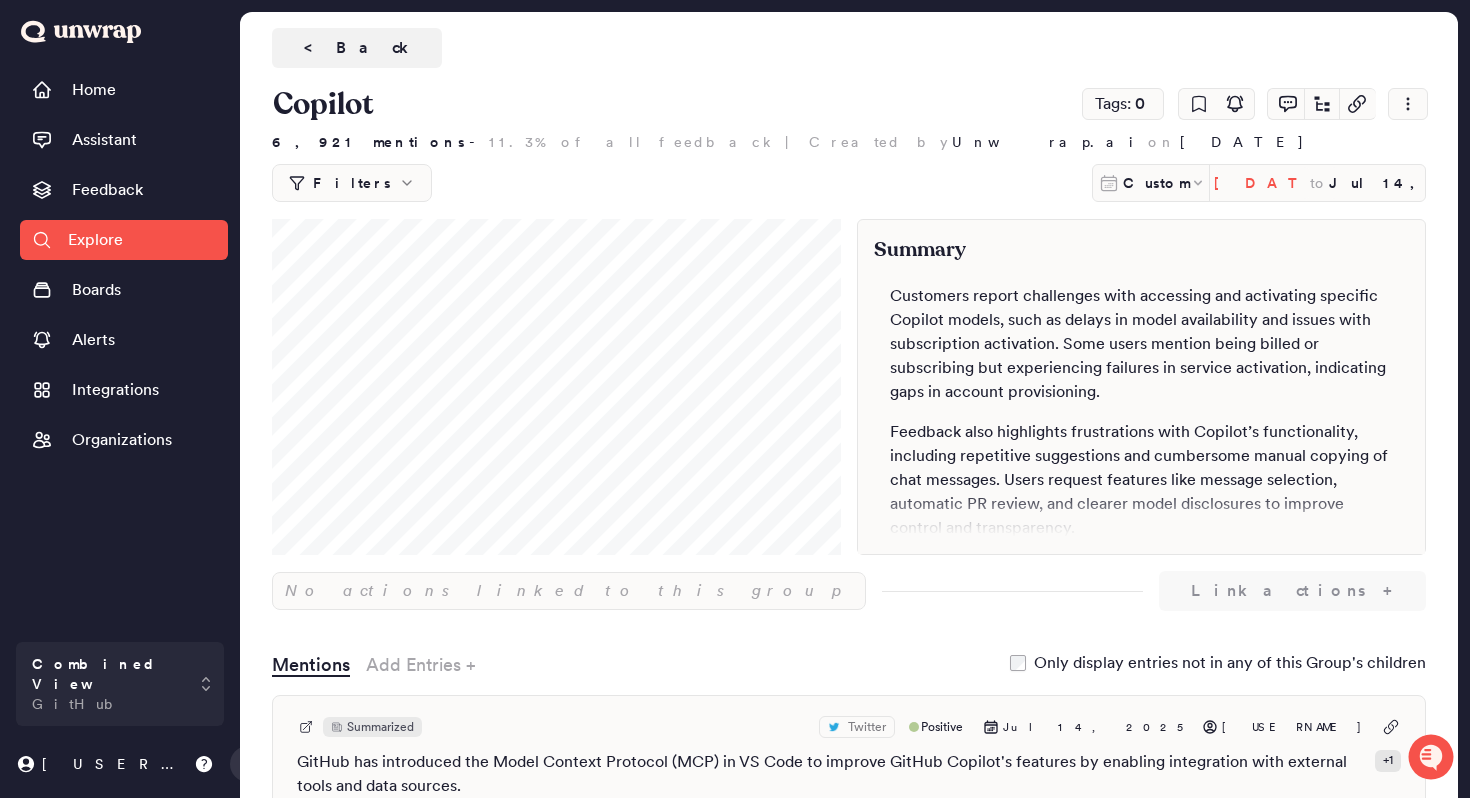 click on "[DATE]" at bounding box center [1262, 183] 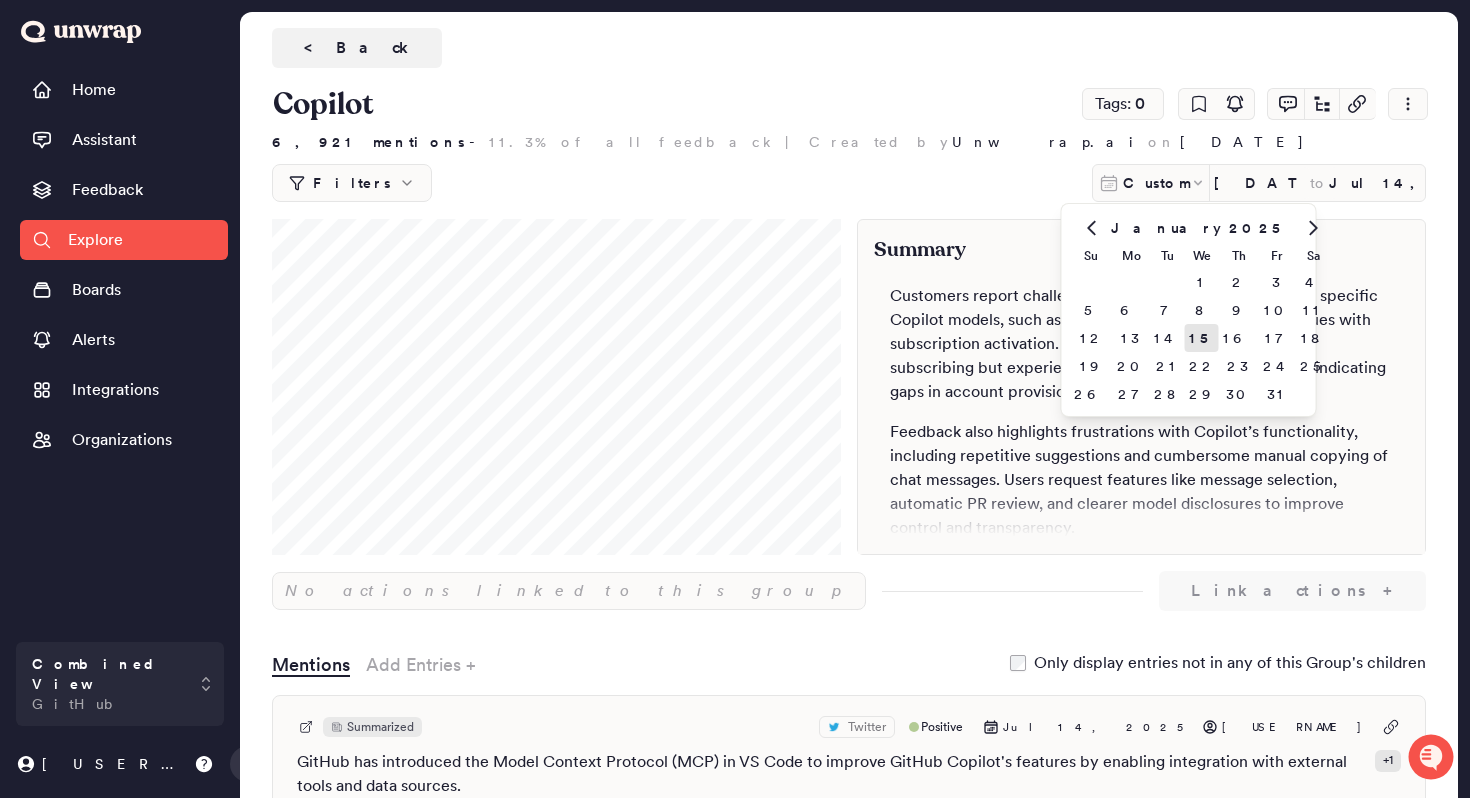 click 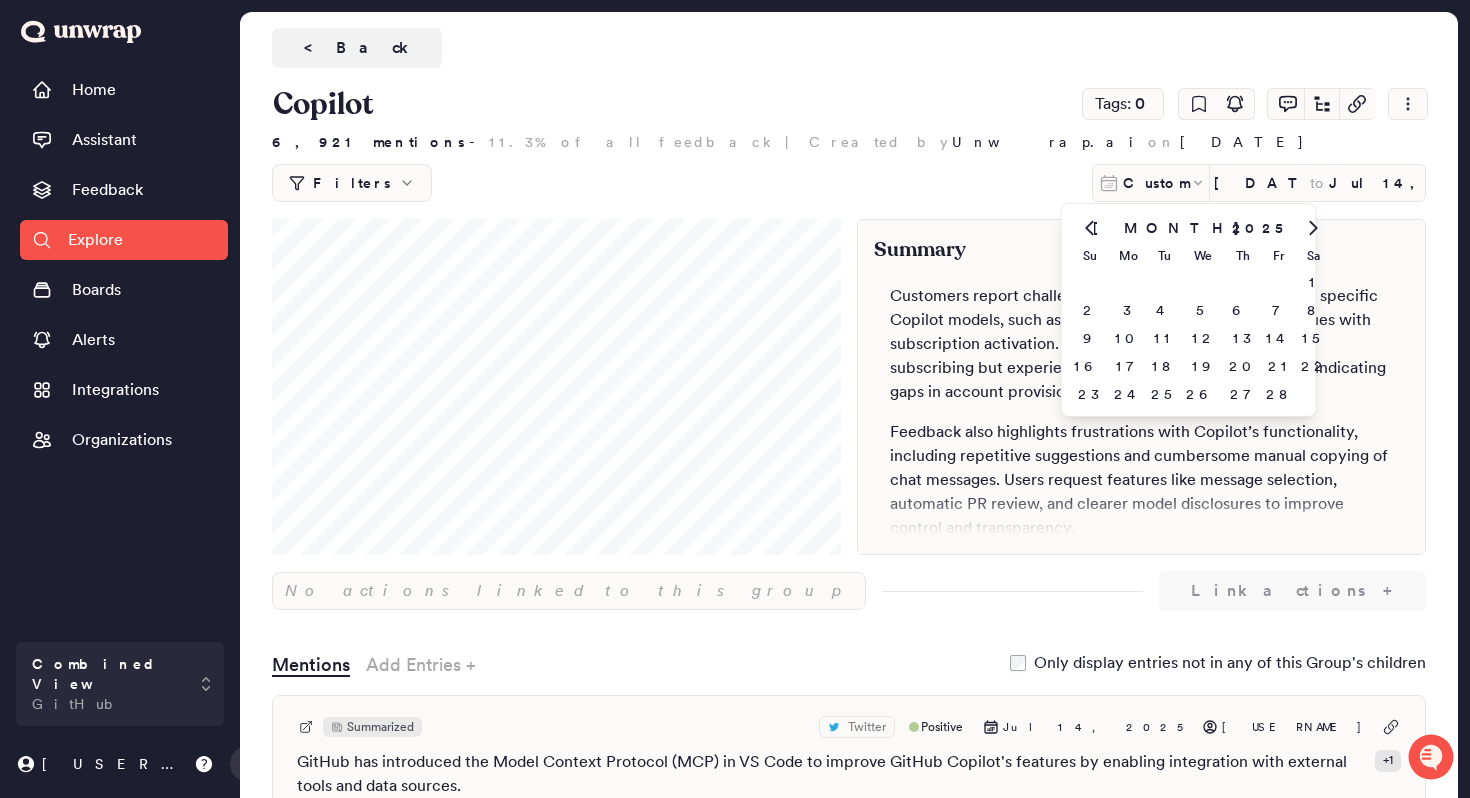 click 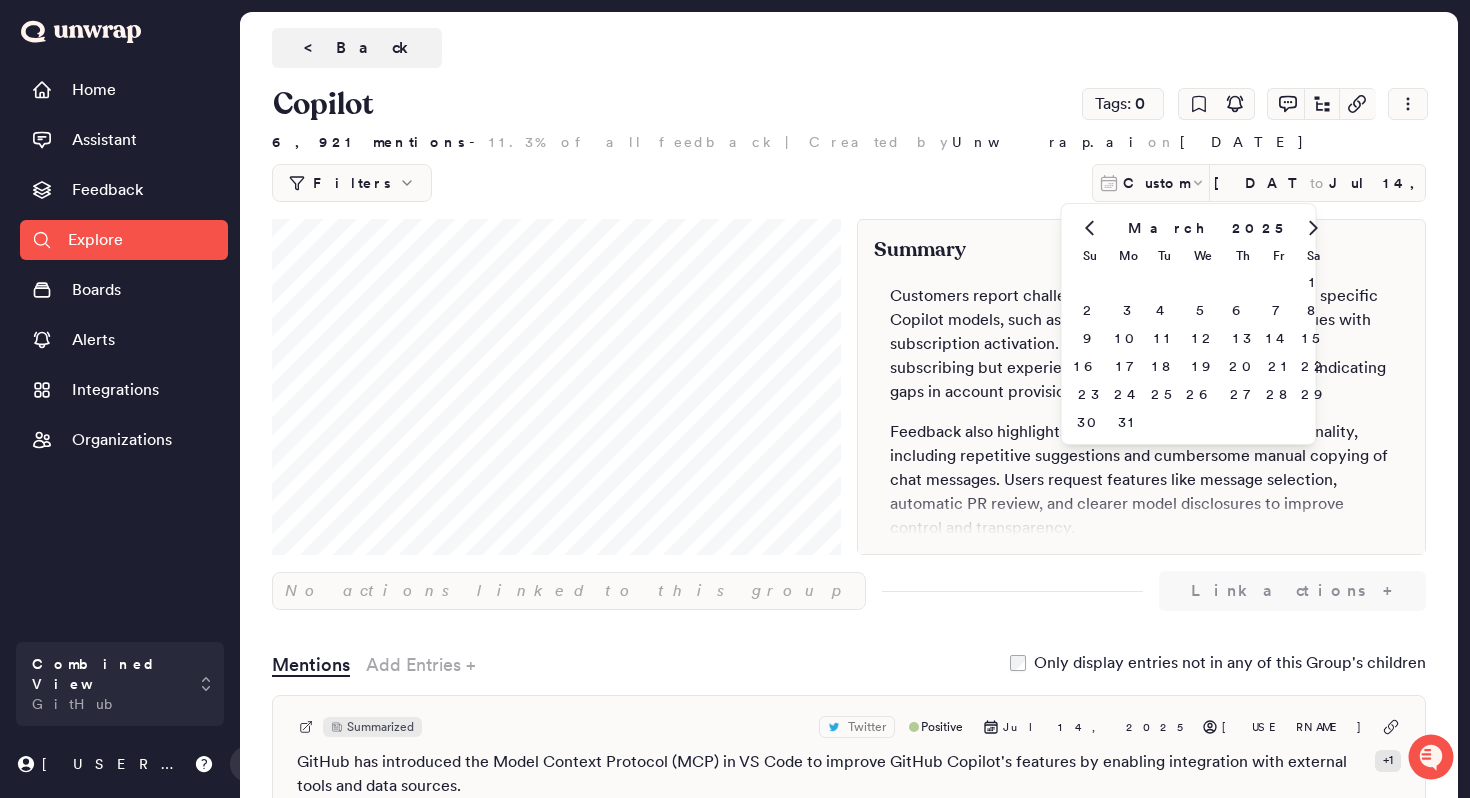 click 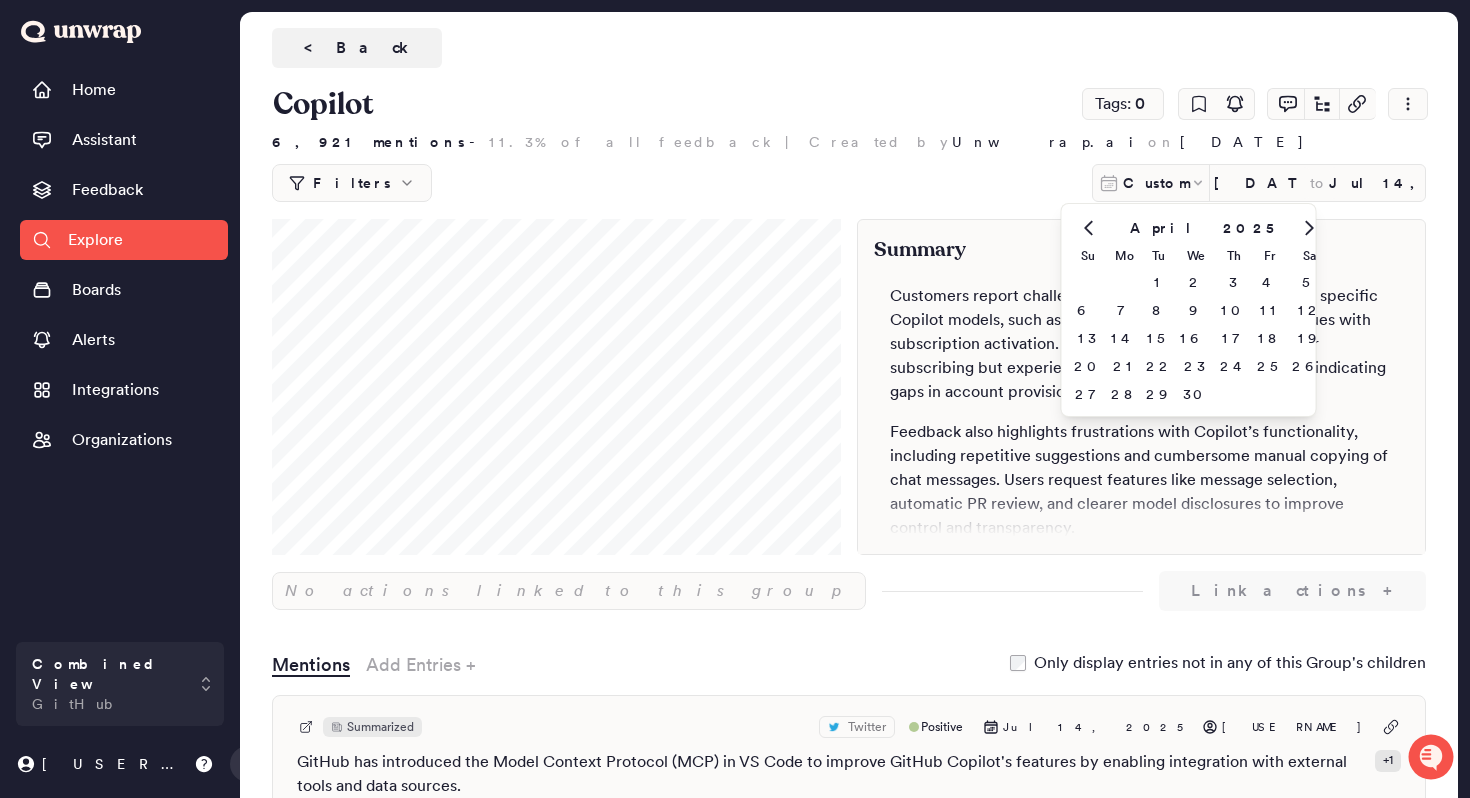 click 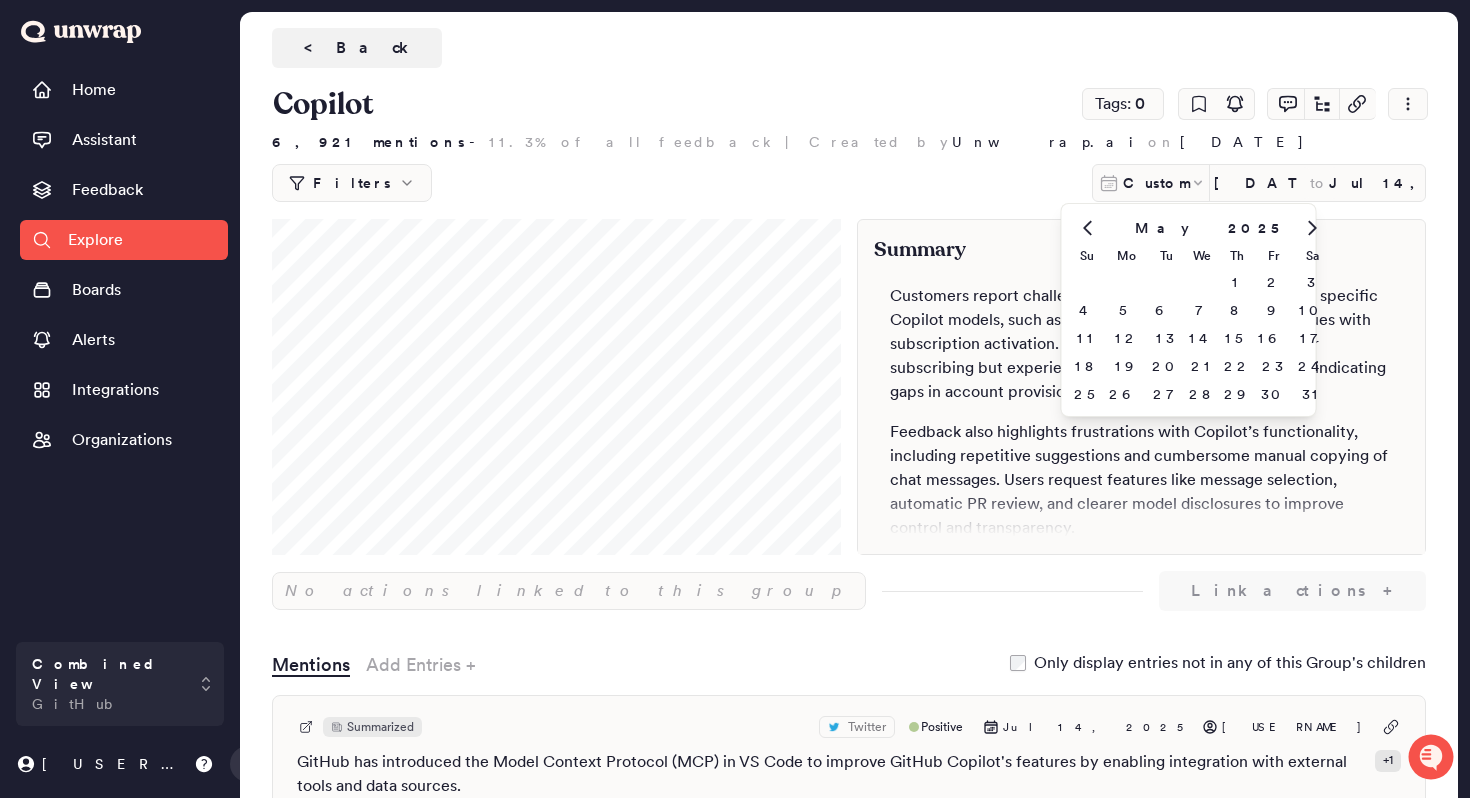 click 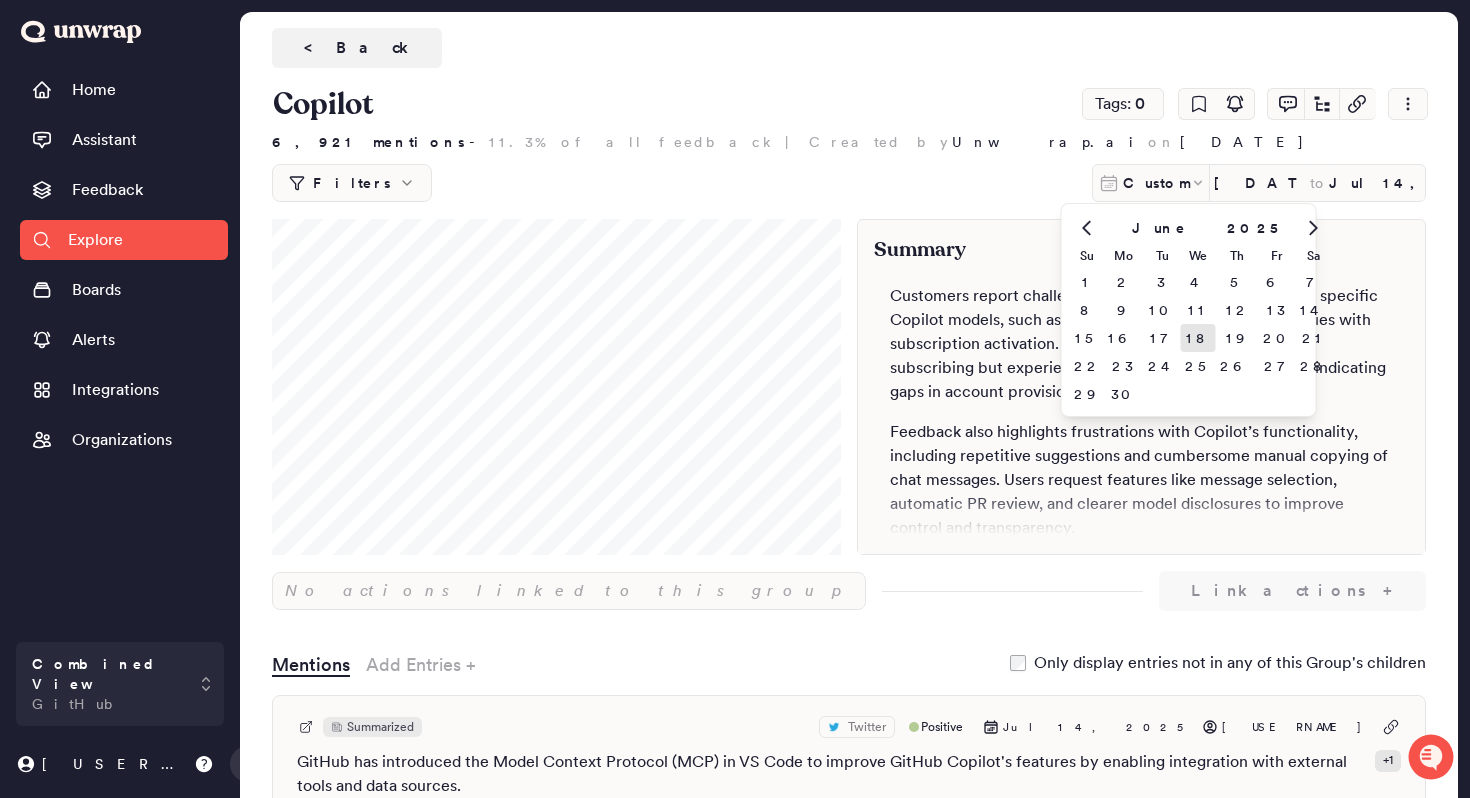 click on "18" at bounding box center [1198, 338] 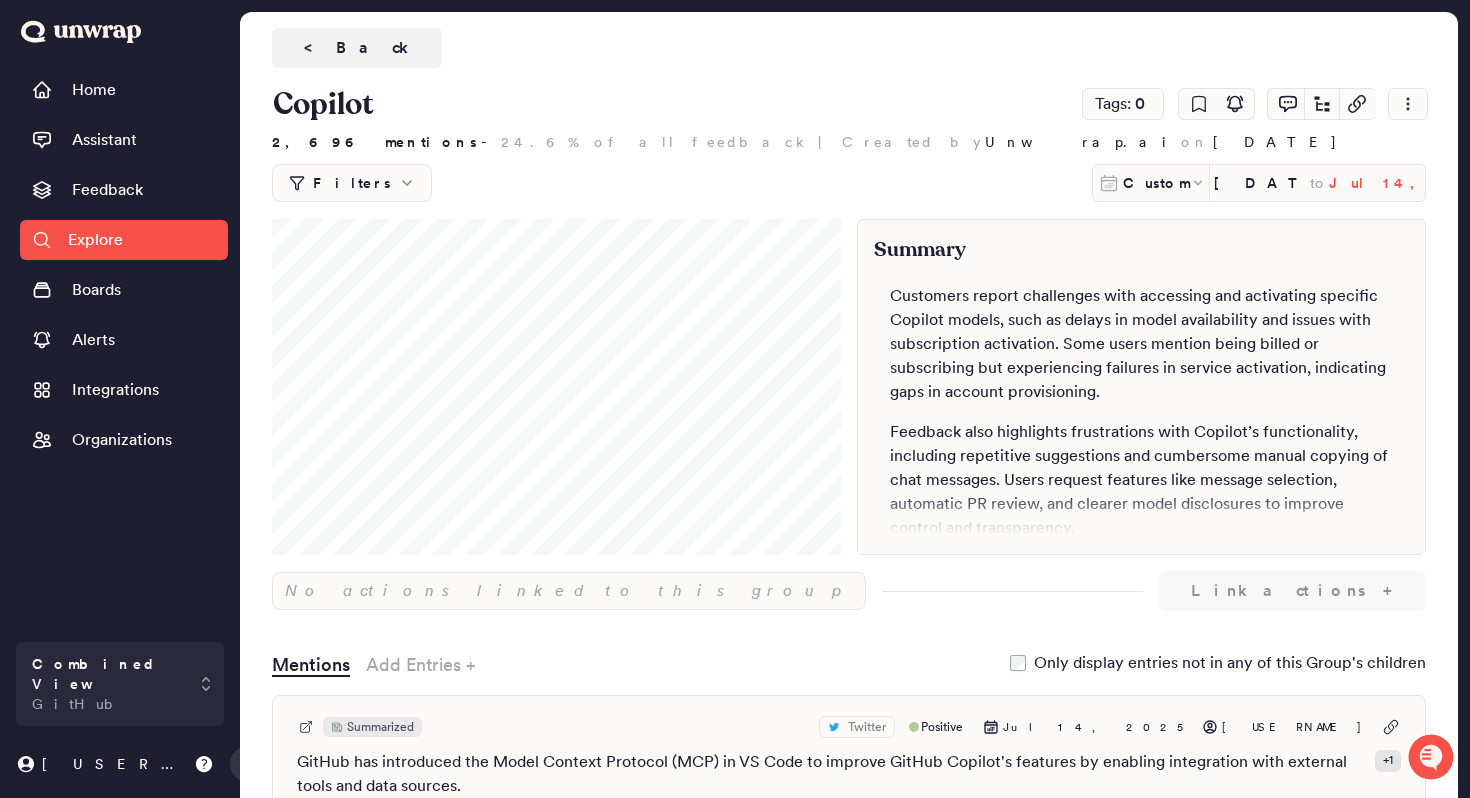 click on "Jul 14, 2025" at bounding box center (1377, 183) 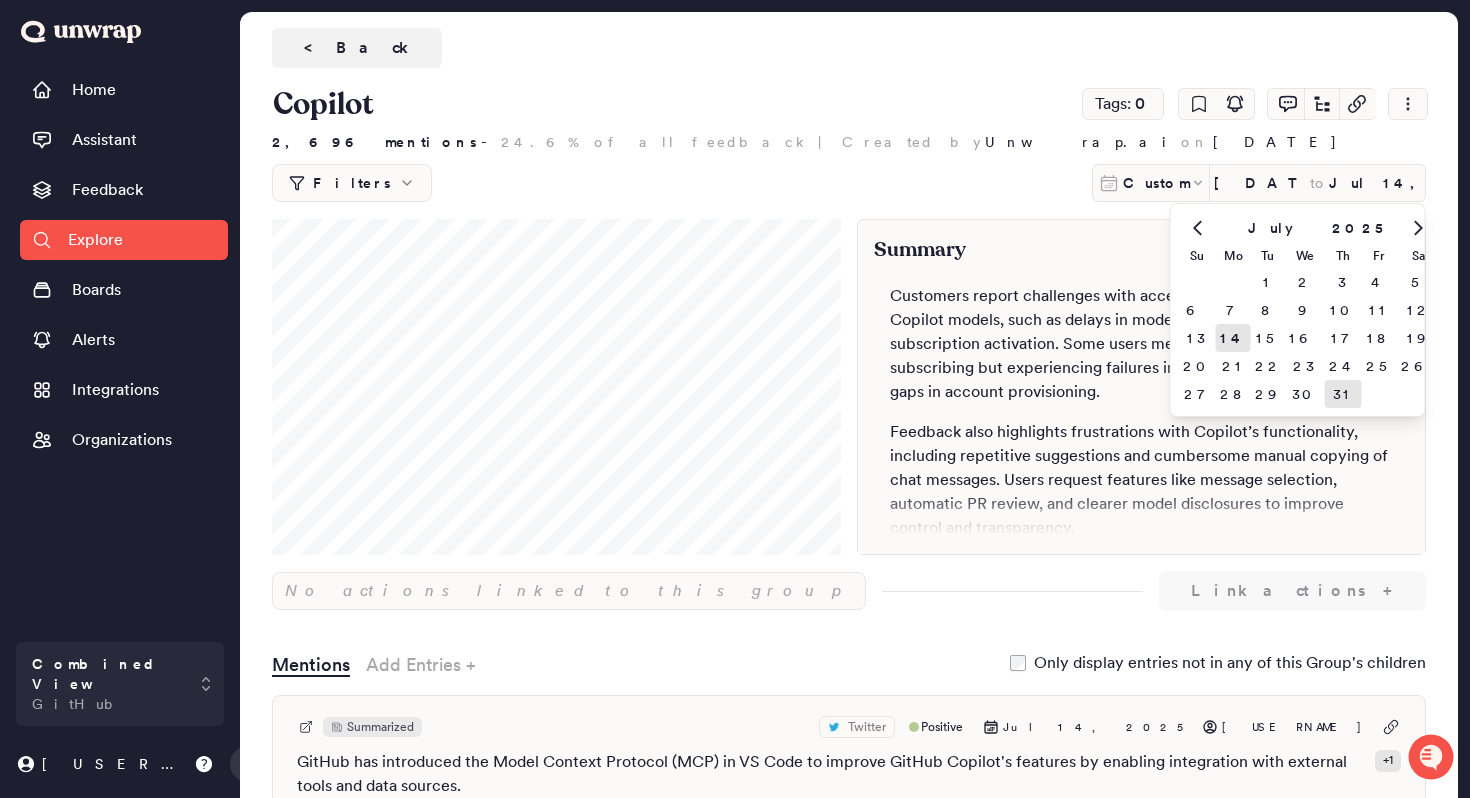 click on "31" at bounding box center (1343, 394) 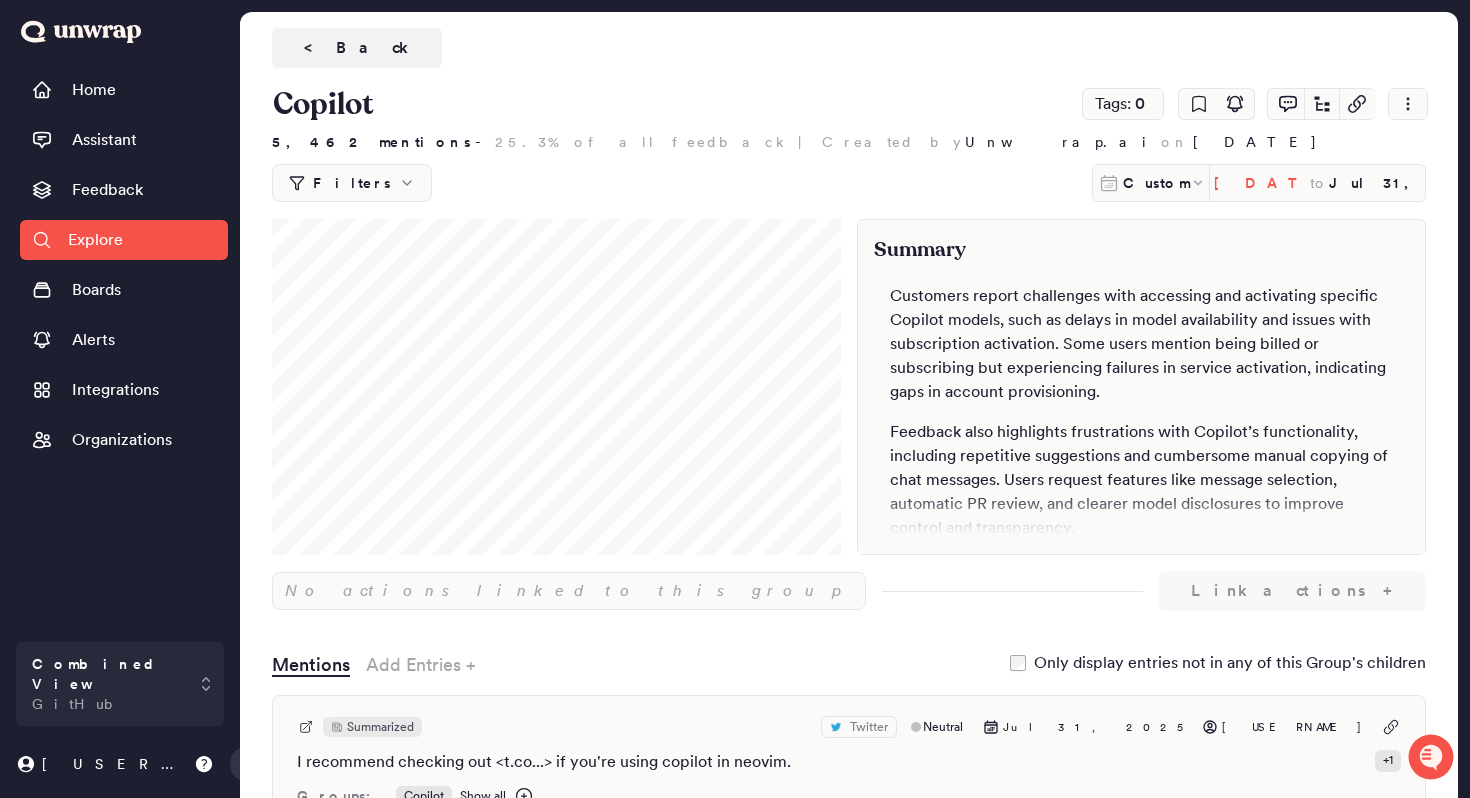click on "[DATE]" at bounding box center (1262, 183) 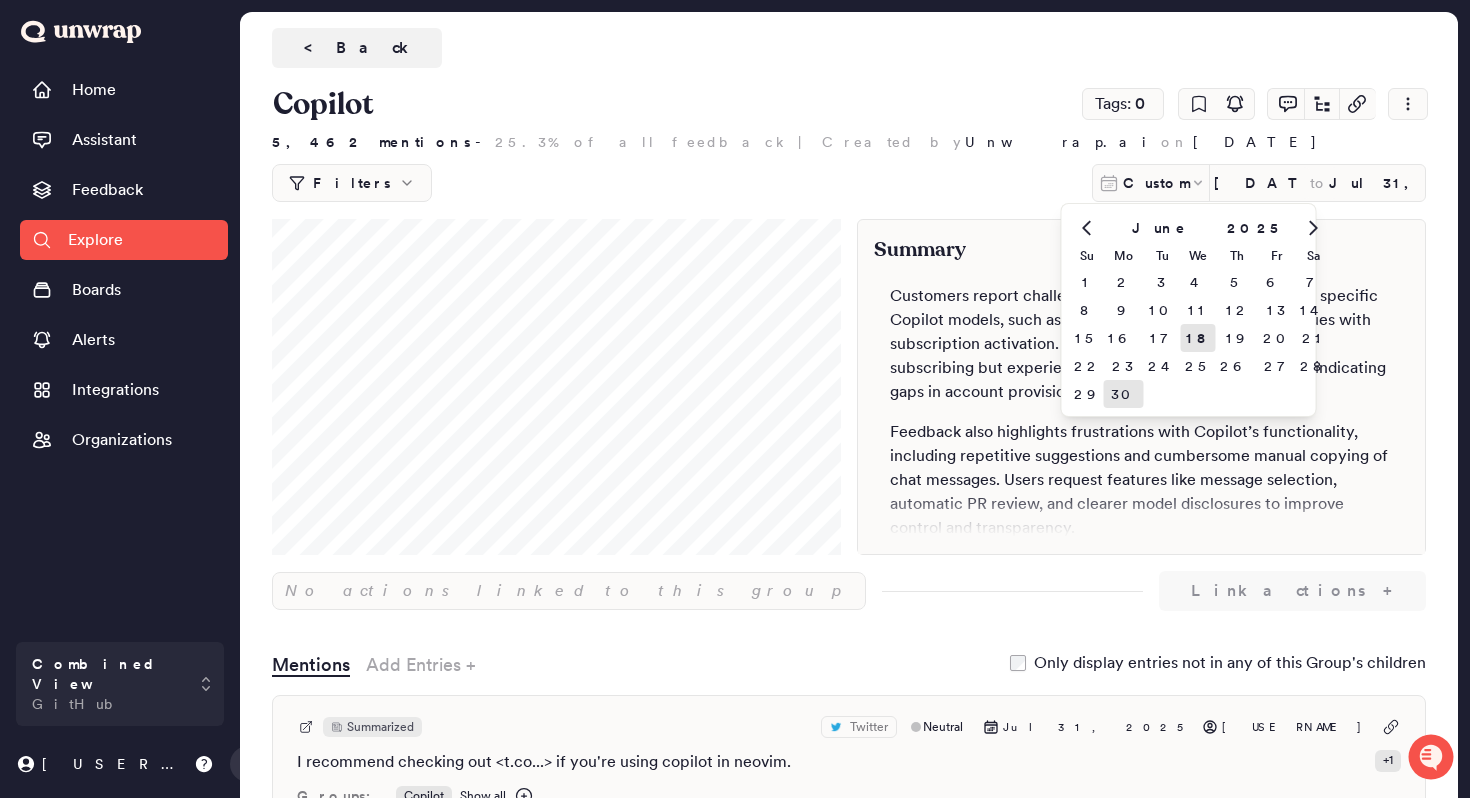 click on "30" at bounding box center (1124, 394) 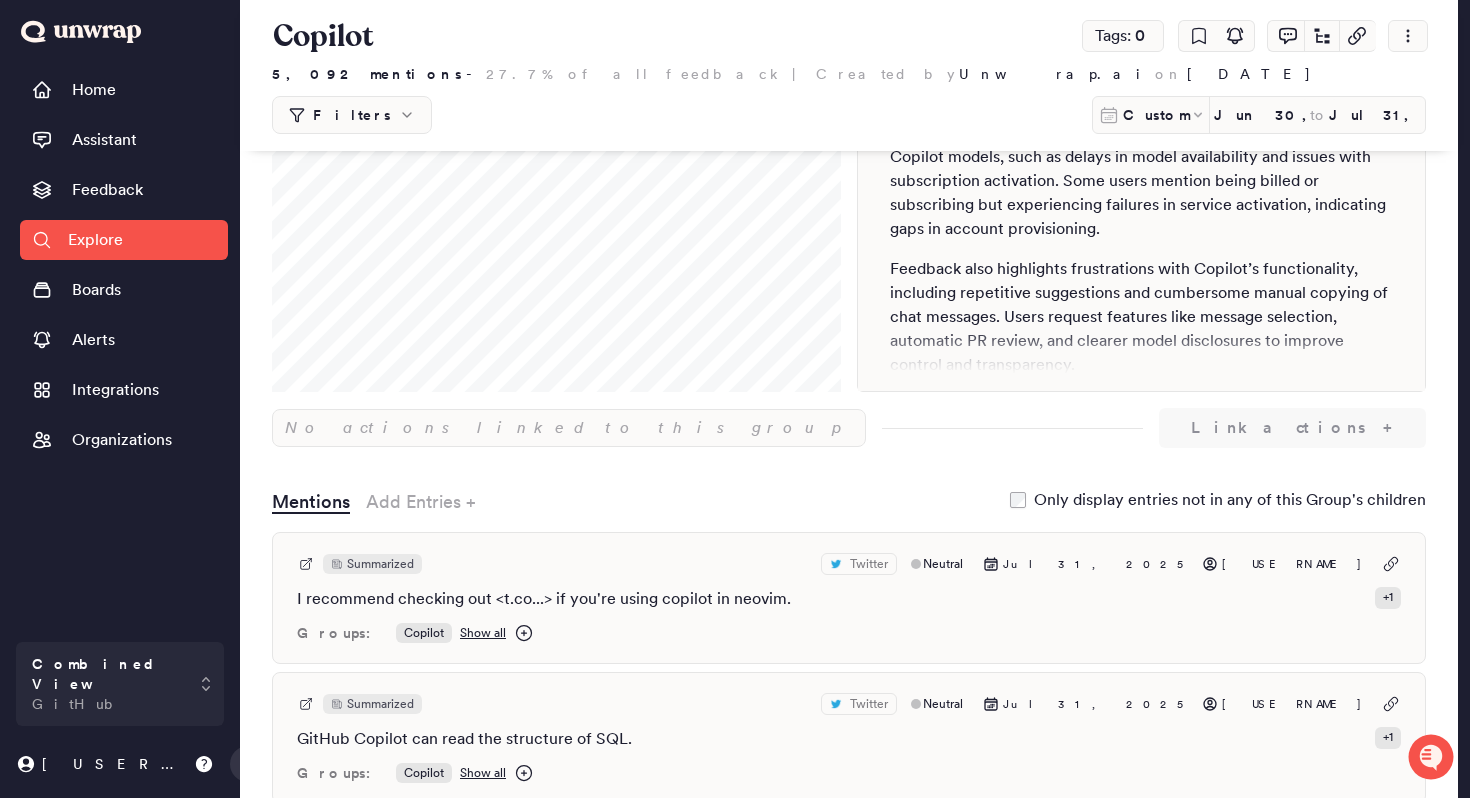 scroll, scrollTop: 0, scrollLeft: 0, axis: both 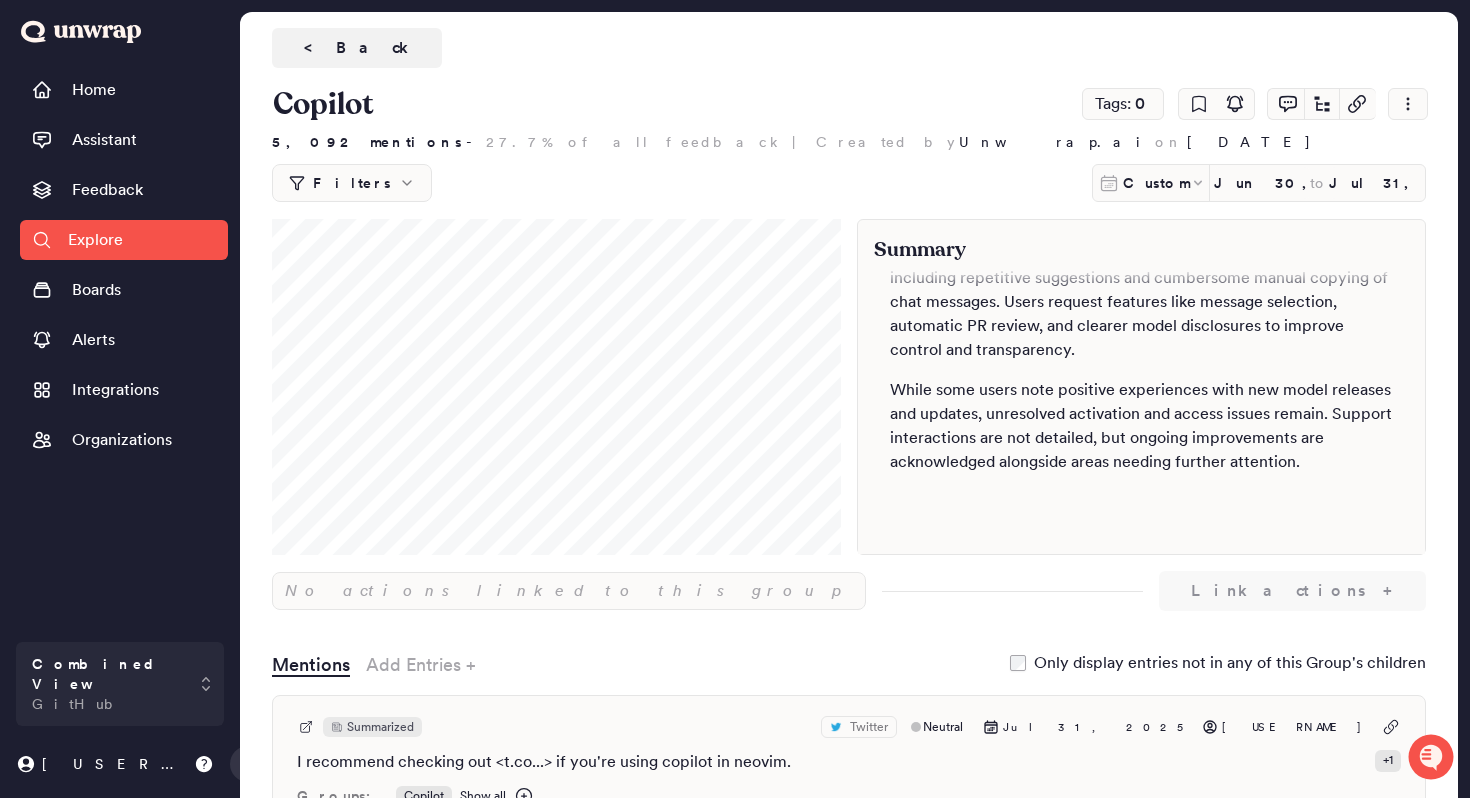 click on "Filters" at bounding box center [352, 183] 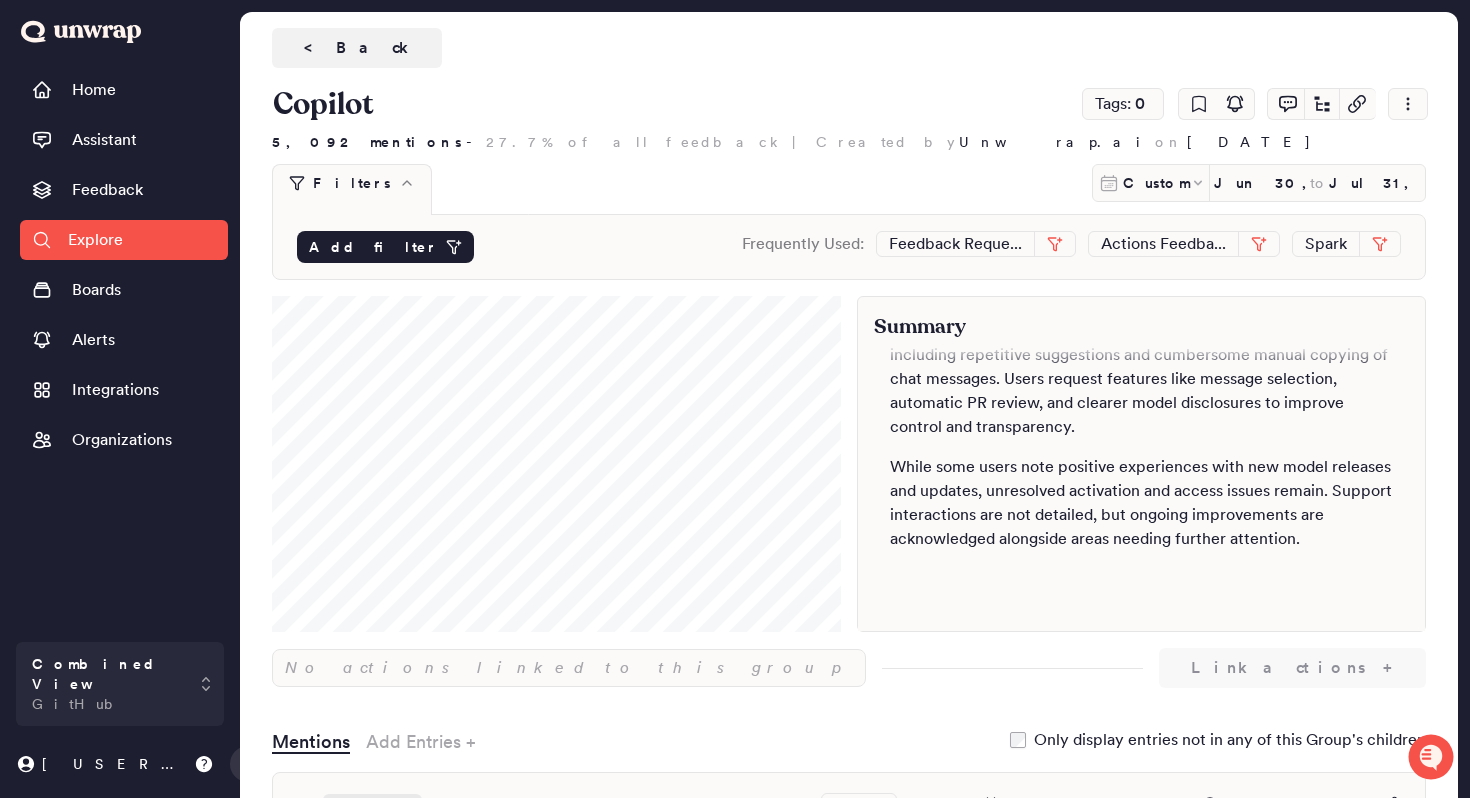 click 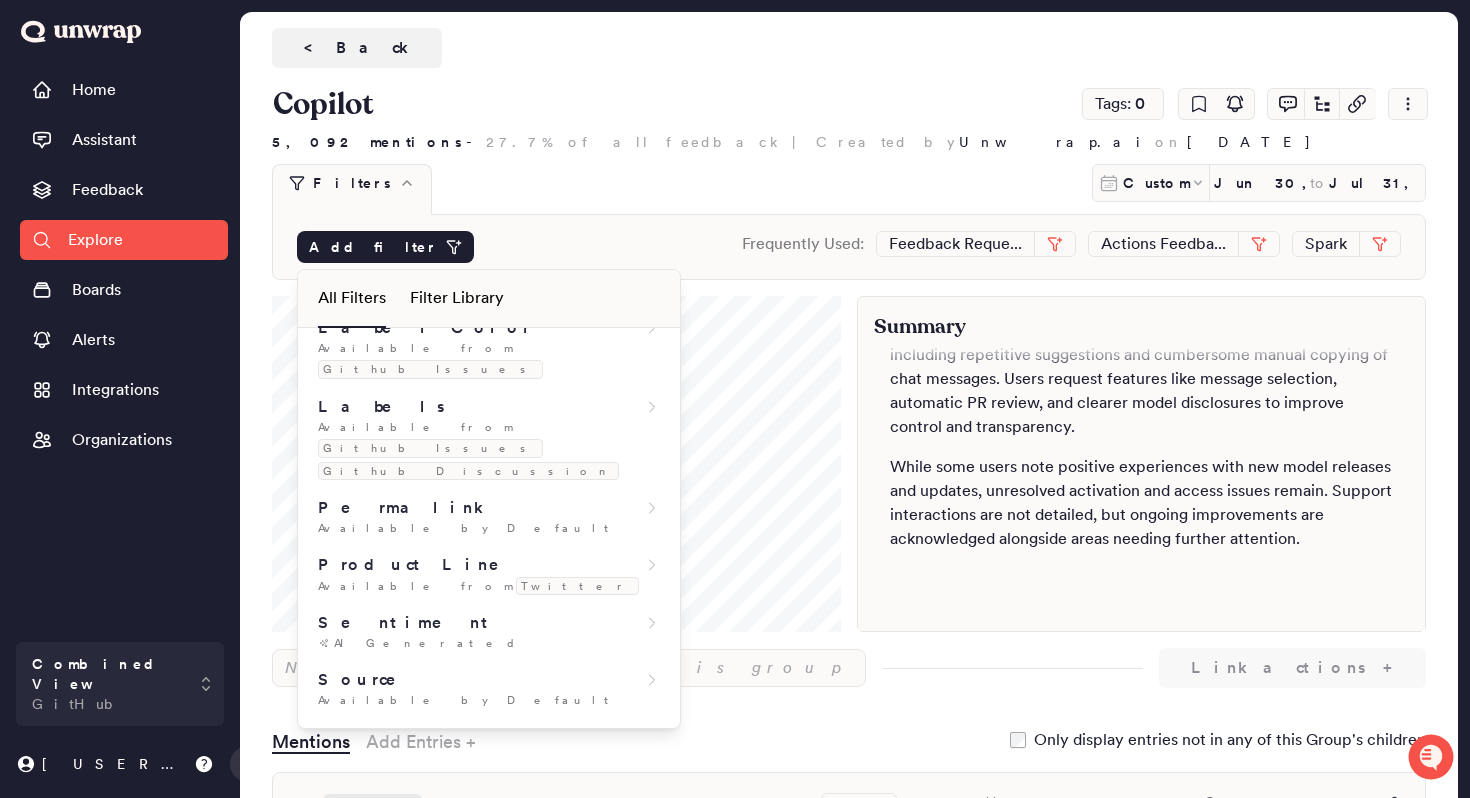 scroll, scrollTop: 983, scrollLeft: 0, axis: vertical 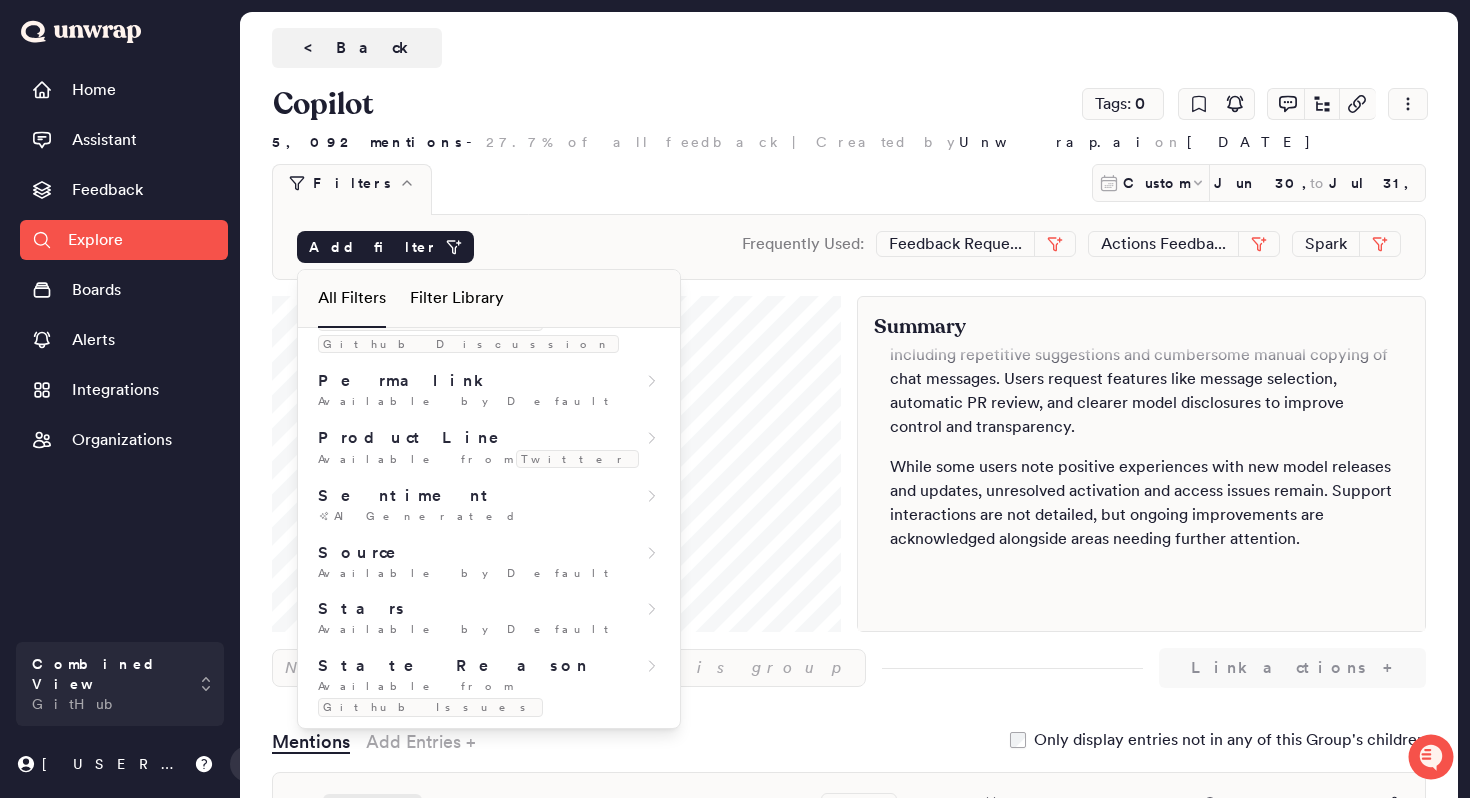 click on "Filter Library" at bounding box center (457, 298) 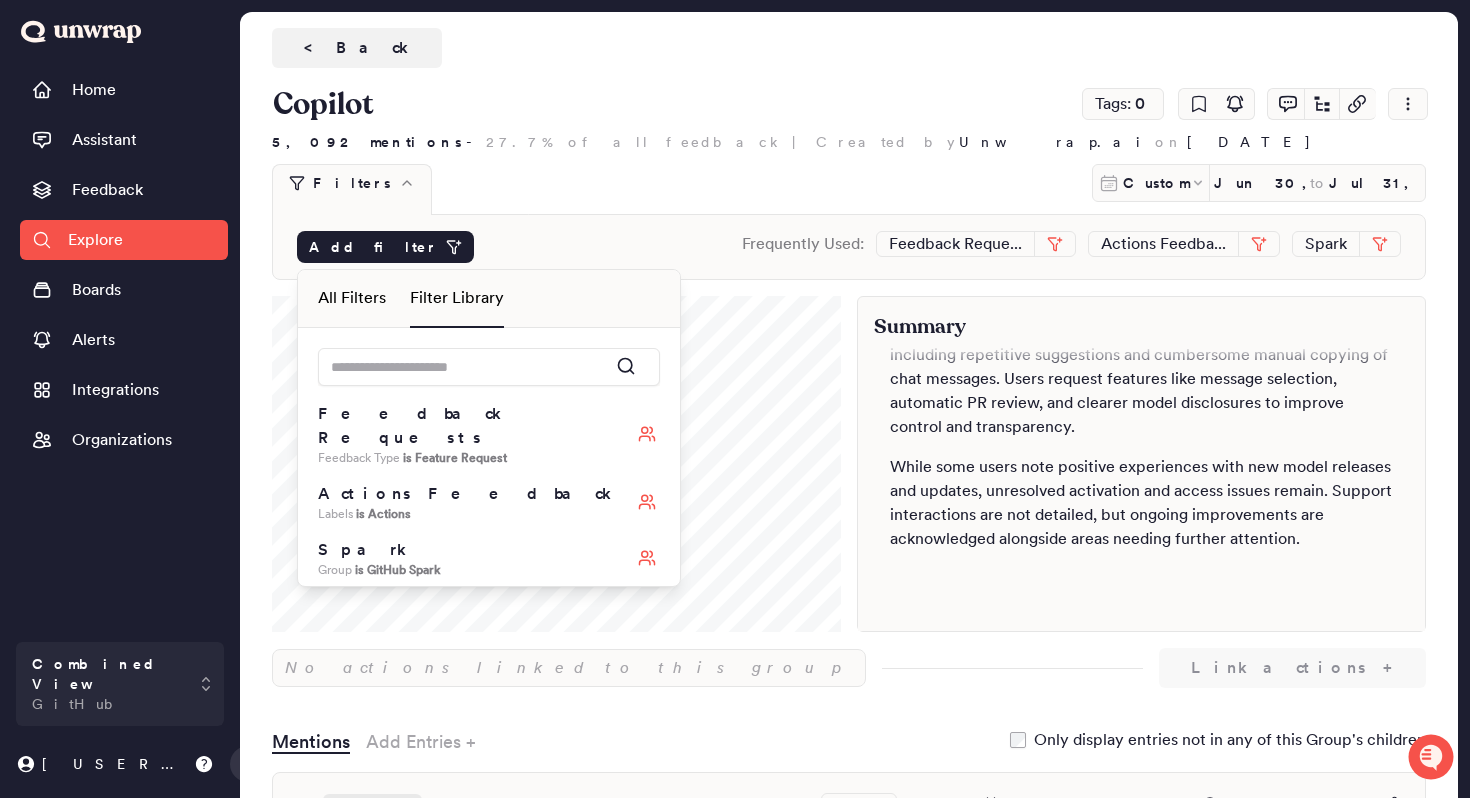 click on "All Filters" at bounding box center (352, 298) 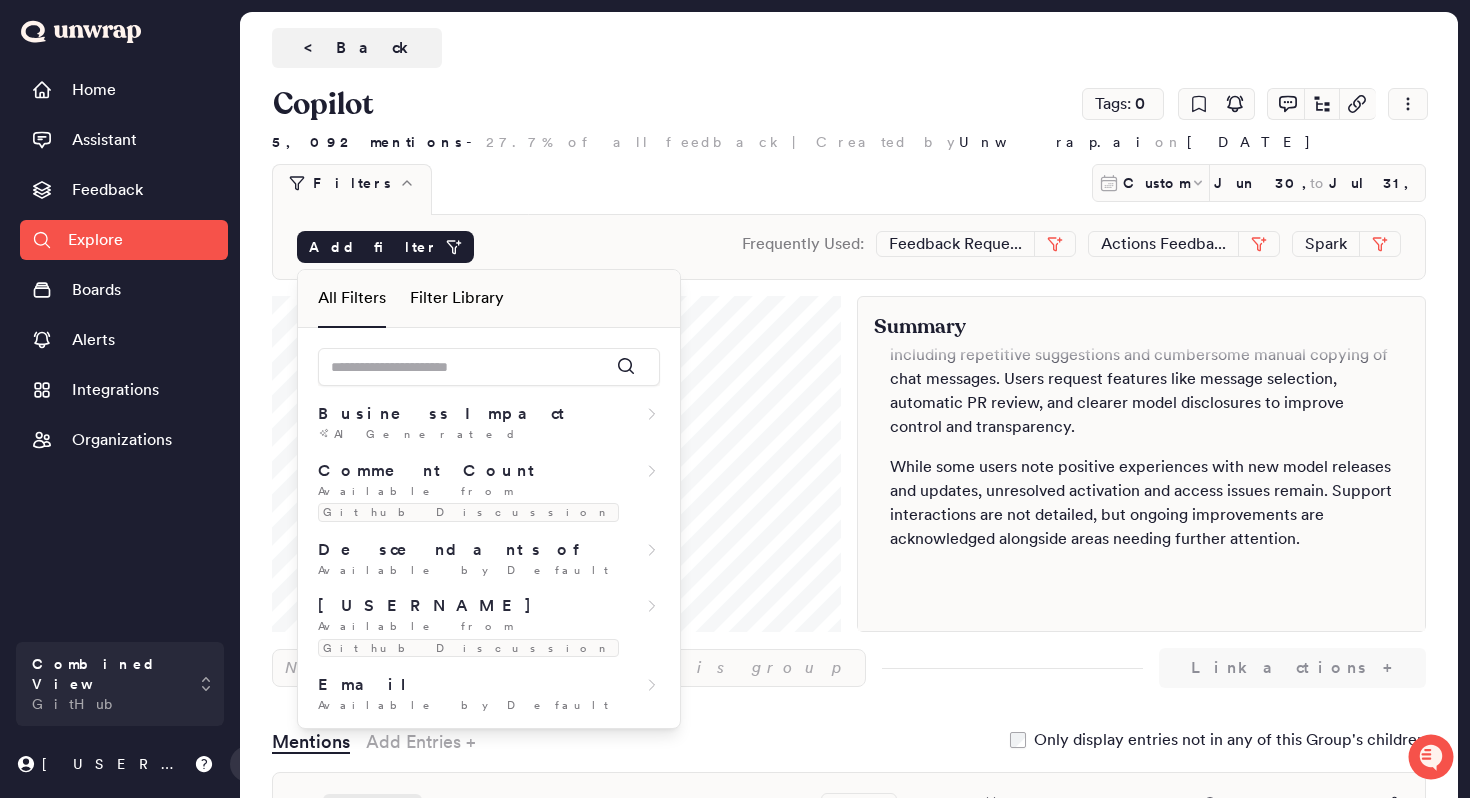 click on "Explore" at bounding box center (124, 240) 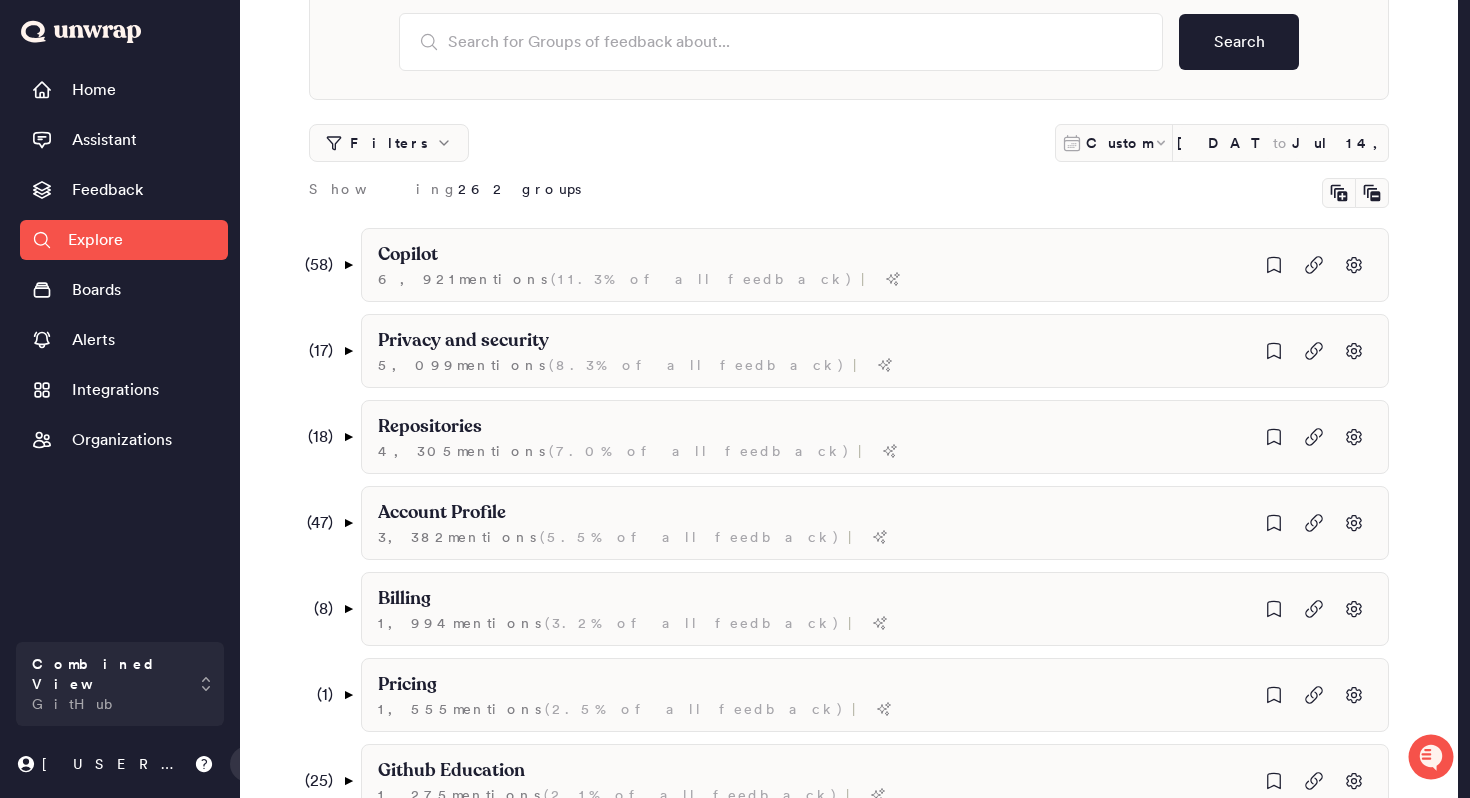 scroll, scrollTop: 0, scrollLeft: 0, axis: both 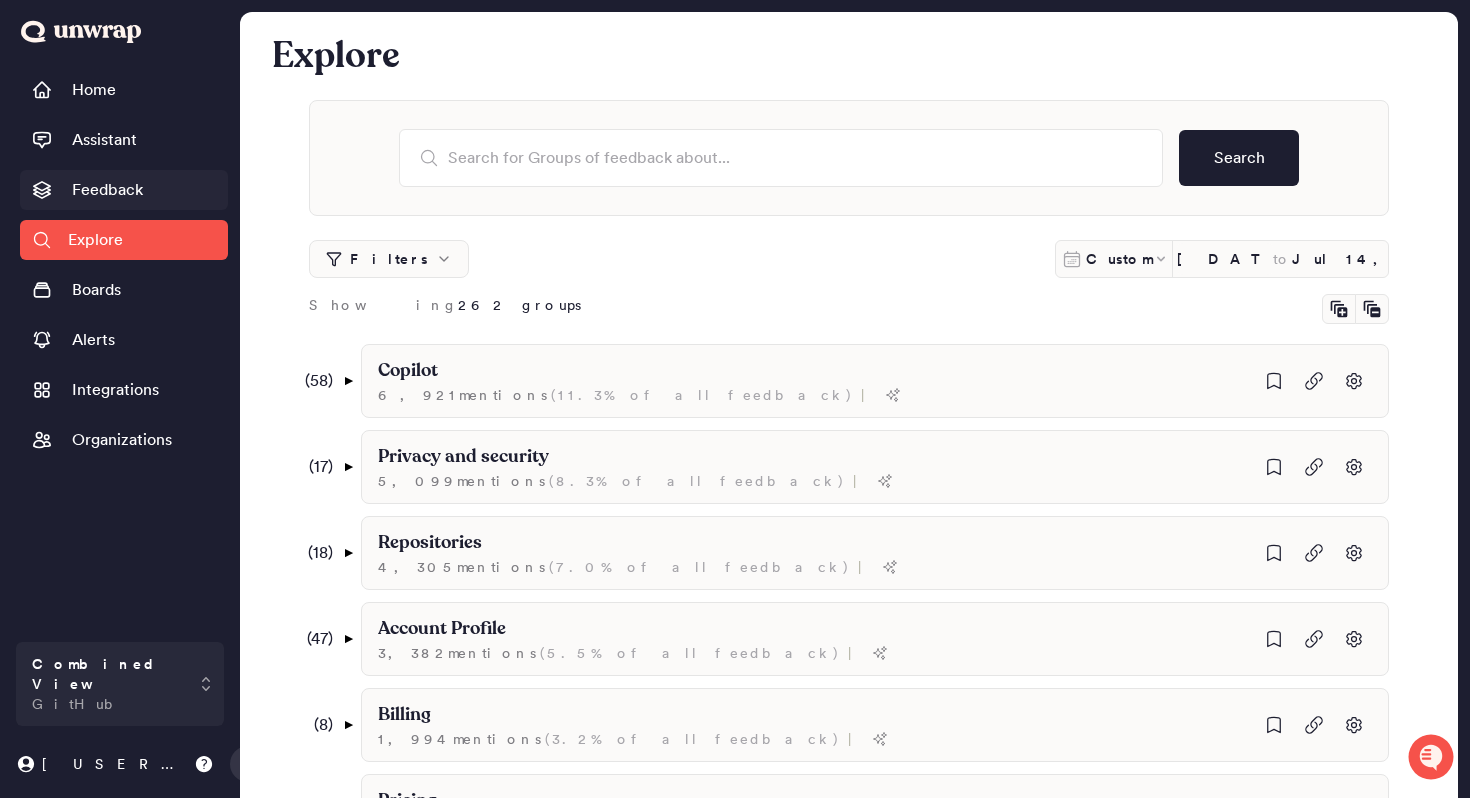 click on "Feedback" at bounding box center [107, 190] 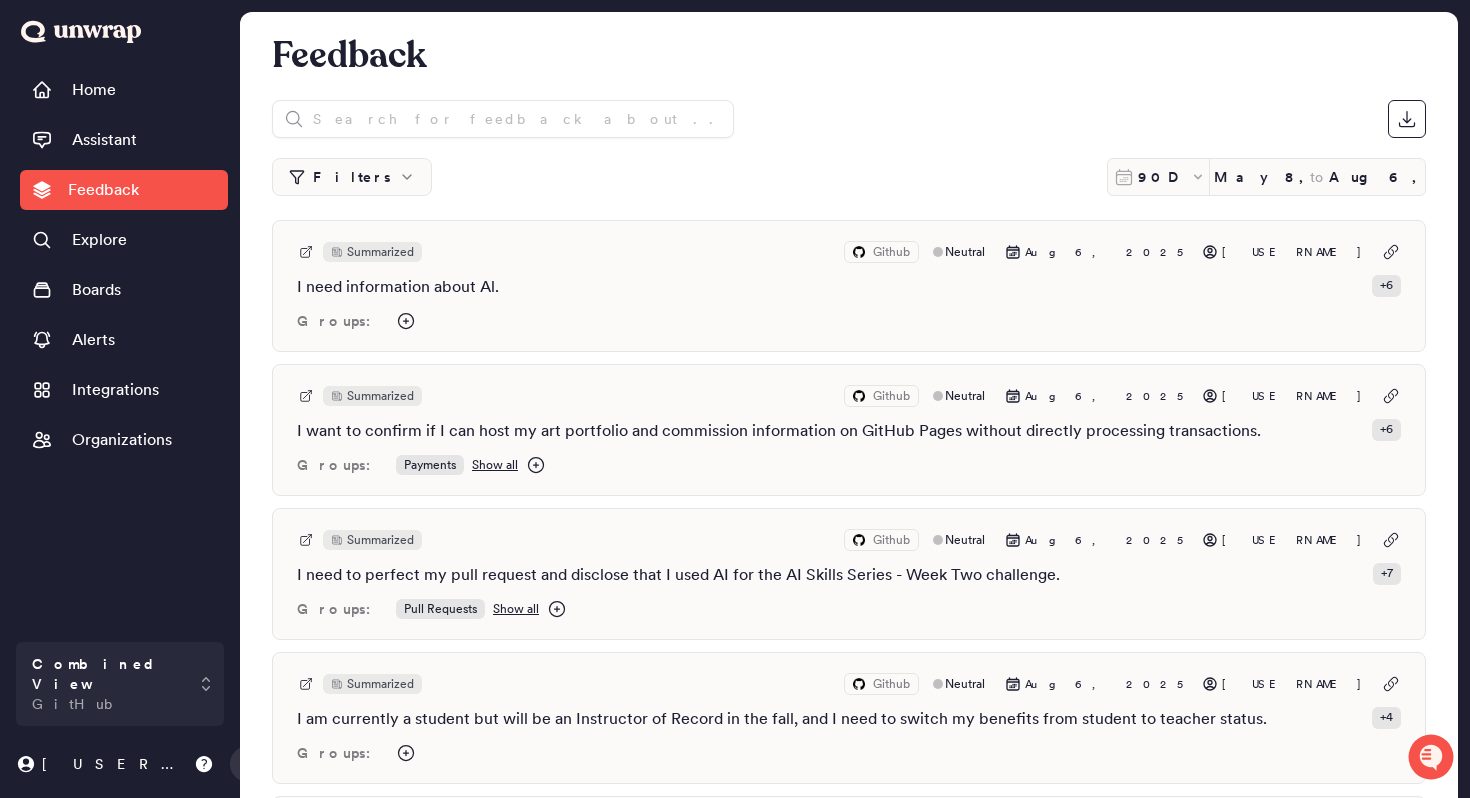 click on "Filters" at bounding box center [352, 177] 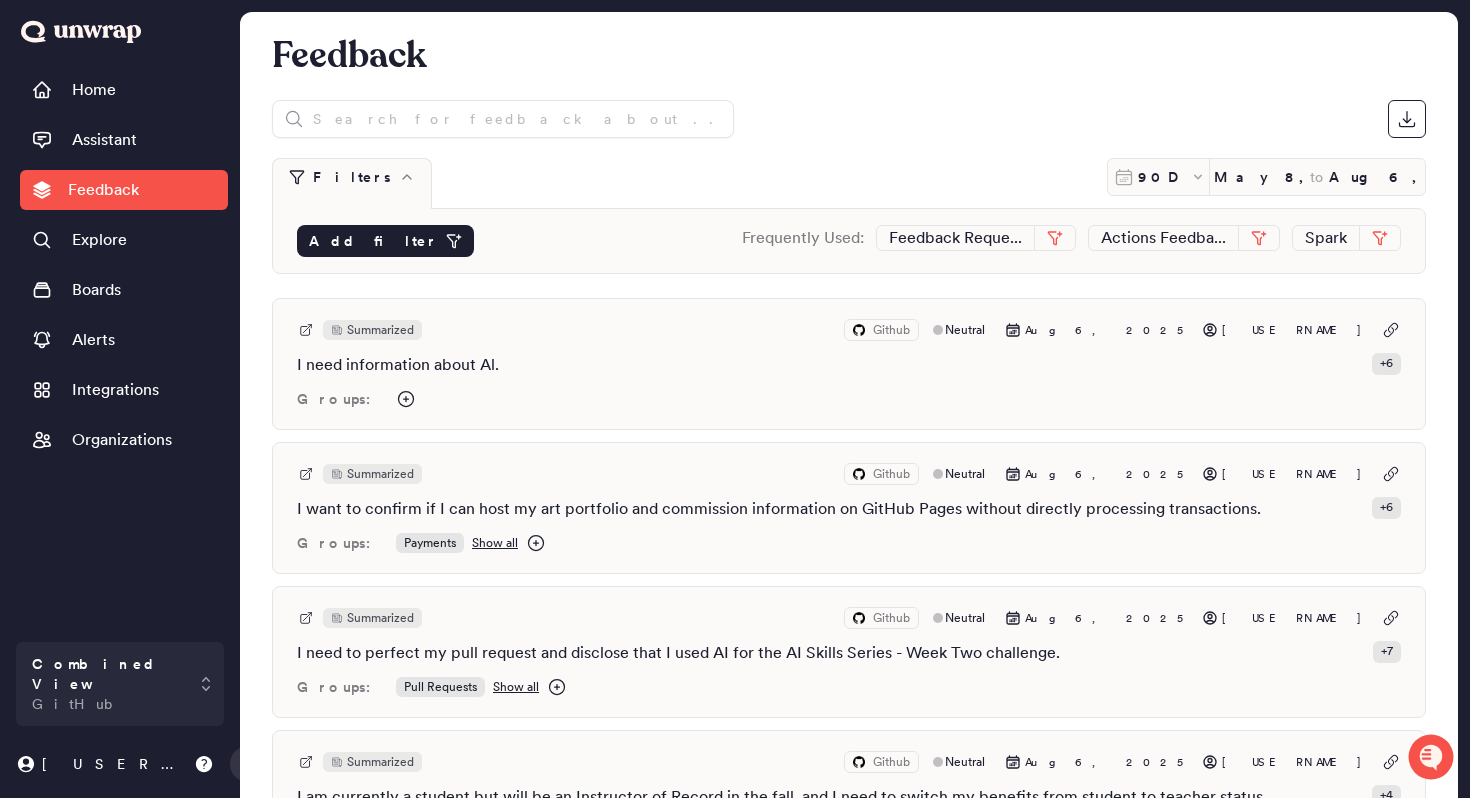 click on "Add filter" at bounding box center [385, 241] 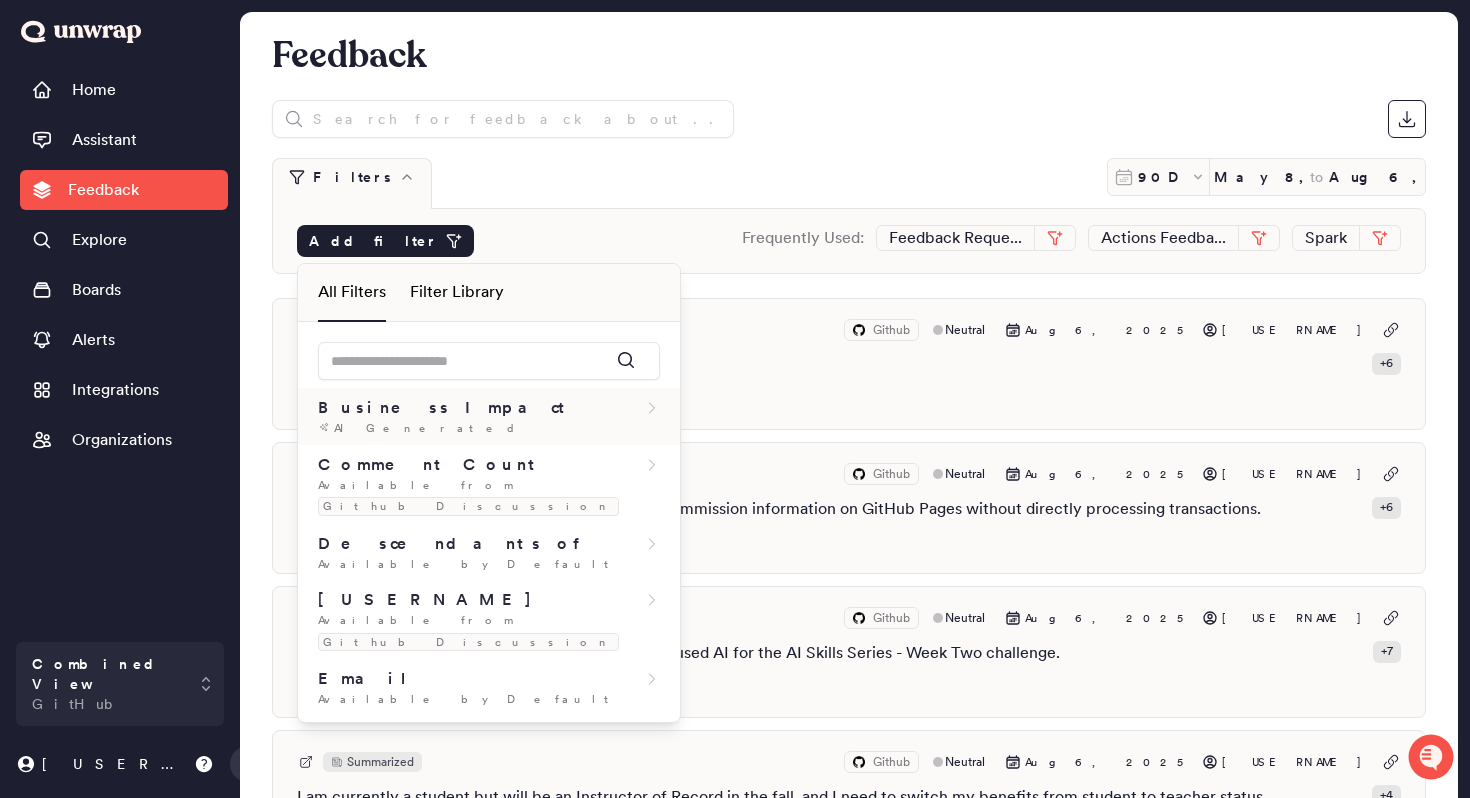 click 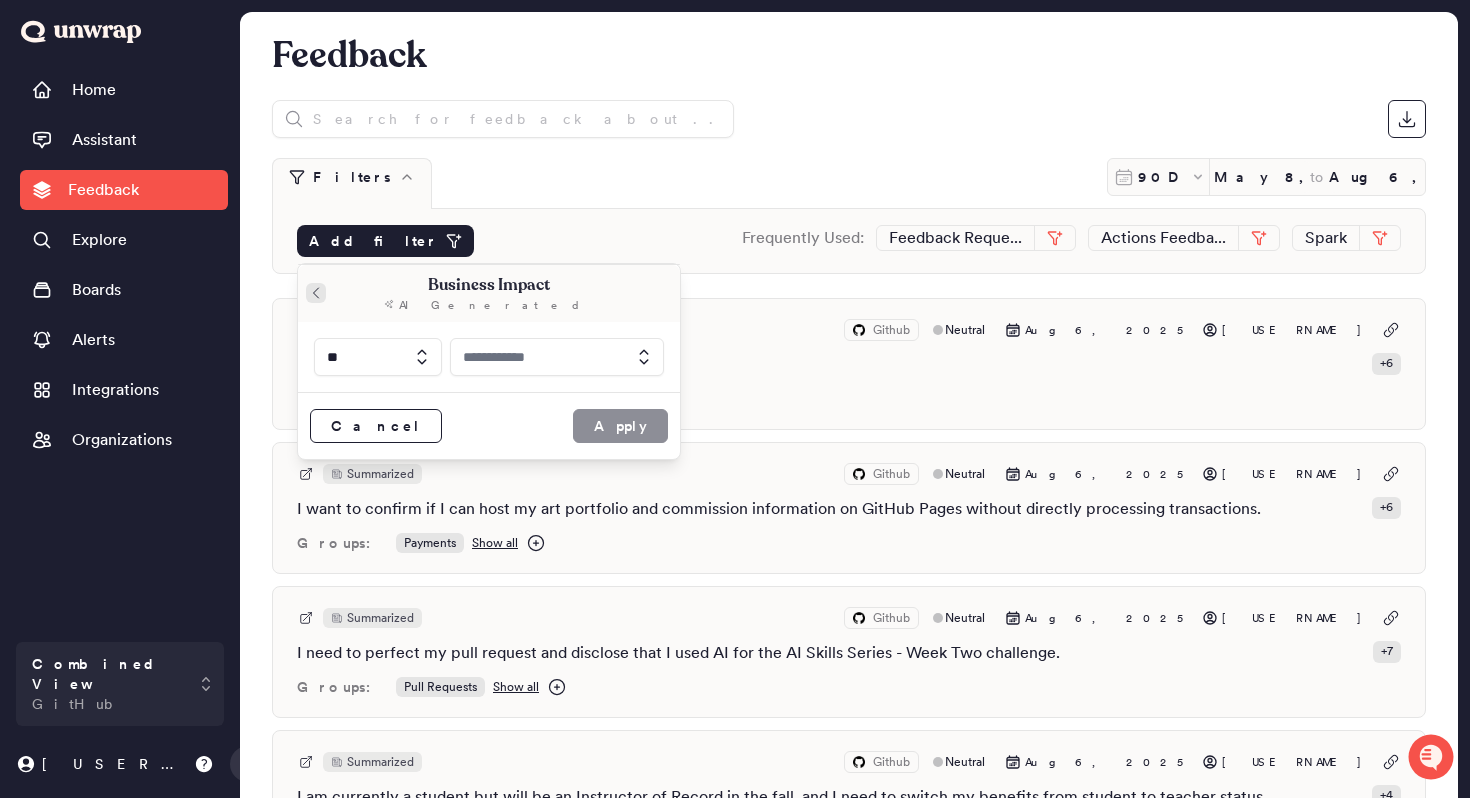 click 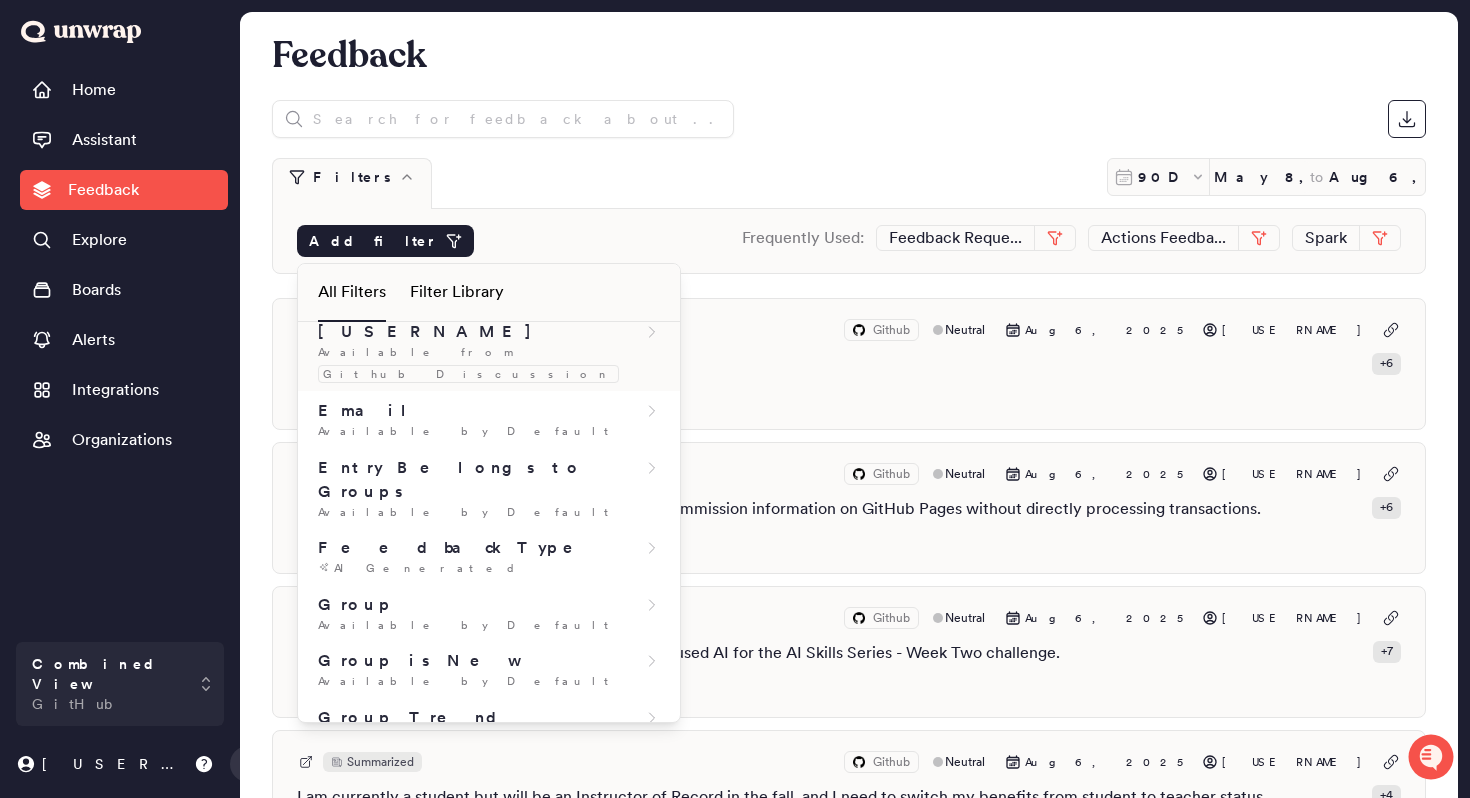 scroll, scrollTop: 281, scrollLeft: 0, axis: vertical 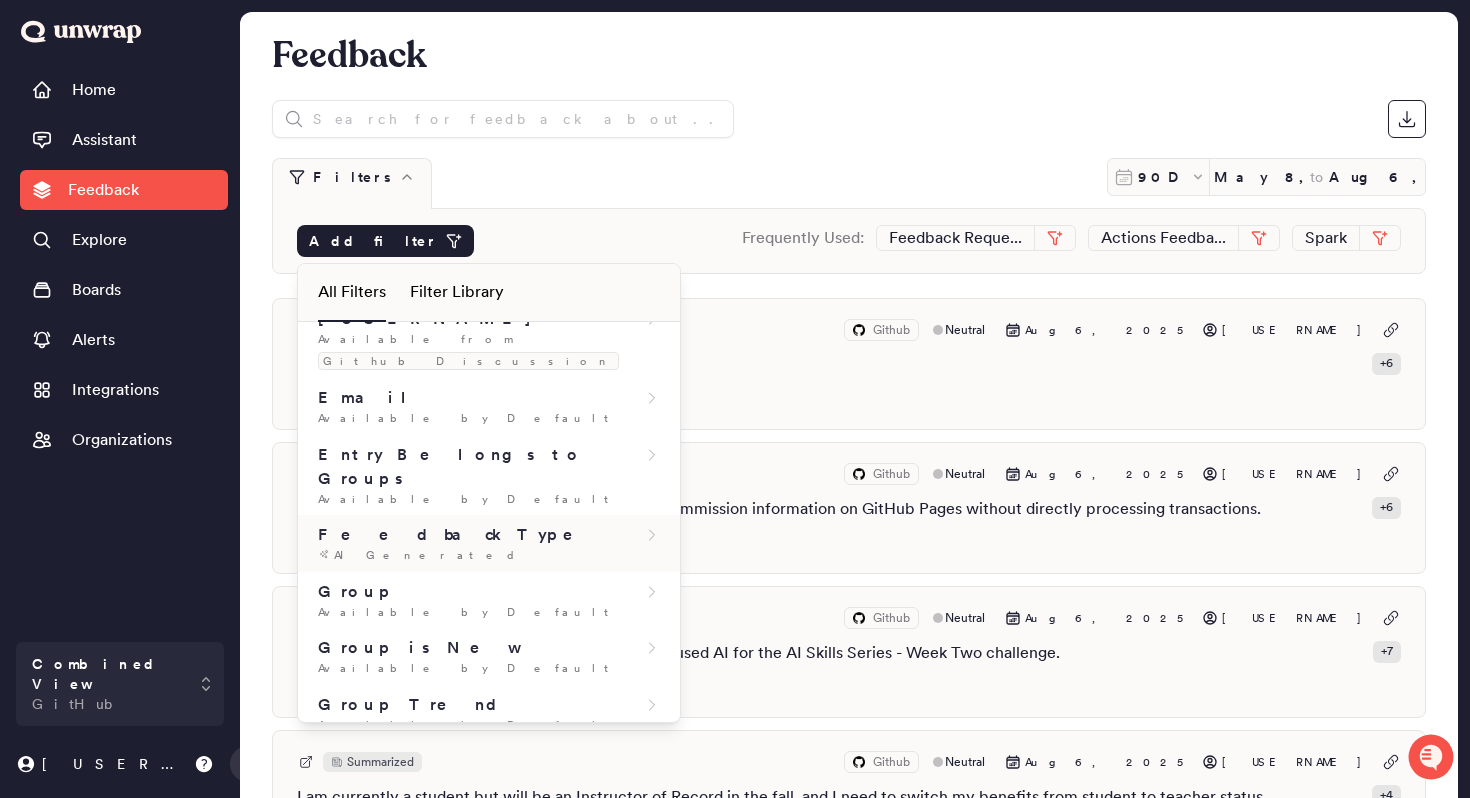click on "Feedback Type" at bounding box center [459, 535] 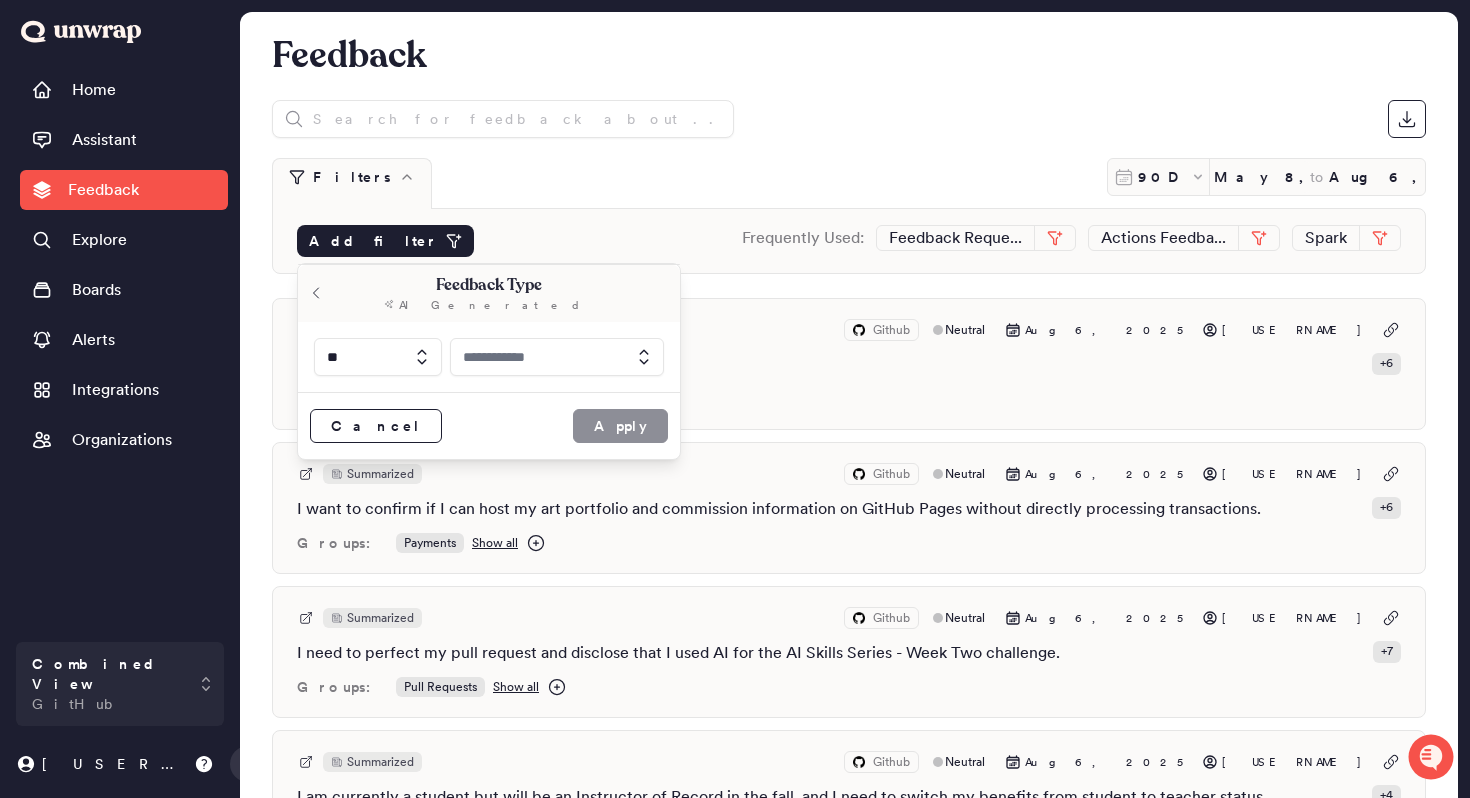 click at bounding box center [557, 357] 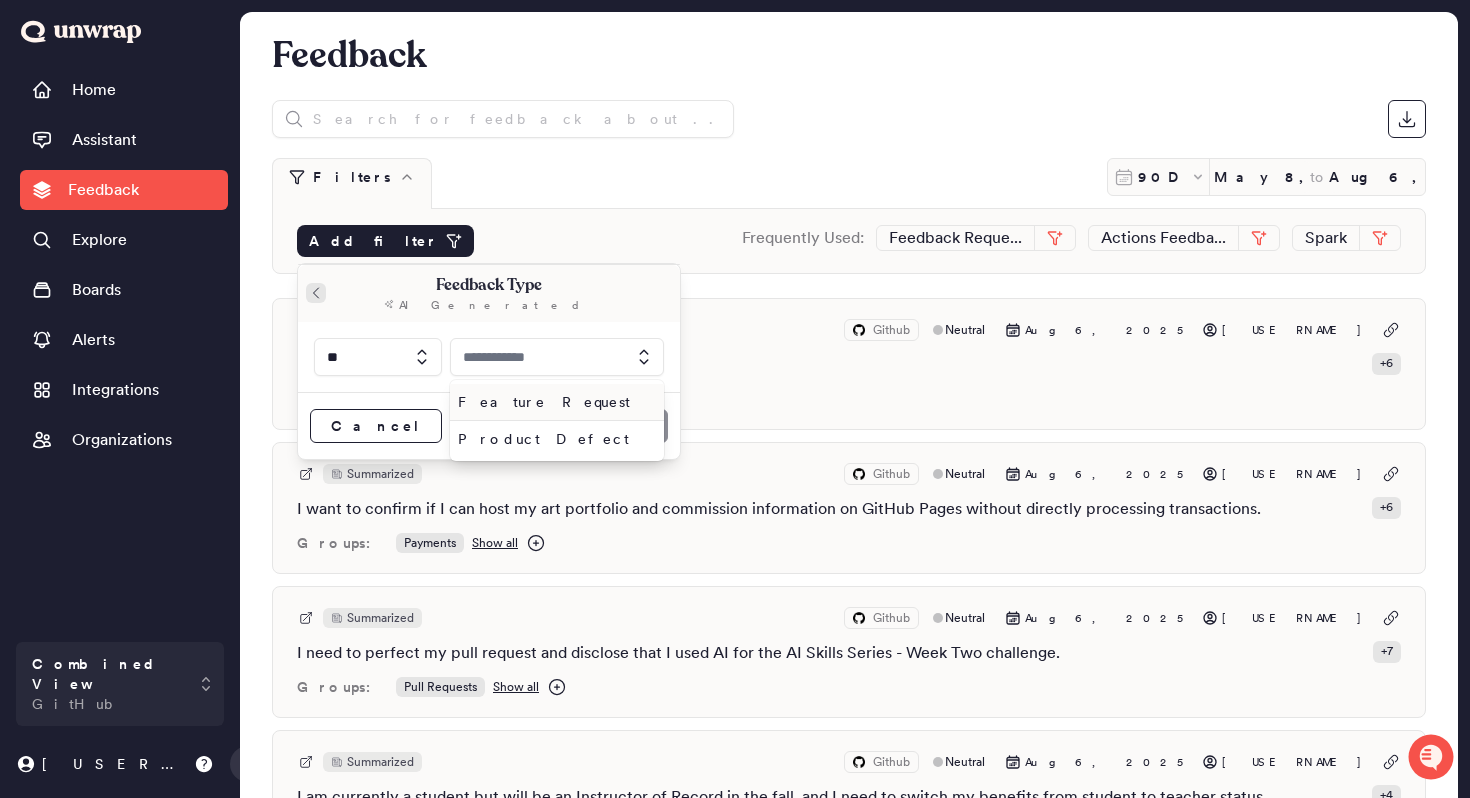 click 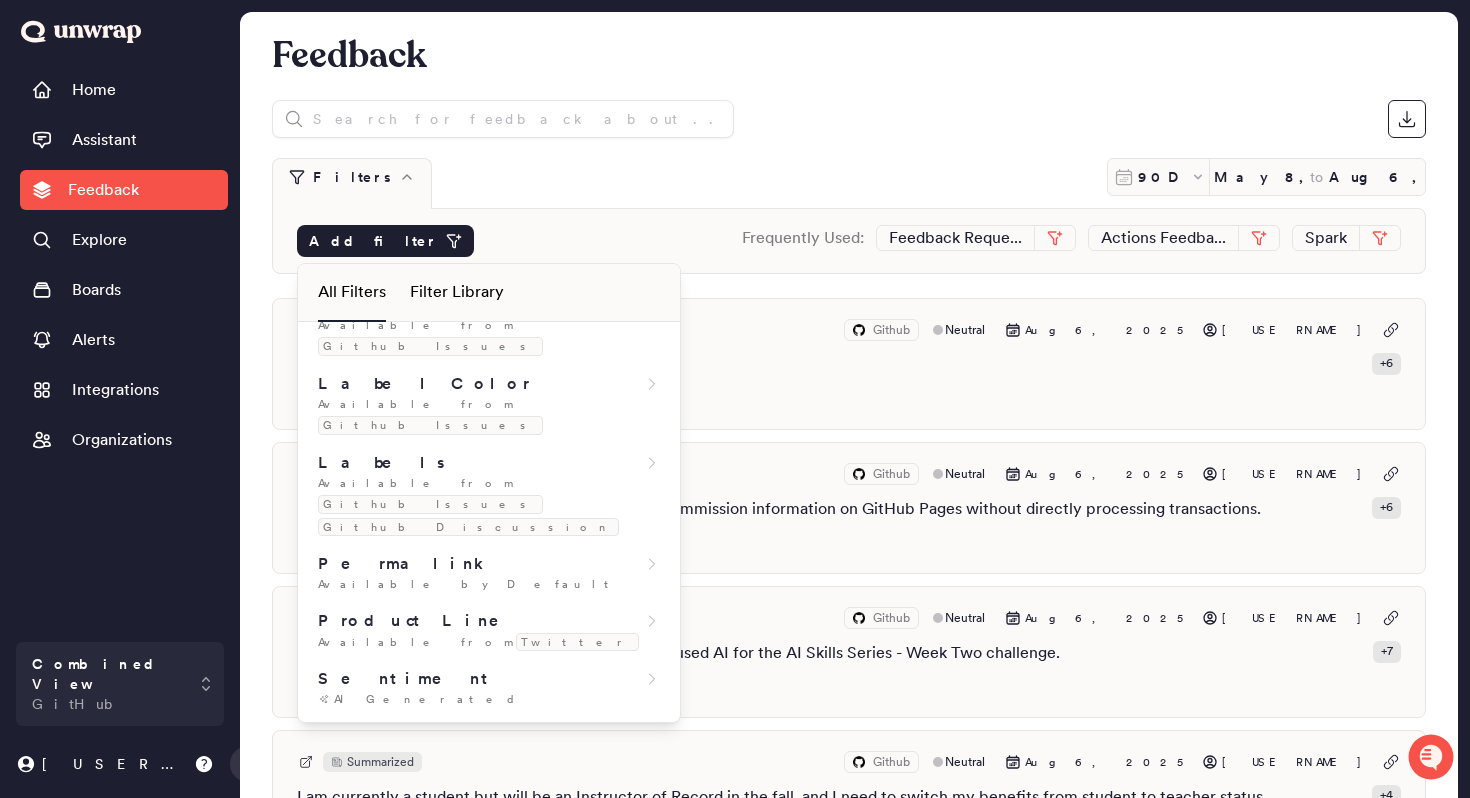 scroll, scrollTop: 711, scrollLeft: 0, axis: vertical 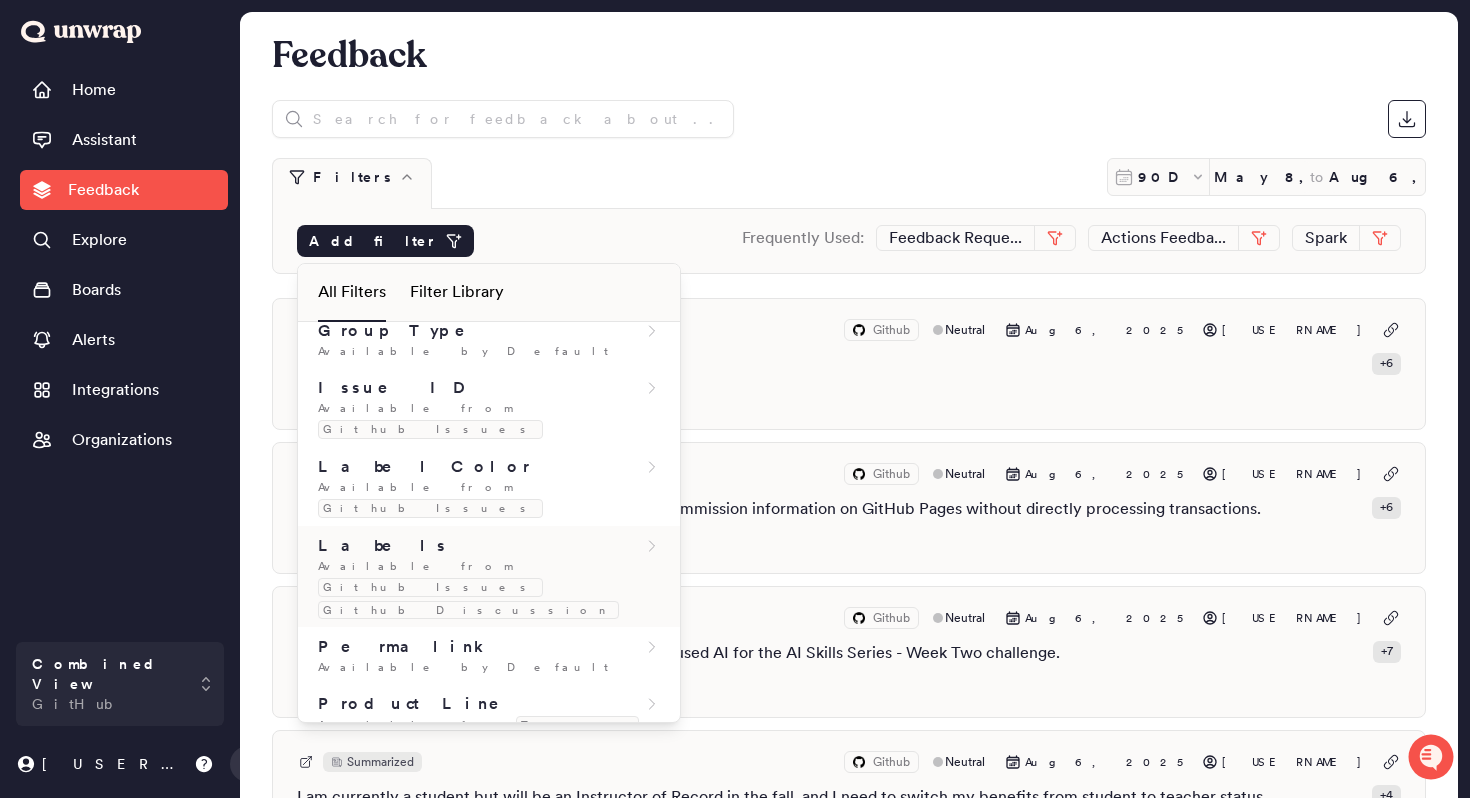 click on "Labels" at bounding box center (383, 546) 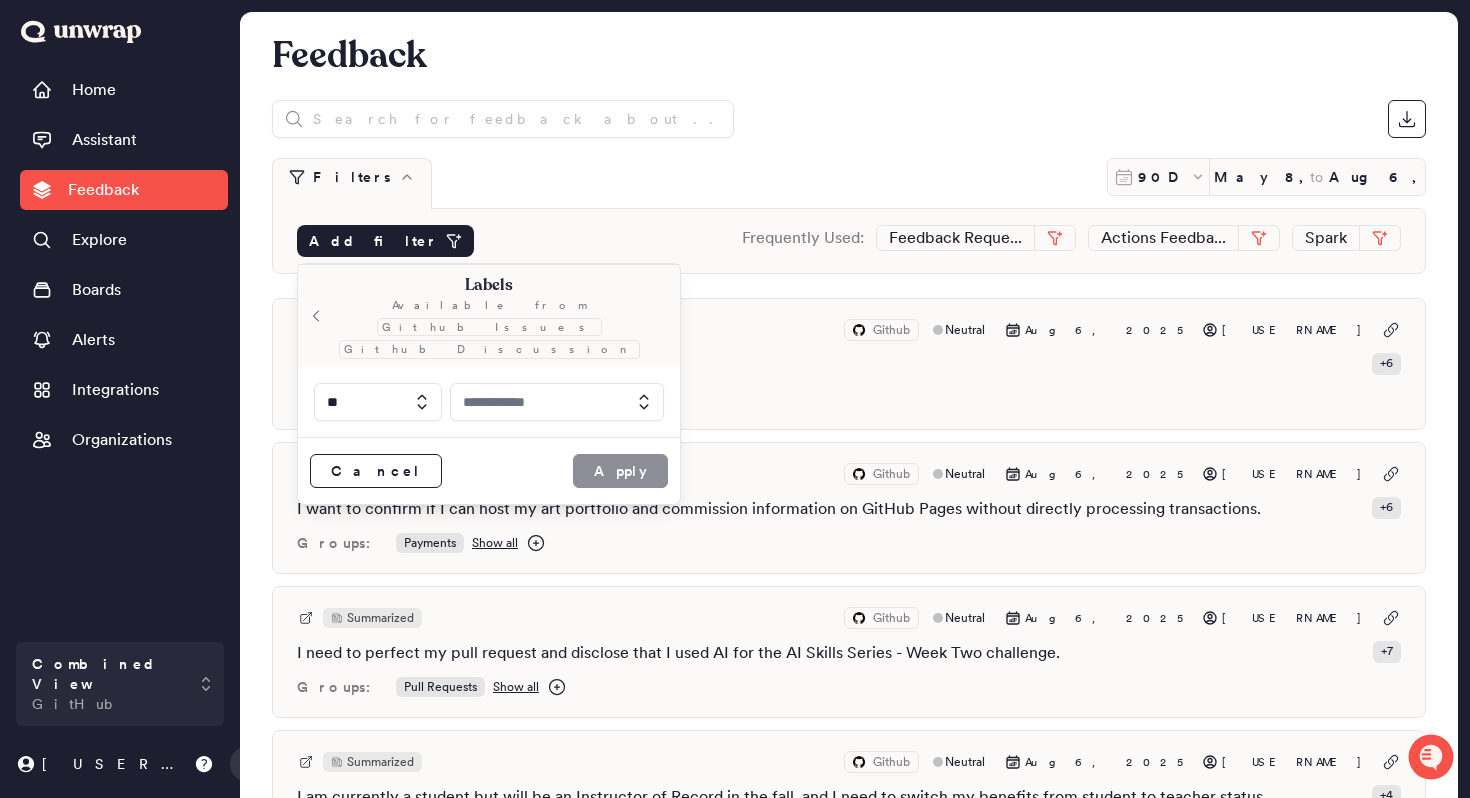 click at bounding box center [557, 402] 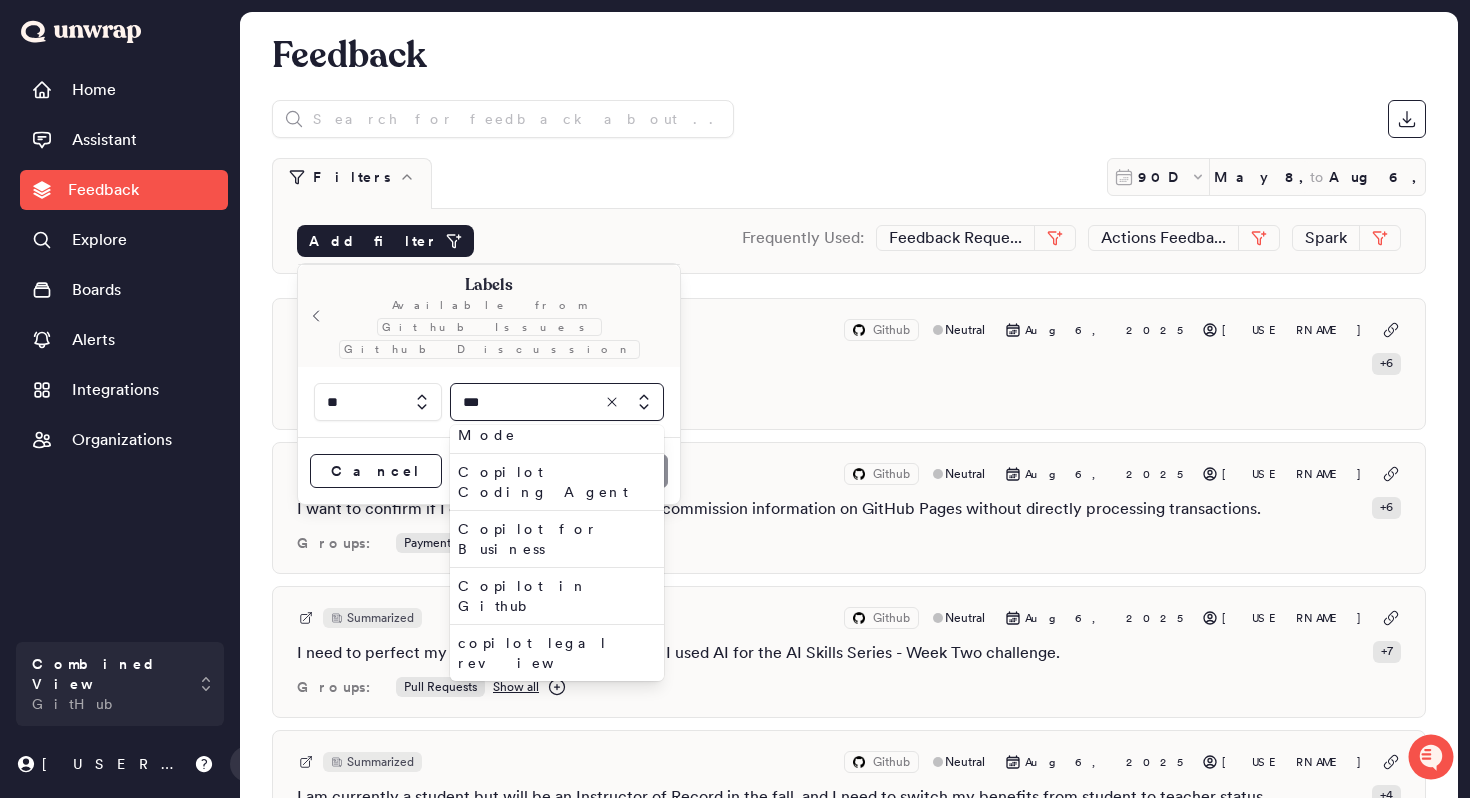 scroll, scrollTop: 195, scrollLeft: 0, axis: vertical 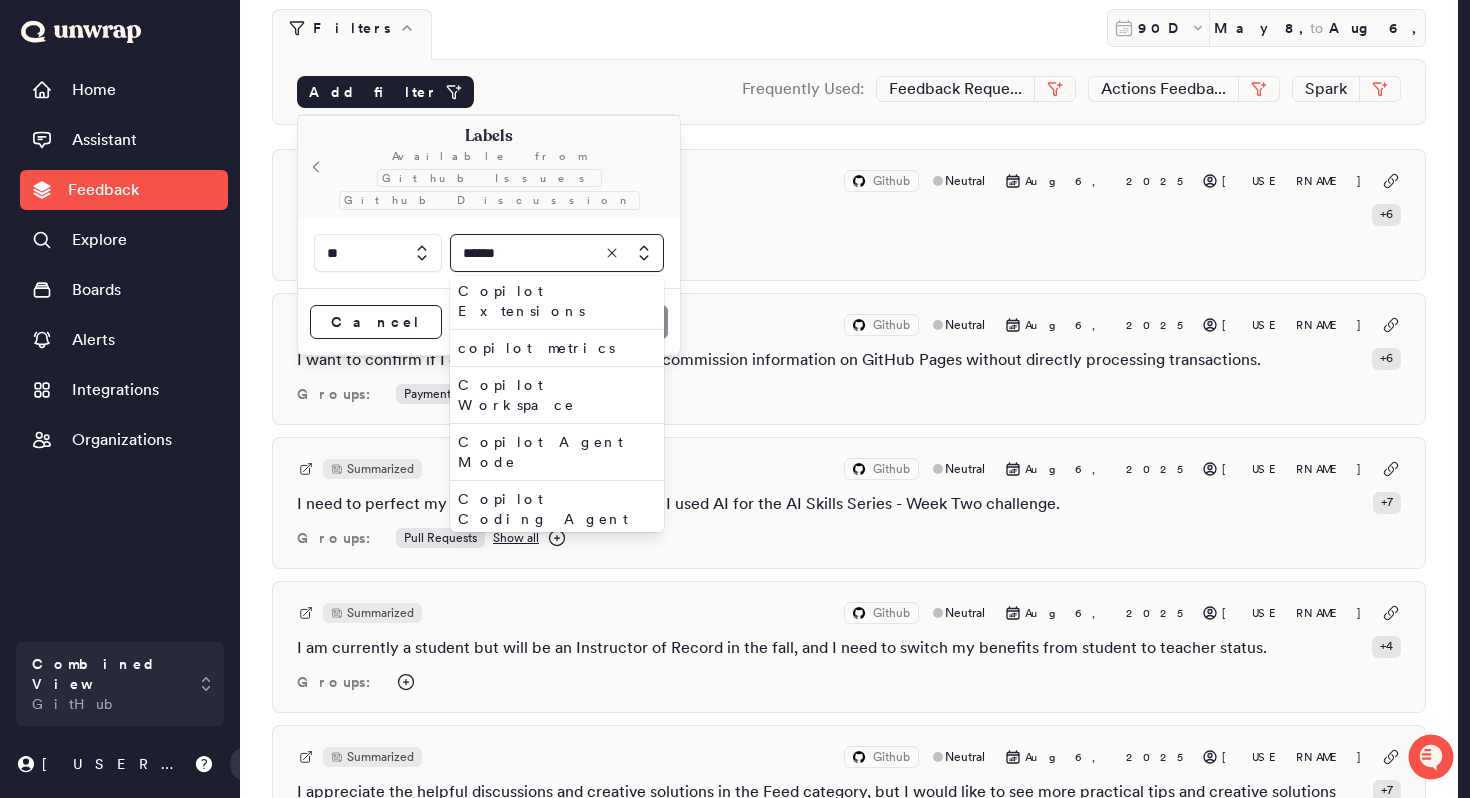 type on "******" 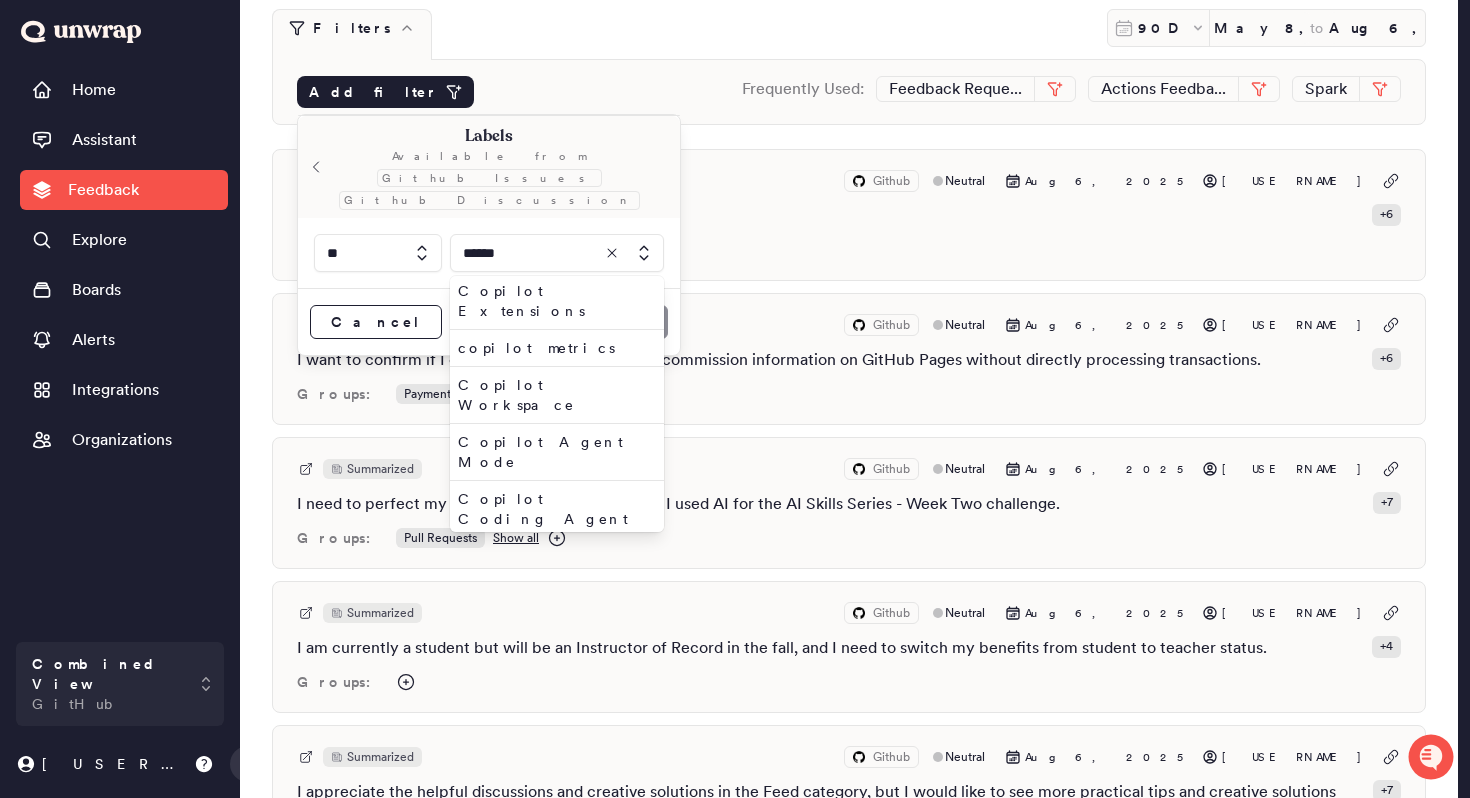 click on "Copilot in Github" at bounding box center (553, 623) 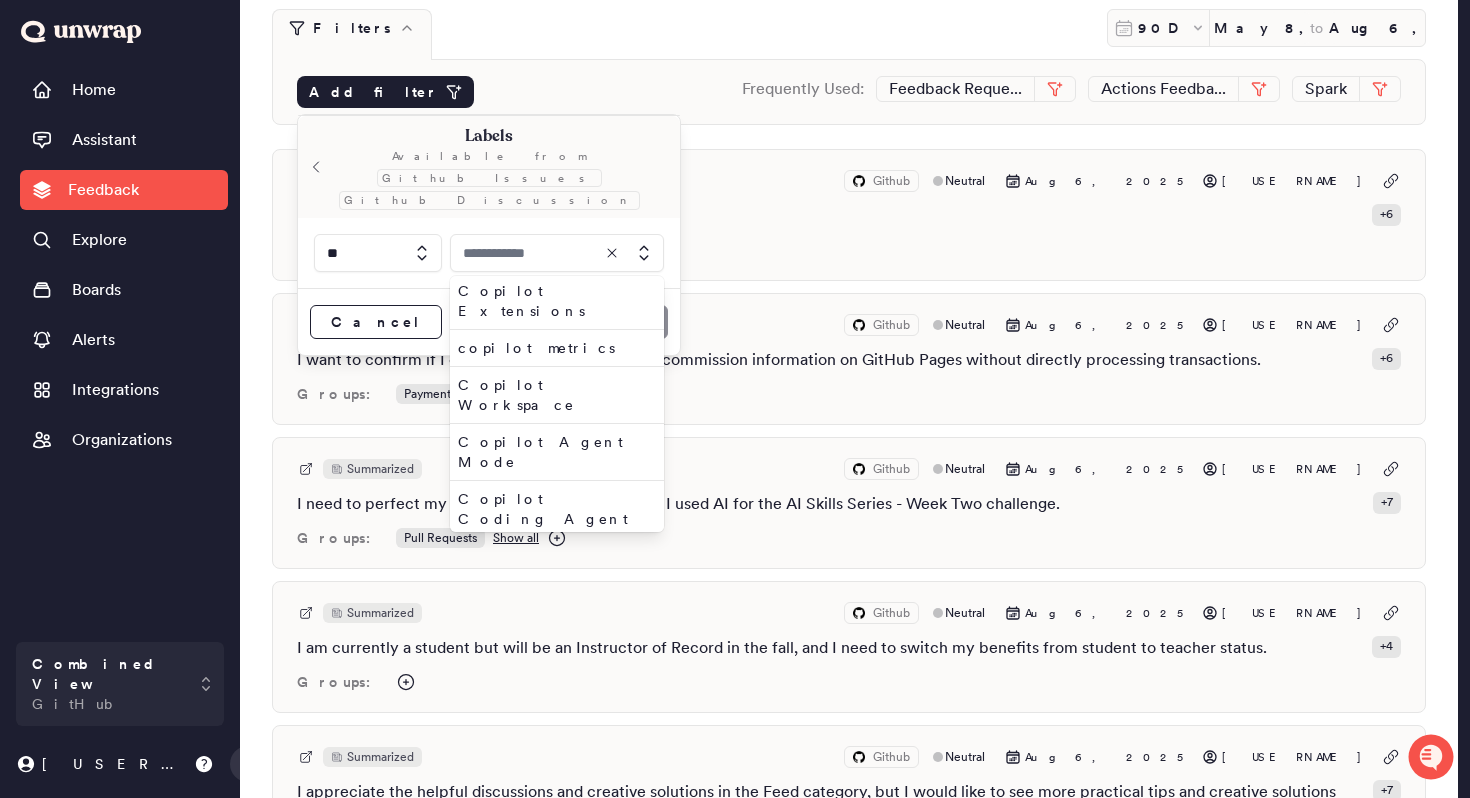 type on "**********" 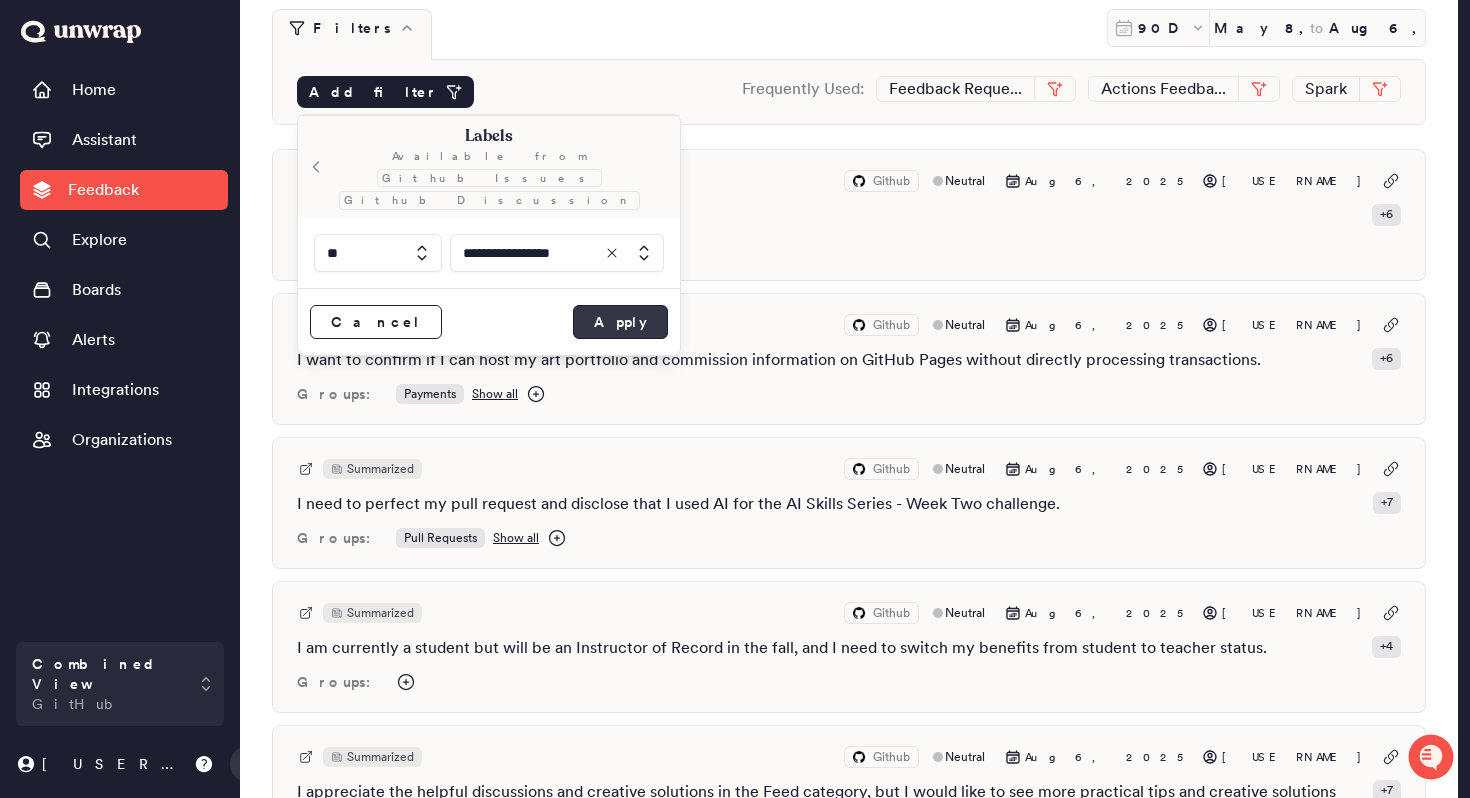 click on "Apply" at bounding box center (620, 322) 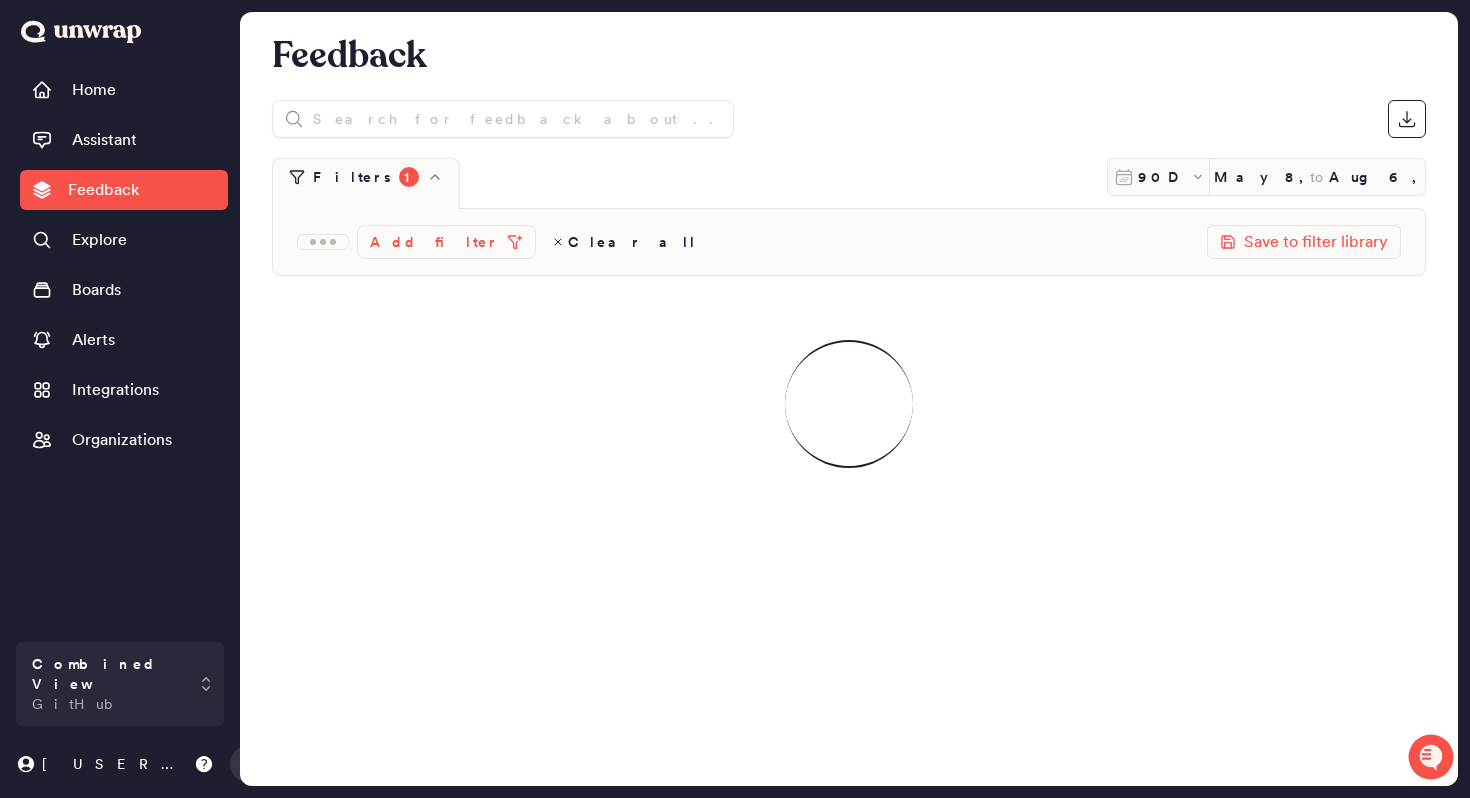 scroll, scrollTop: 0, scrollLeft: 0, axis: both 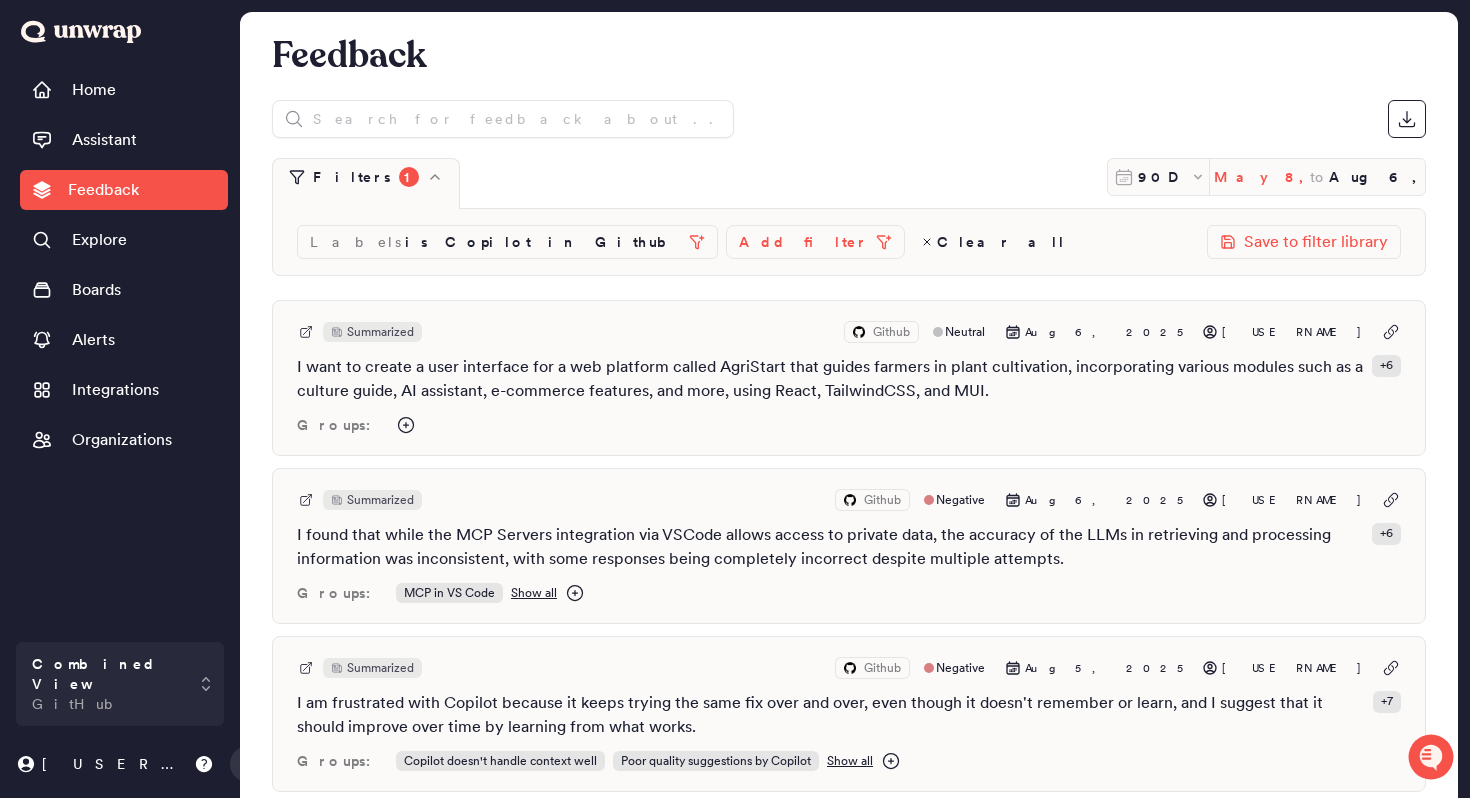 click on "May 8, 2025" at bounding box center (1262, 177) 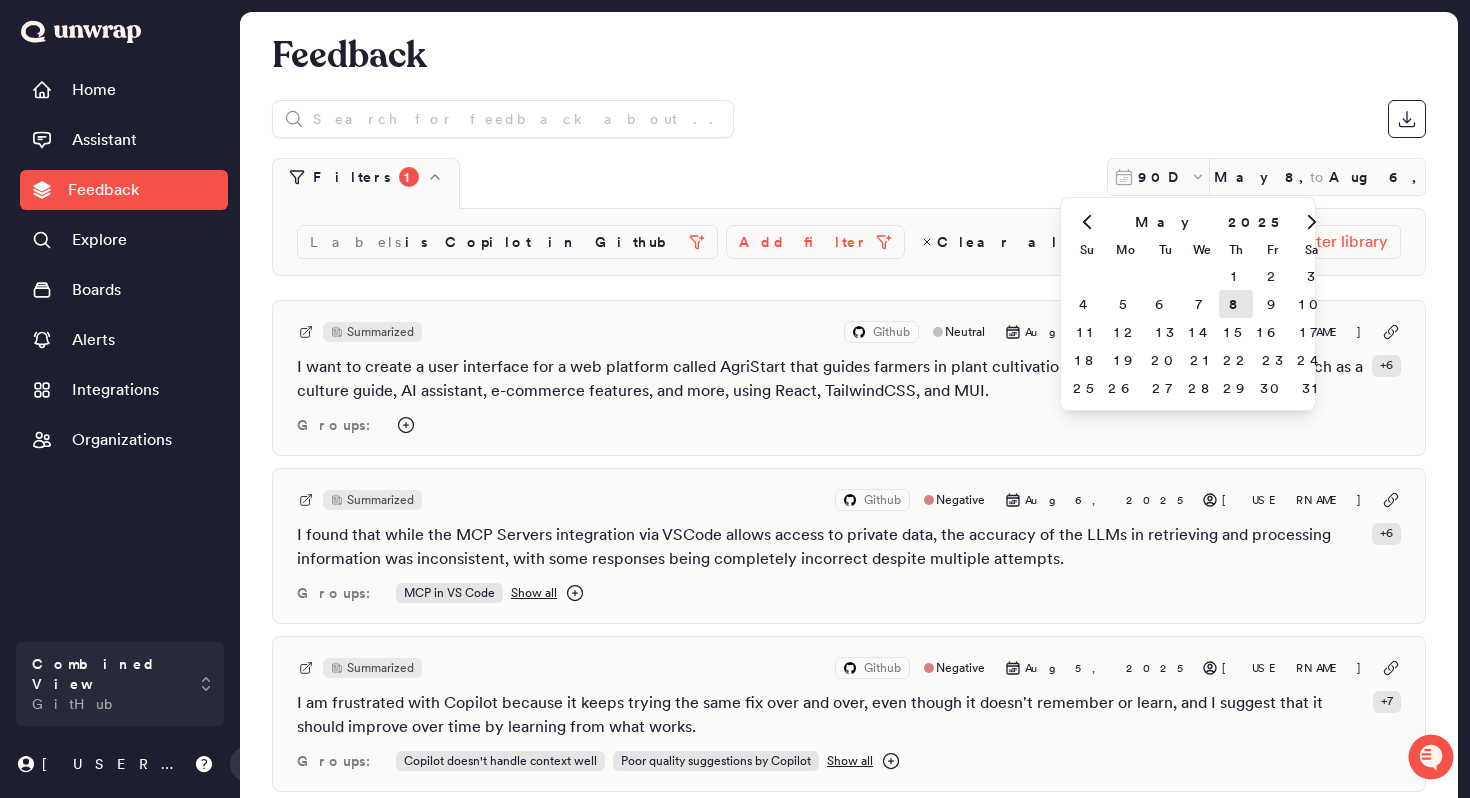 click 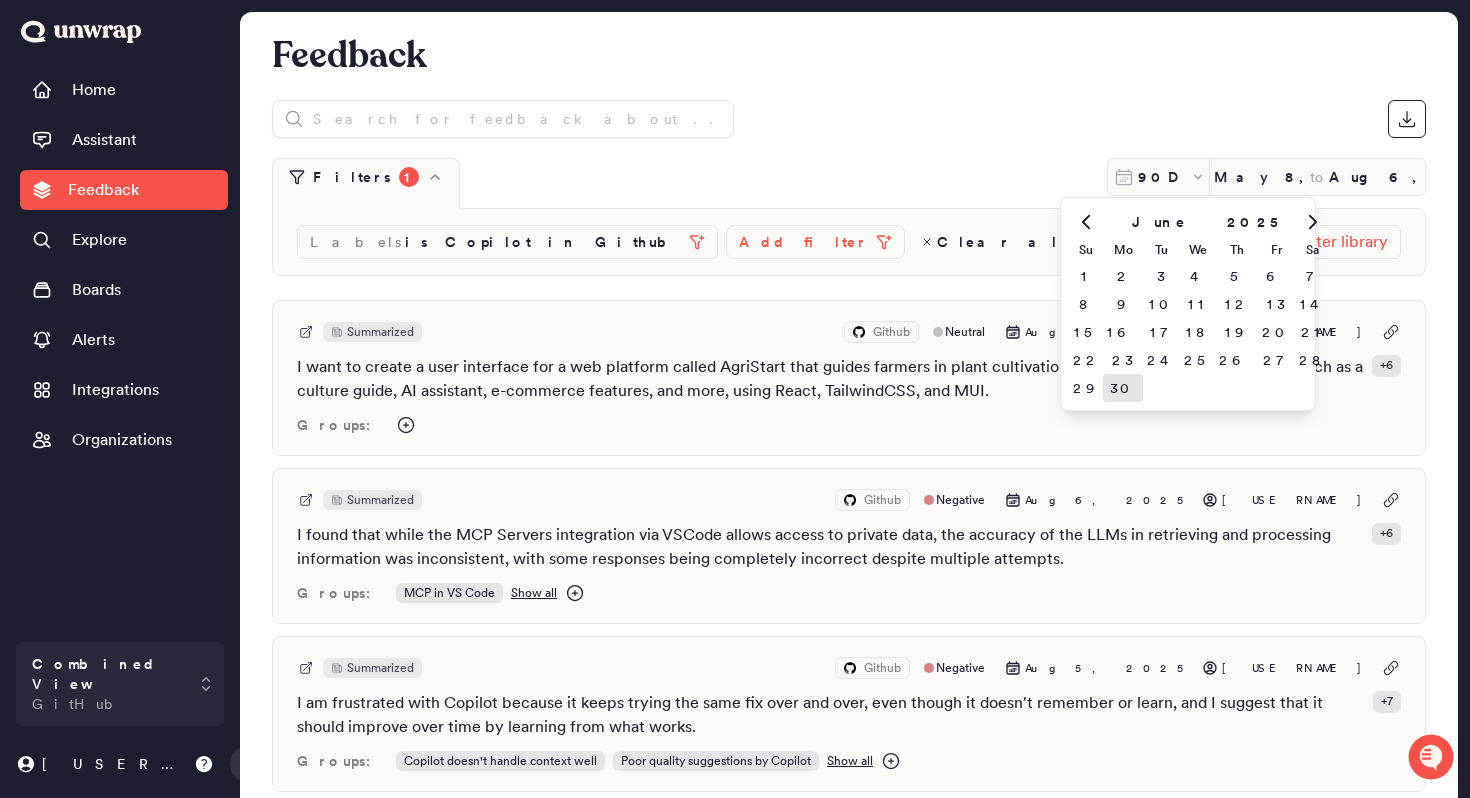 click on "30" at bounding box center [1123, 388] 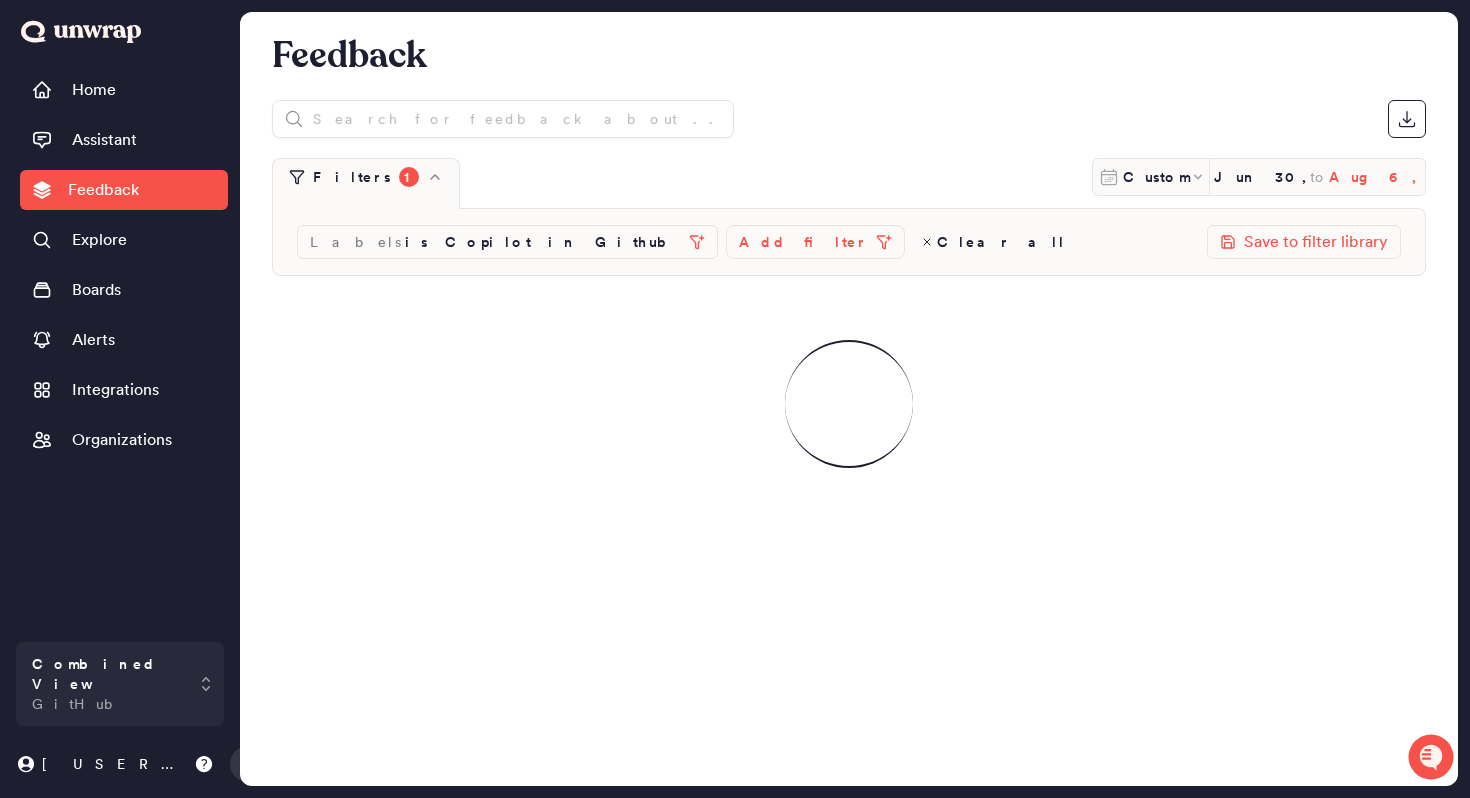 click on "Aug 6, 2025" at bounding box center [1377, 177] 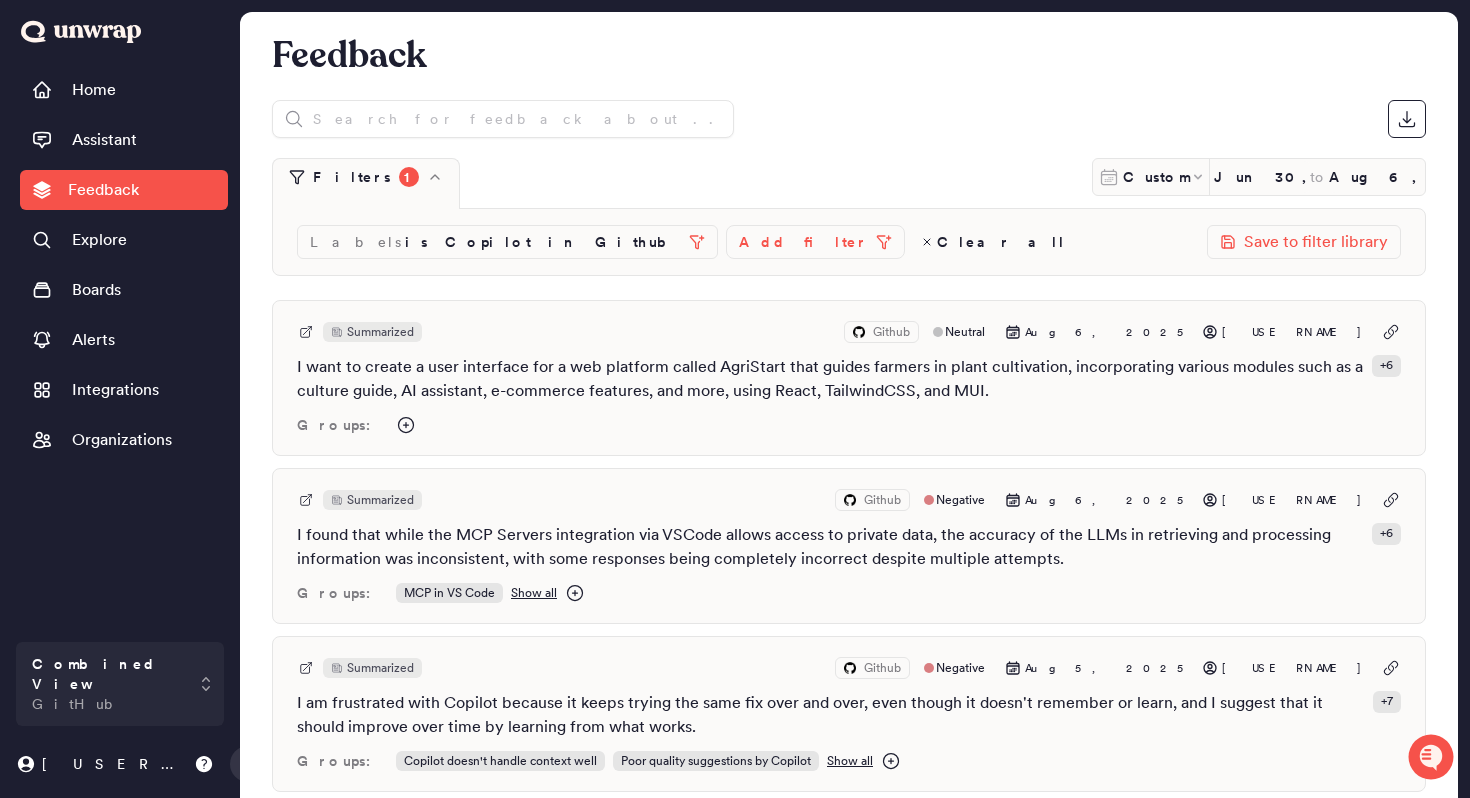 click at bounding box center [849, 119] 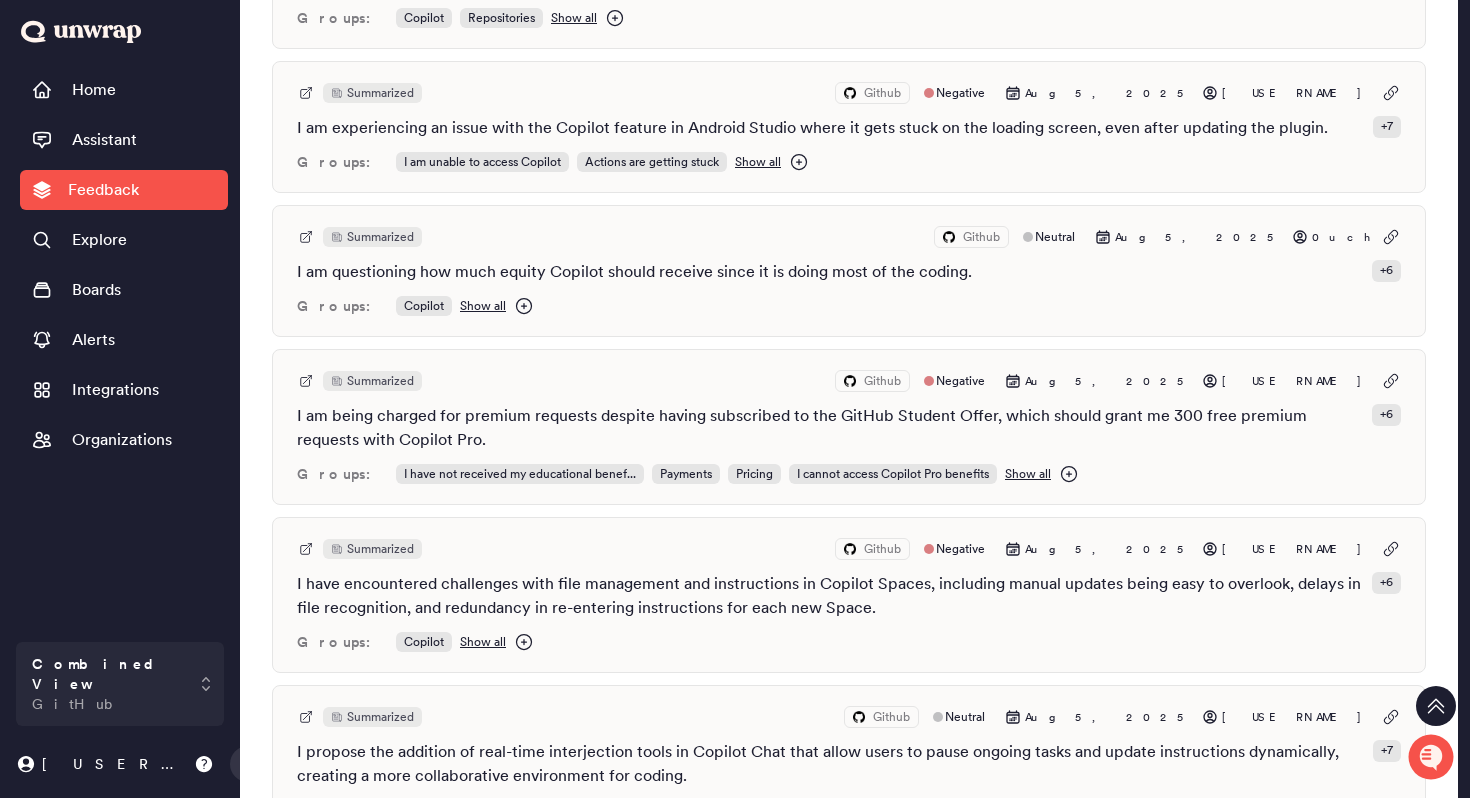 scroll, scrollTop: 1080, scrollLeft: 0, axis: vertical 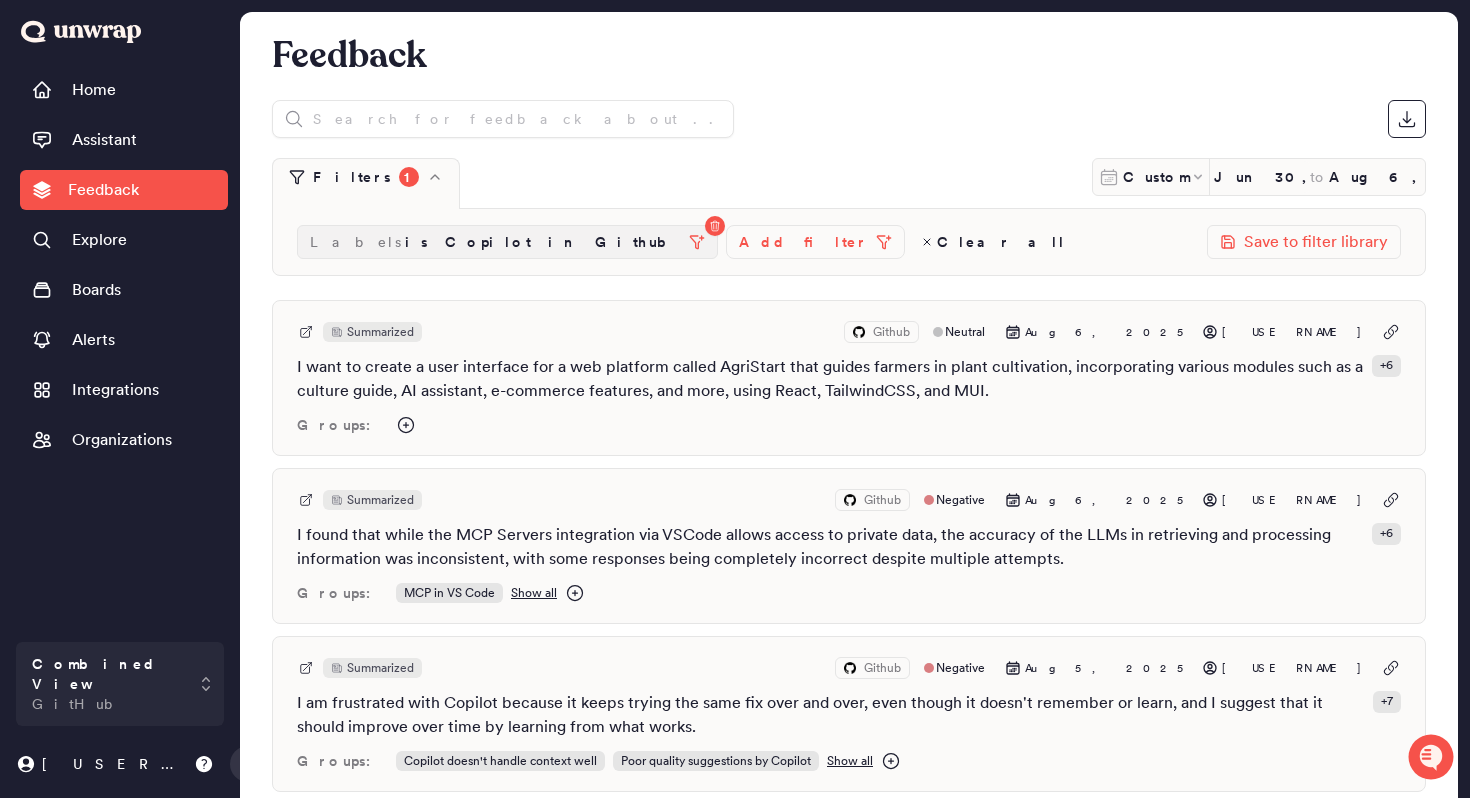 click on "is   Copilot in GitHub" at bounding box center [543, 242] 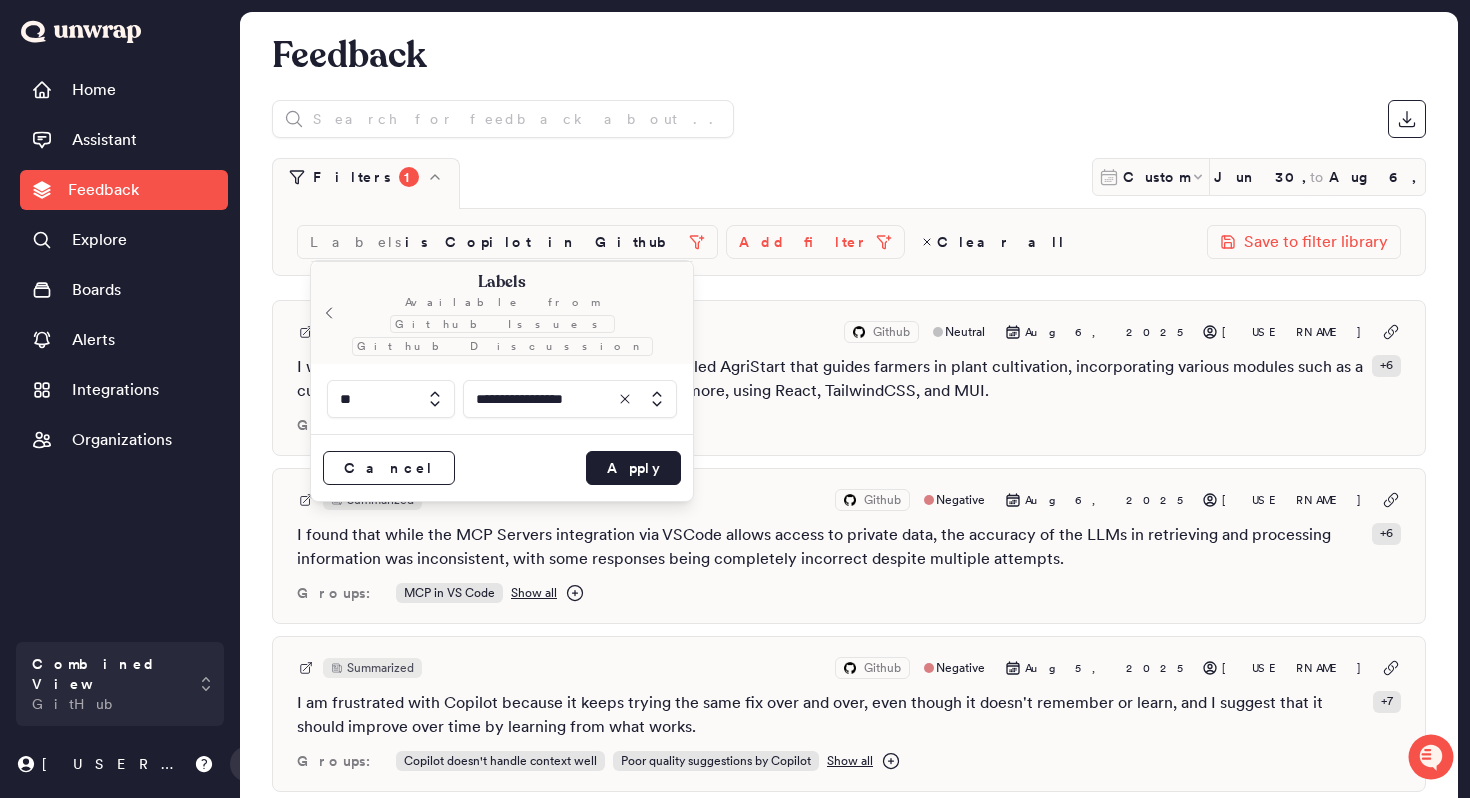 click on "Feedback Filters 1 Custom Jun 30, 2025 to Aug 6, 2025 Labels is   Copilot in GitHub Add filter Clear all Save to filter library Summarized Github Neutral Aug 6, 2025 [USERNAME] I want to create a user interface for a web platform called AgriStart that guides farmers in plant cultivation, incorporating various modules such as a culture guide, AI assistant, e-commerce features, and more, using React, TailwindCSS, and MUI.    + 6 Groups: Summarized Github Negative Aug 6, 2025 [USERNAME] I found that while the MCP Servers integration via VSCode allows access to private data, the accuracy of the LLMs in retrieving and processing information was inconsistent, with some responses being completely incorrect despite multiple attempts.    + 6 Groups: MCP in VS Code Show all Summarized Github Negative Aug 5, 2025 [USERNAME]    + 7 Groups: Copilot doesn't handle context well Poor quality suggestions by Copilot Show all Summarized Github Negative Aug 5, 2025 [USERNAME]    + 6 Groups: Show all Summarized Github    + 7" at bounding box center (849, 4286) 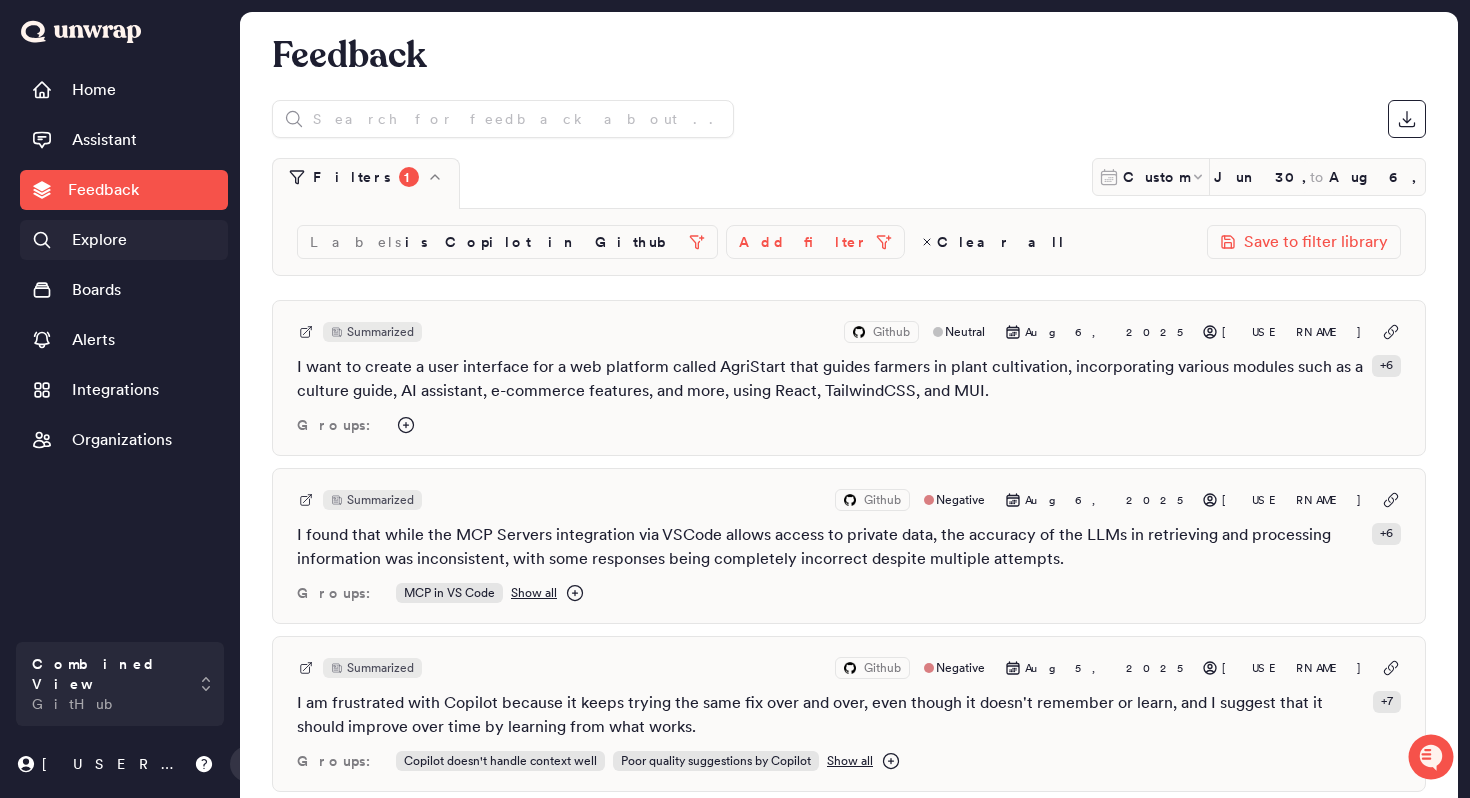 click on "Explore" at bounding box center [99, 240] 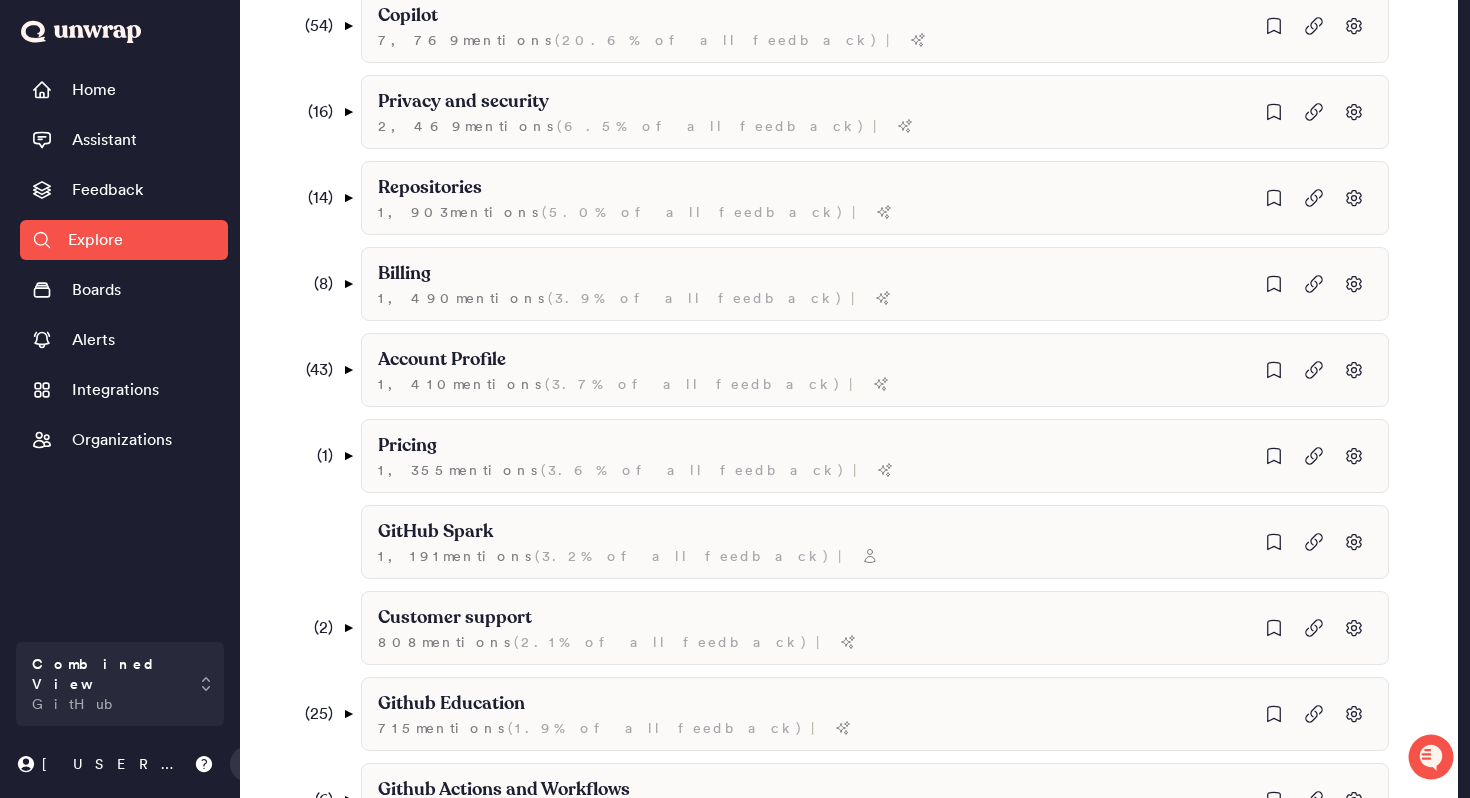 scroll, scrollTop: 437, scrollLeft: 0, axis: vertical 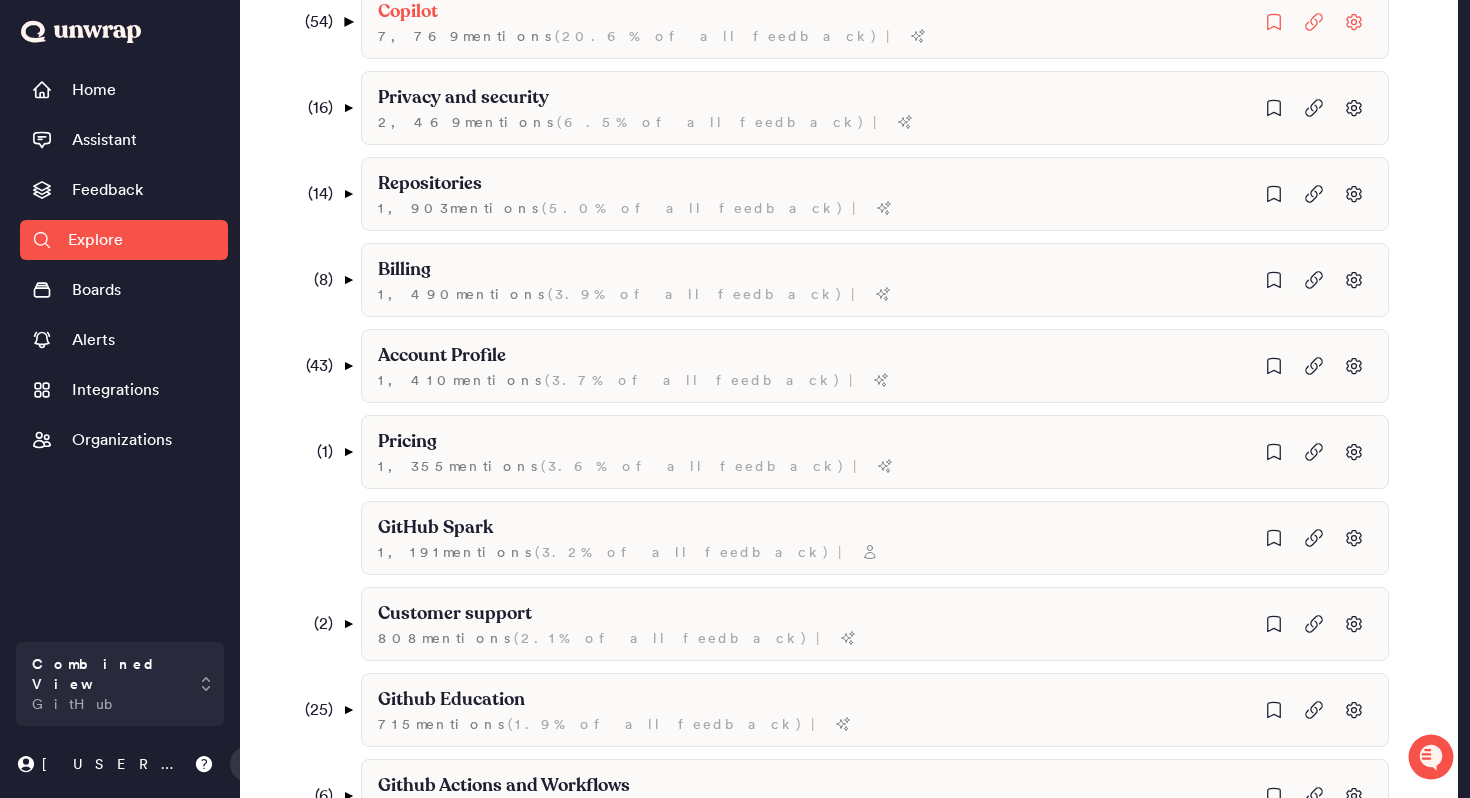 click on "▼" at bounding box center [348, 22] 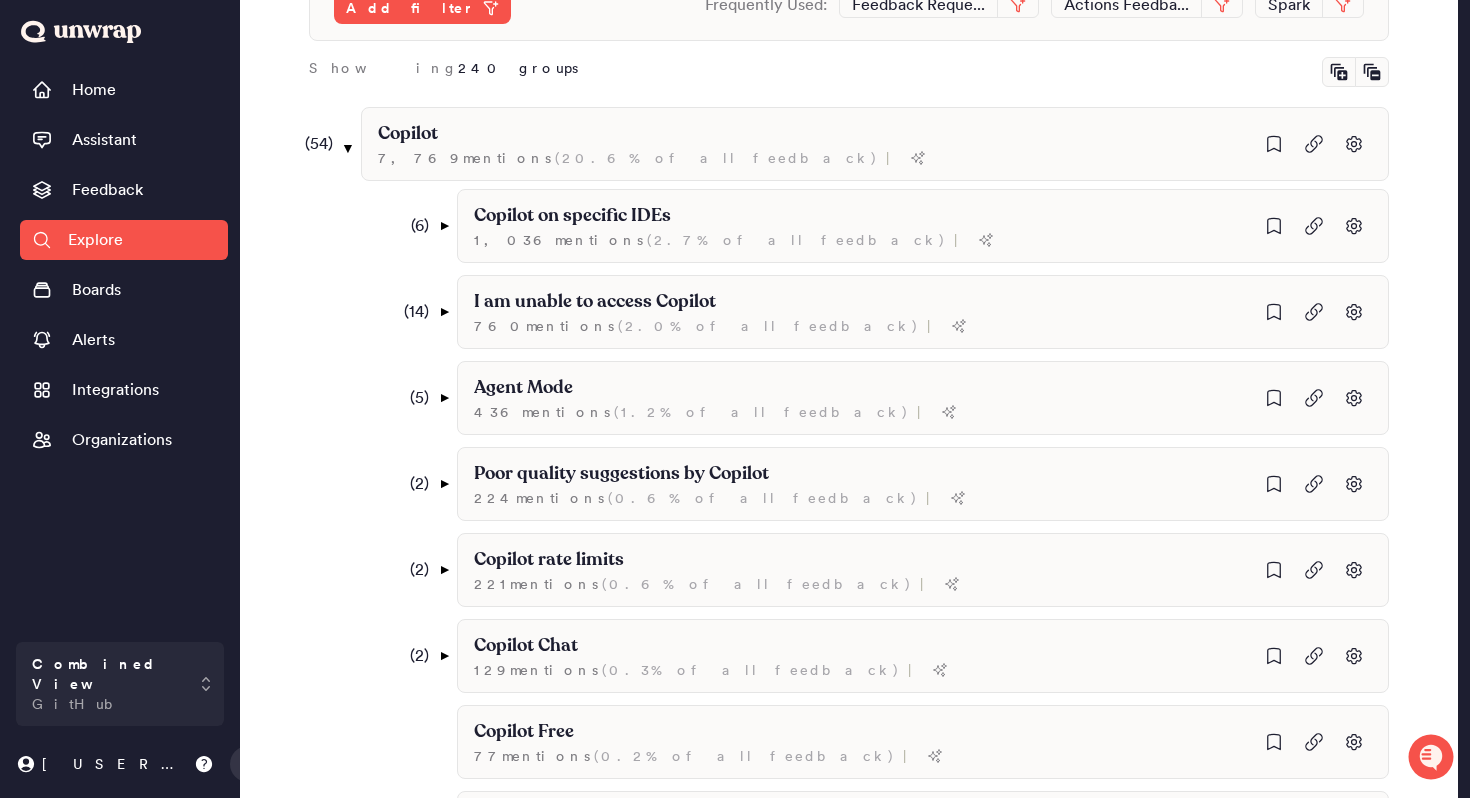 scroll, scrollTop: 303, scrollLeft: 0, axis: vertical 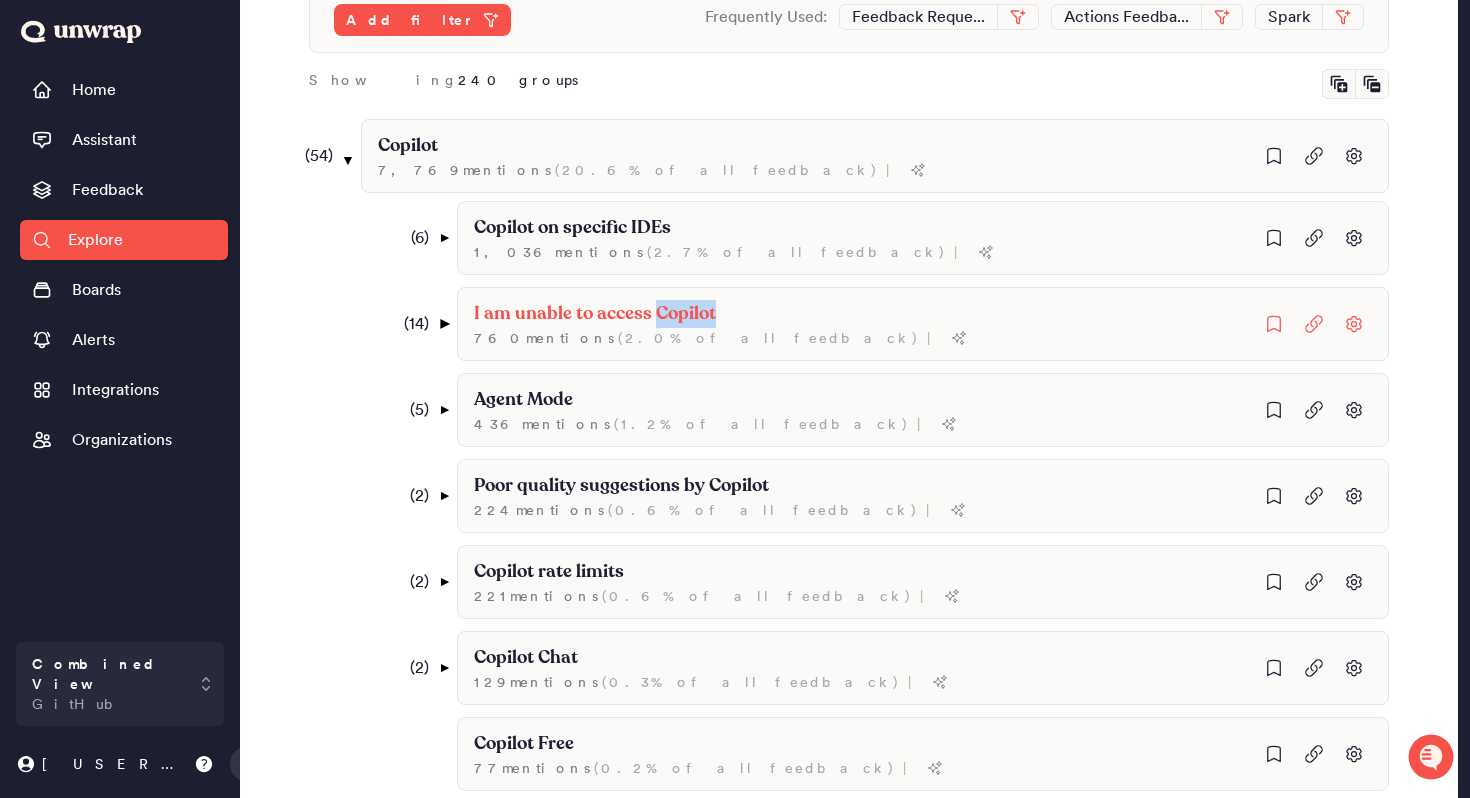 click on "▼" at bounding box center [444, 324] 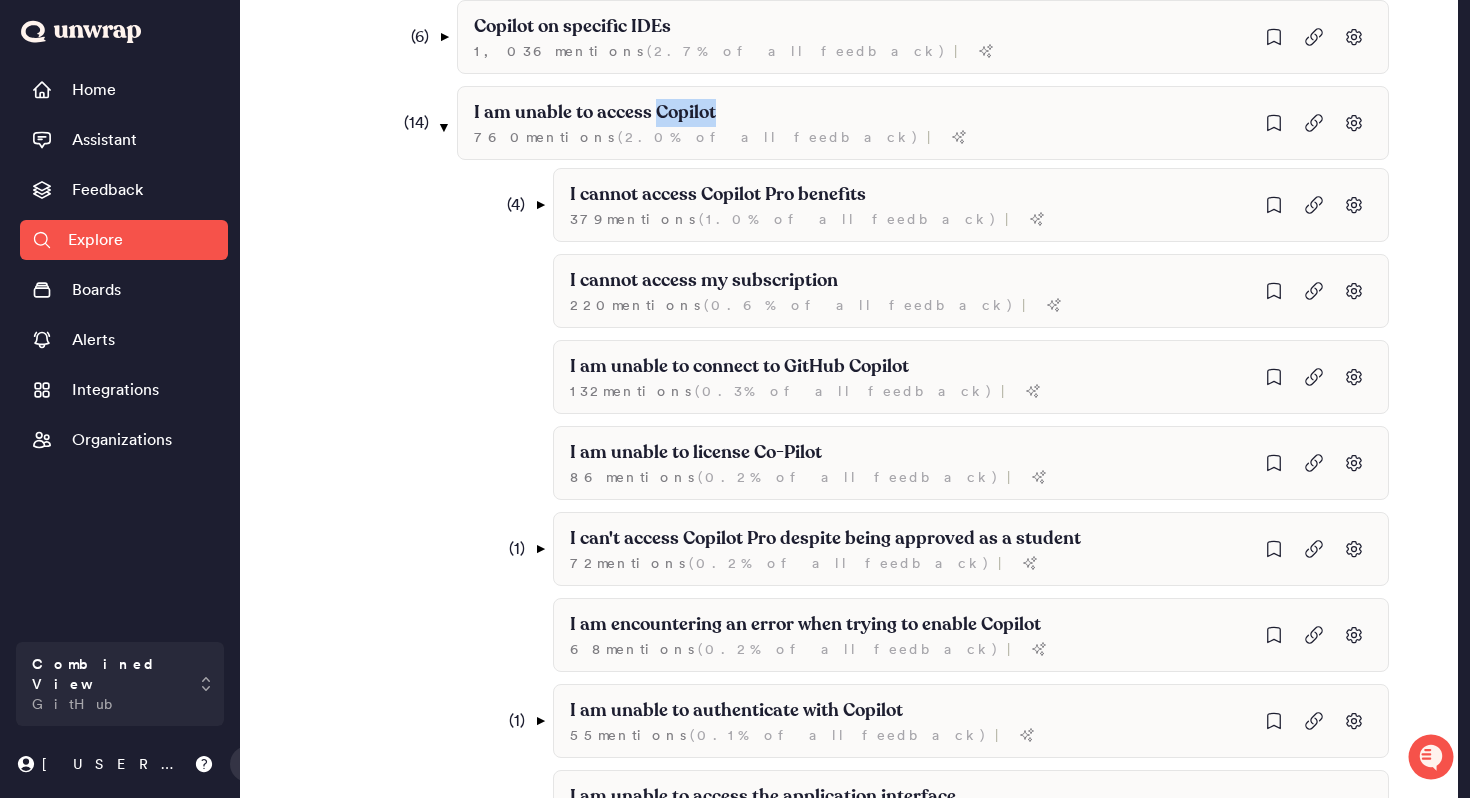scroll, scrollTop: 485, scrollLeft: 0, axis: vertical 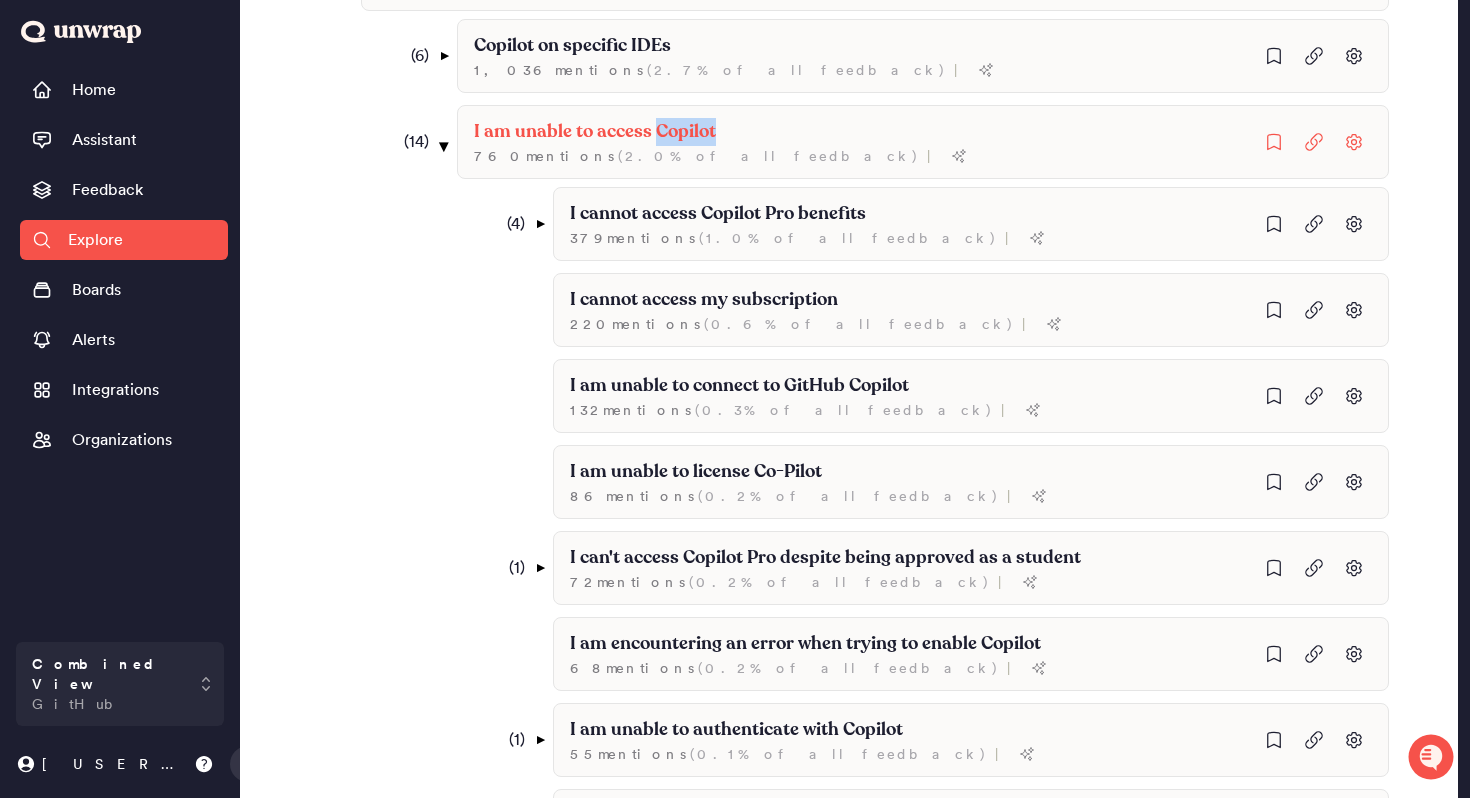 click on "▼" at bounding box center [444, 146] 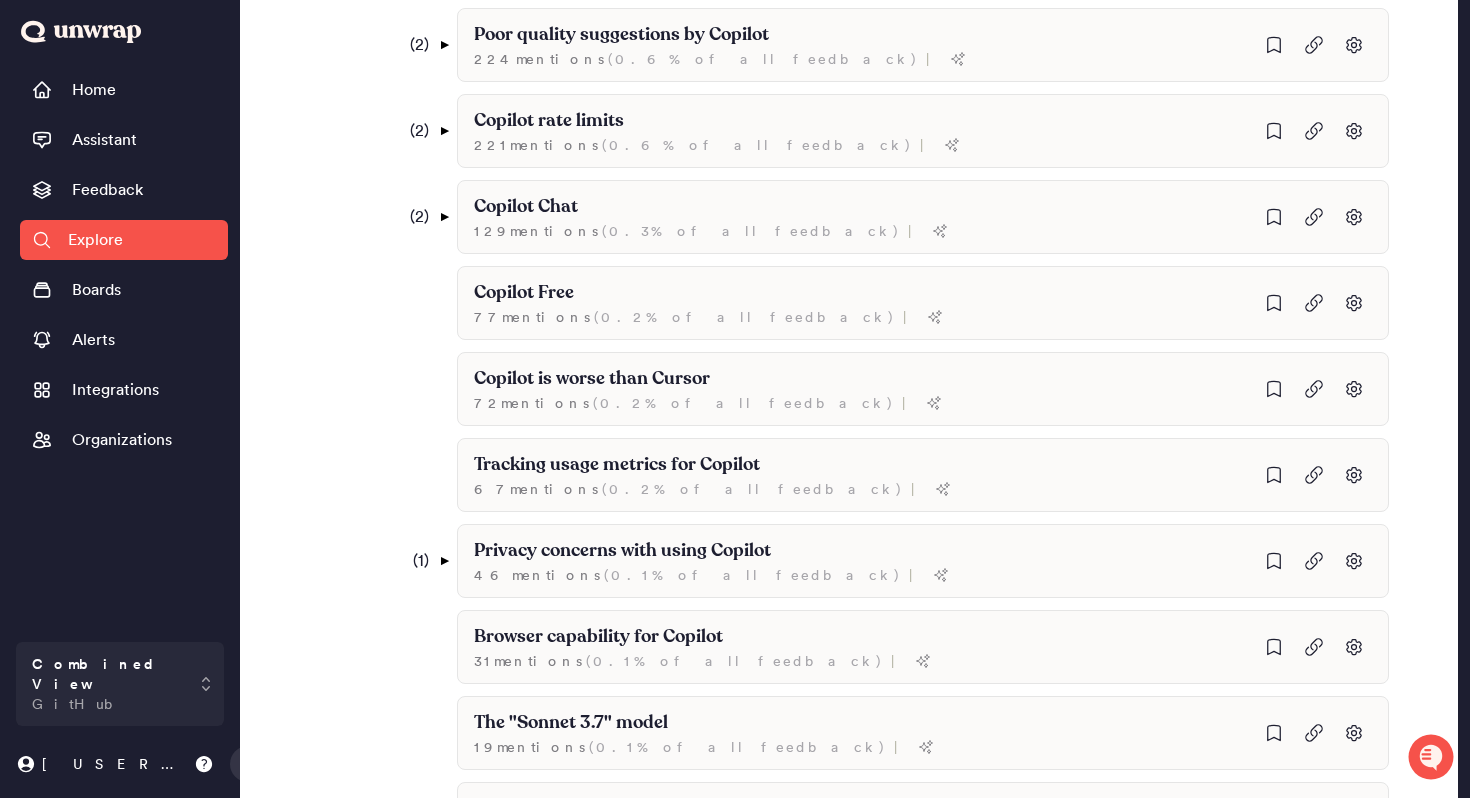 scroll, scrollTop: 753, scrollLeft: 0, axis: vertical 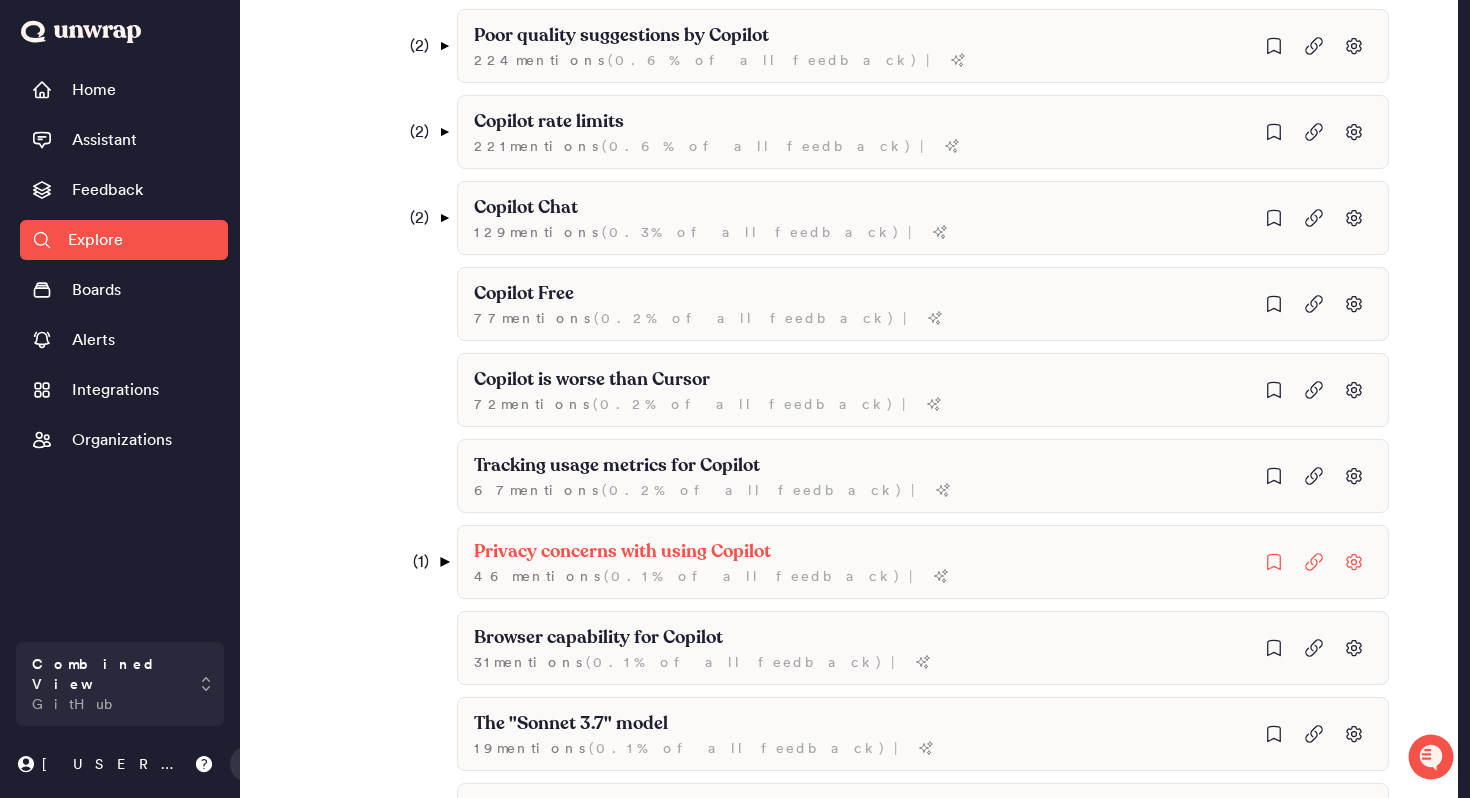 click on "▼" at bounding box center [444, 562] 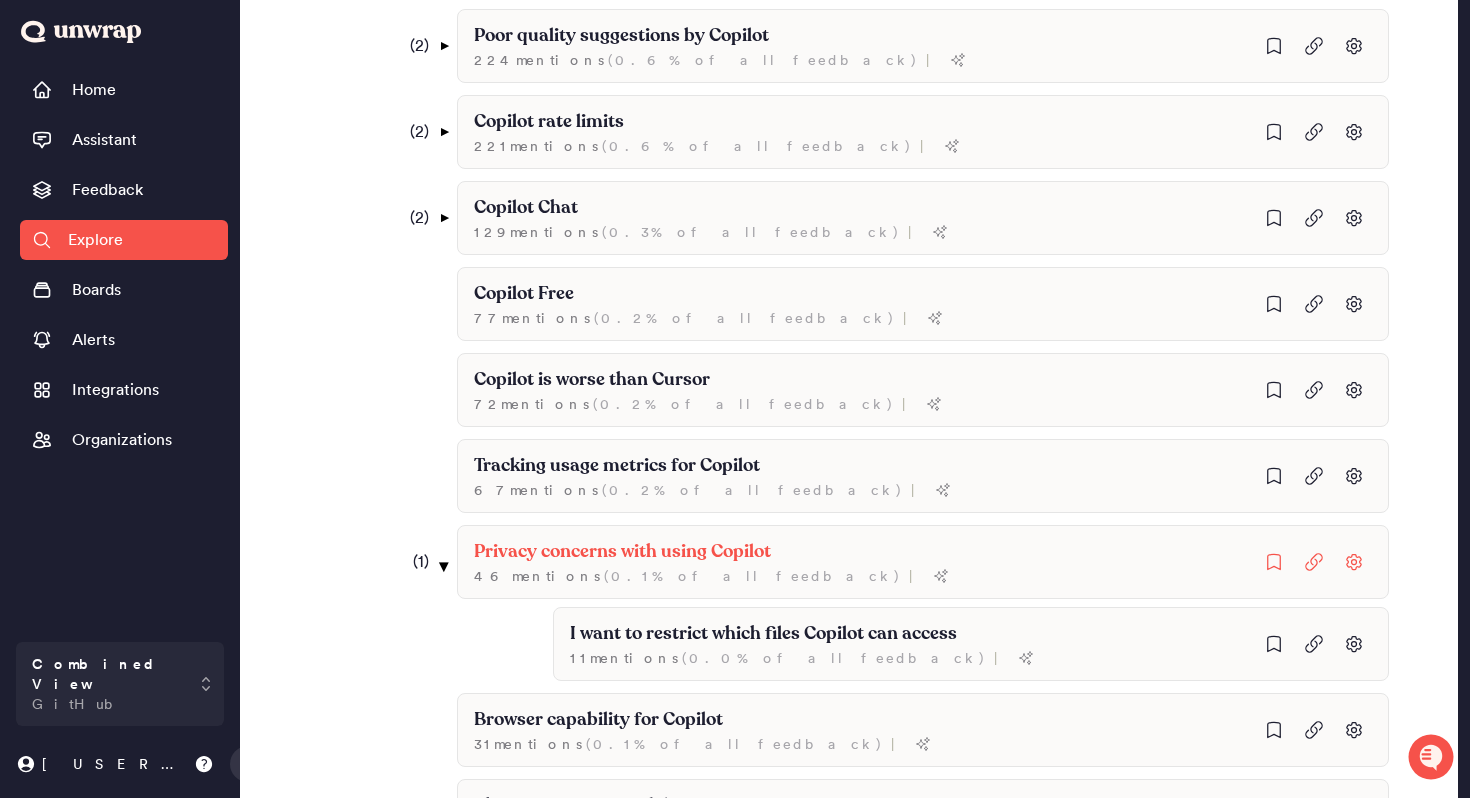 click on "▼" at bounding box center (444, 566) 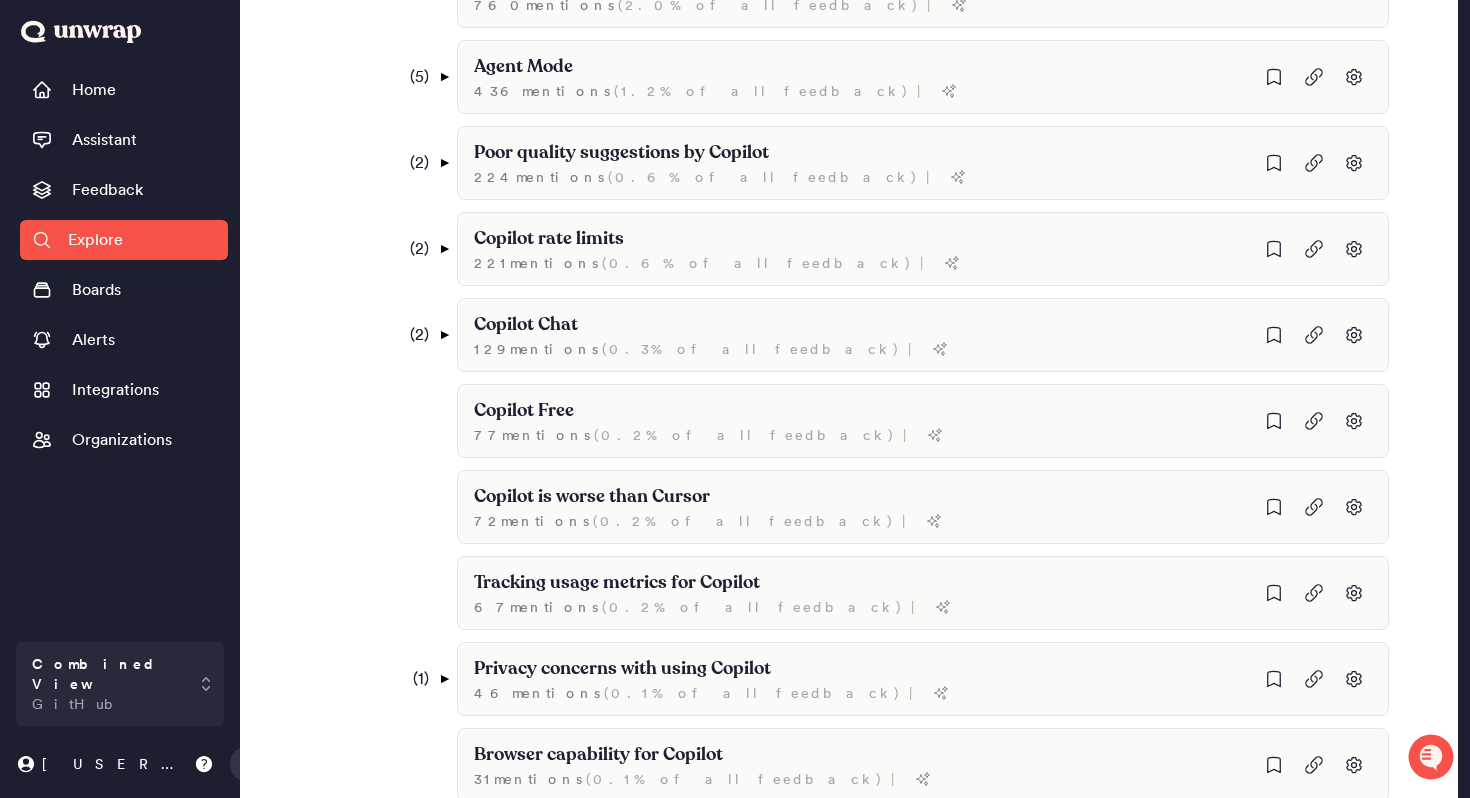 scroll, scrollTop: 638, scrollLeft: 0, axis: vertical 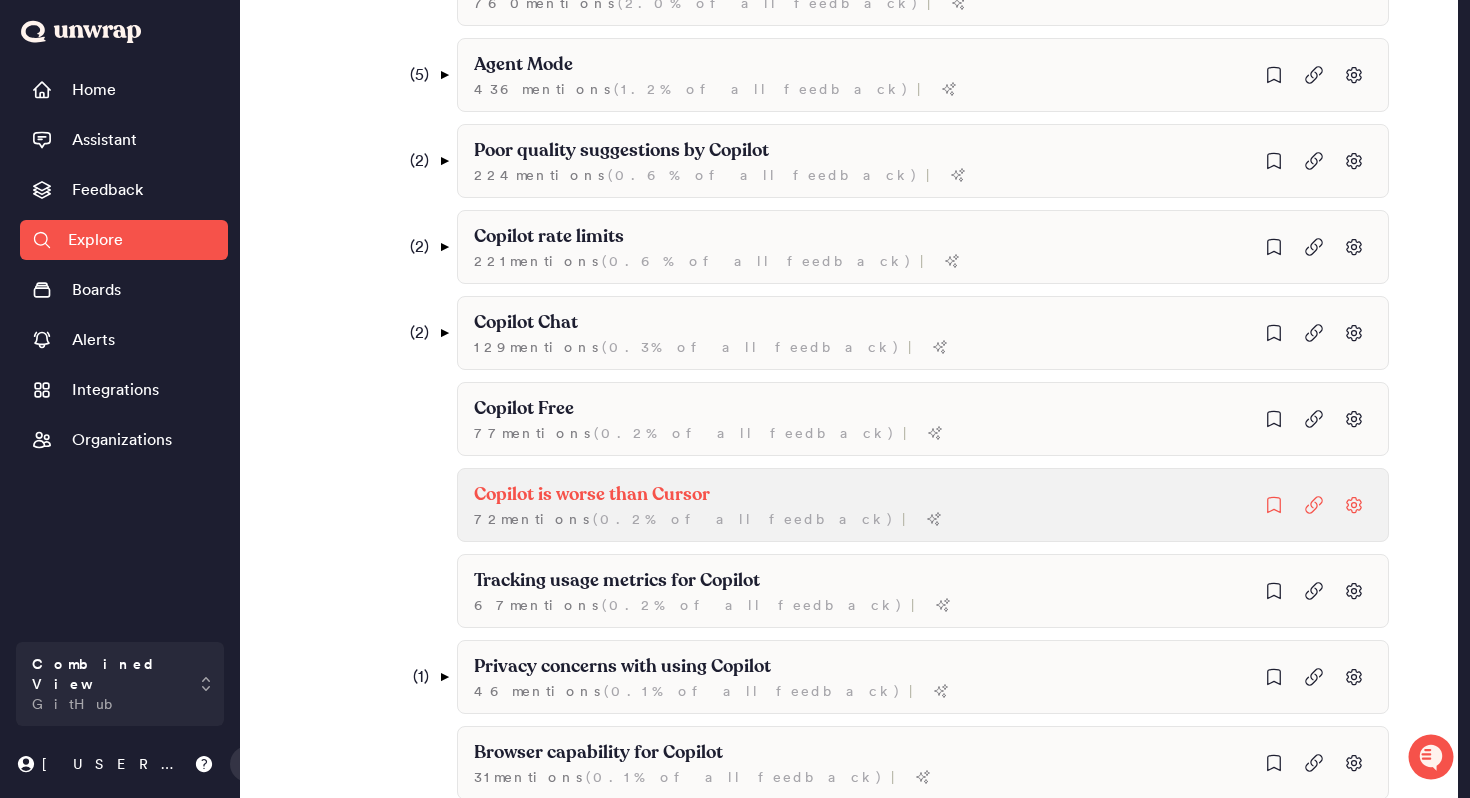 click on "72  mention s   ( 0.2% of all feedback )" at bounding box center [710, -83] 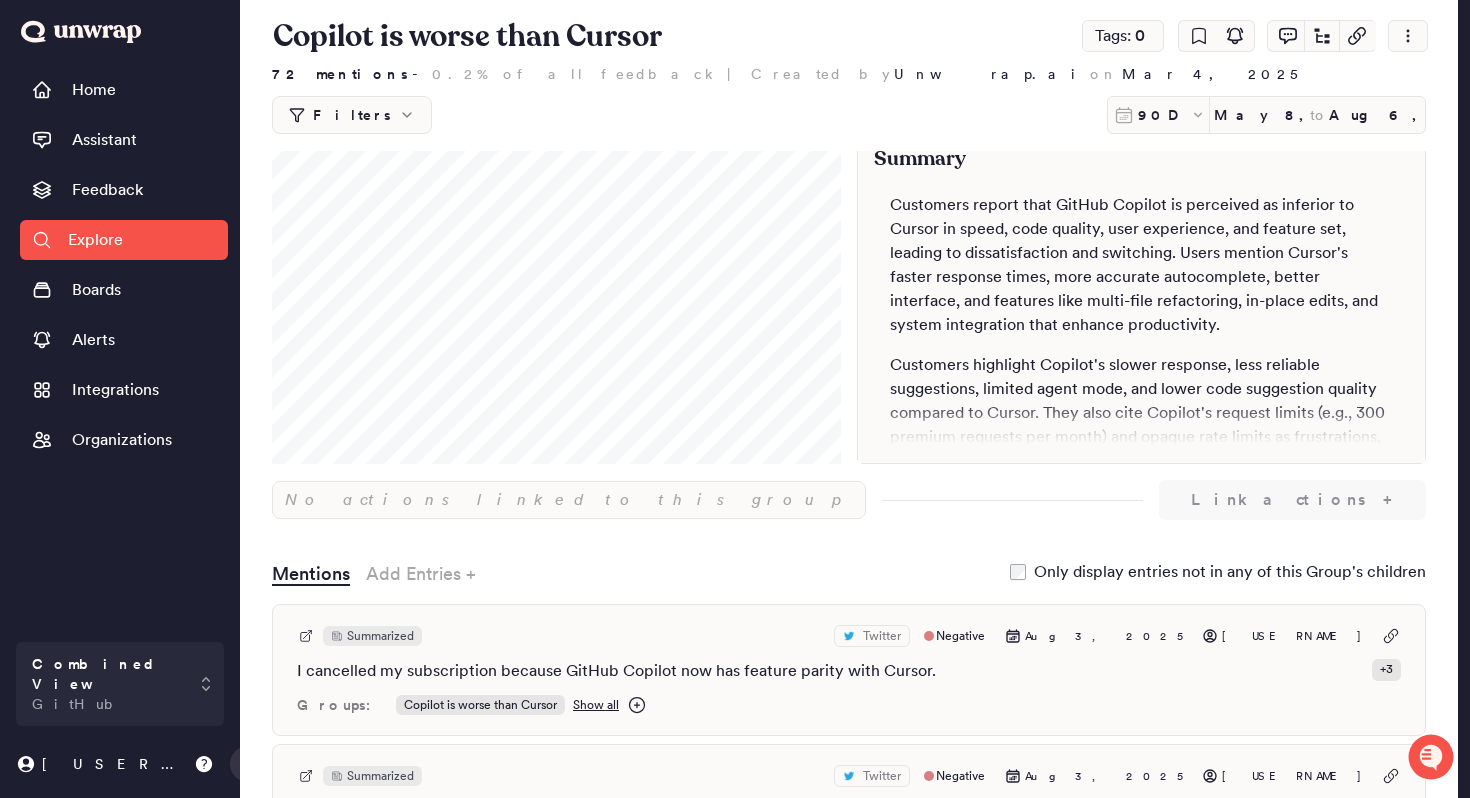 scroll, scrollTop: 0, scrollLeft: 0, axis: both 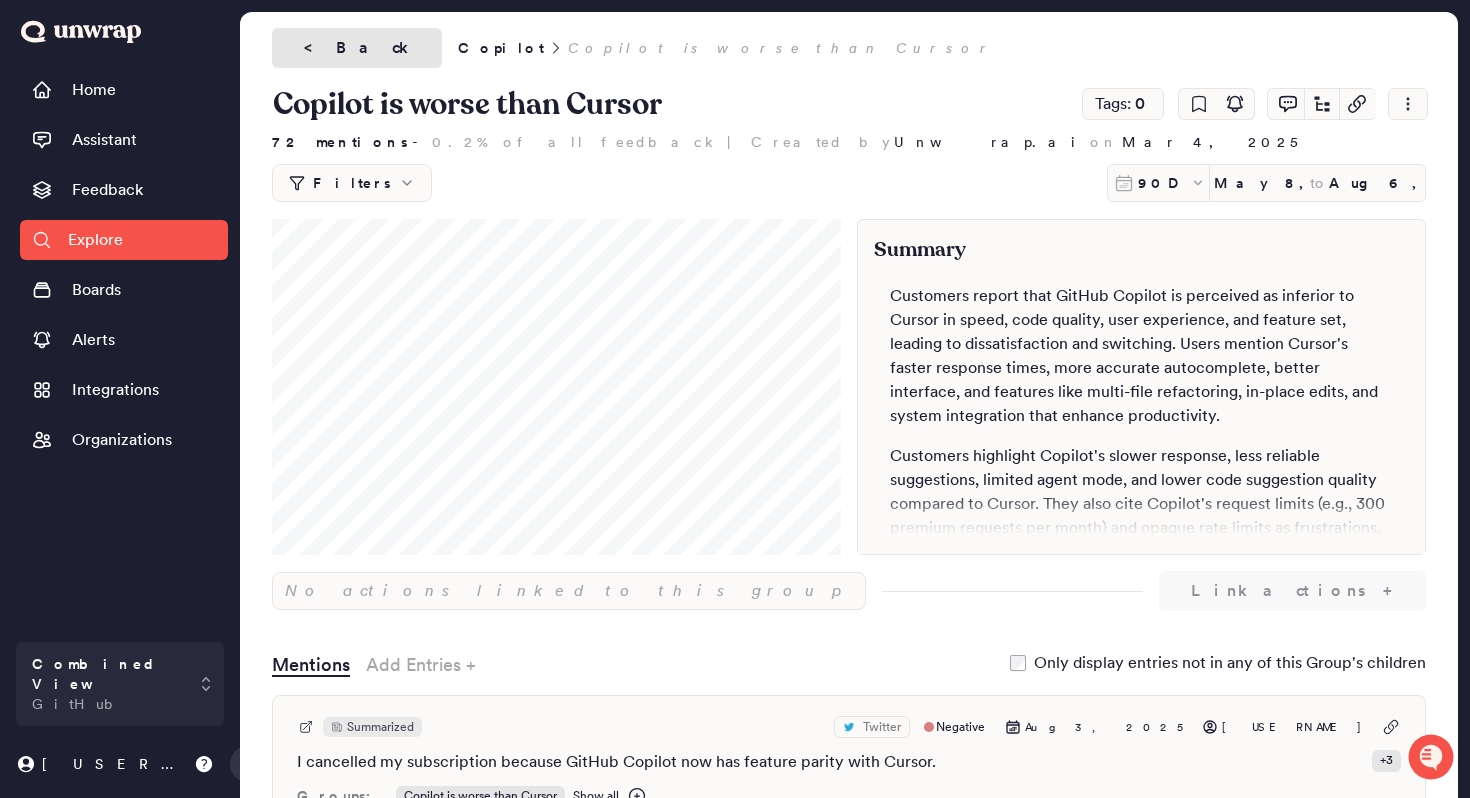click on "< Back" at bounding box center (357, 48) 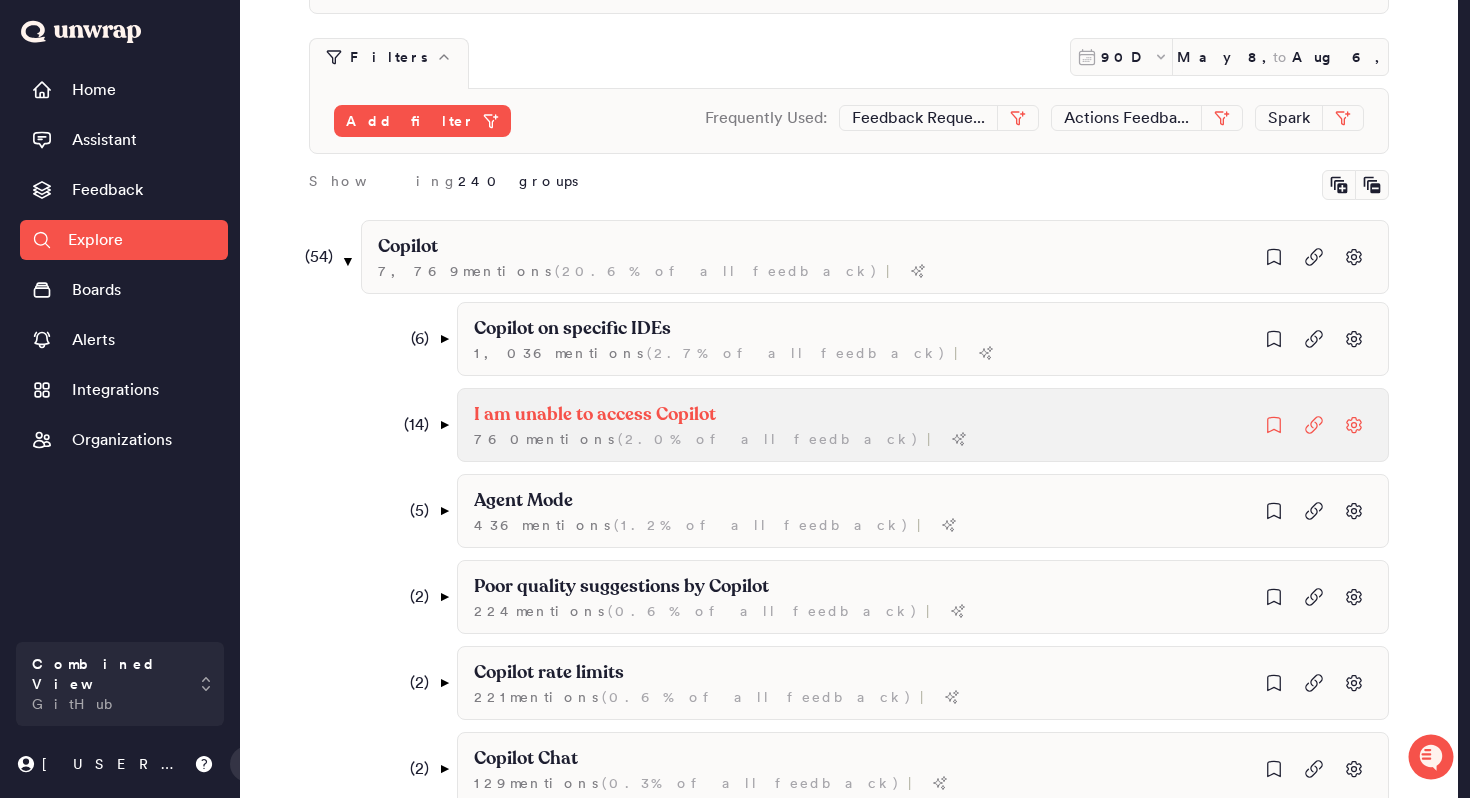 scroll, scrollTop: 199, scrollLeft: 0, axis: vertical 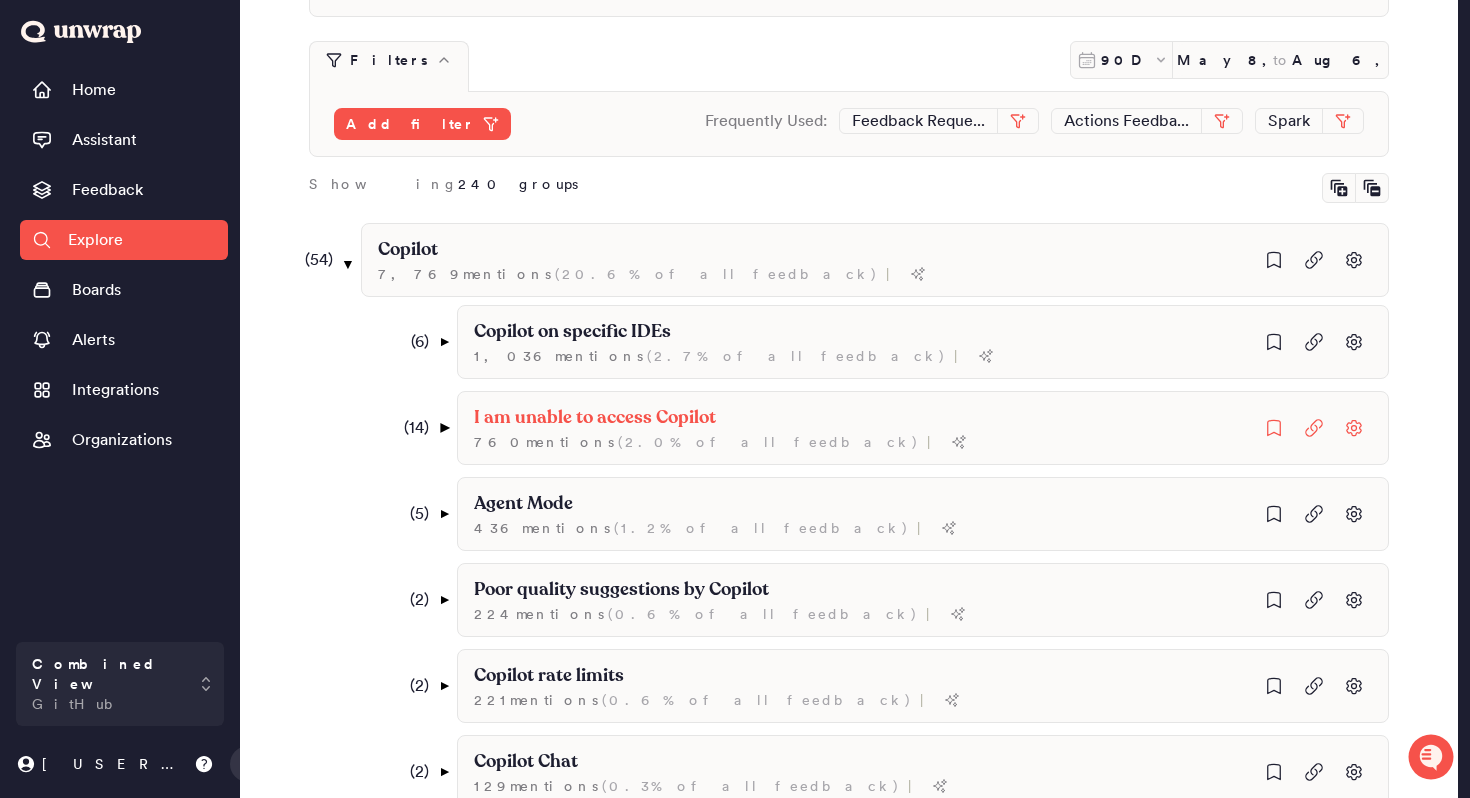 click on "▼" at bounding box center (444, 428) 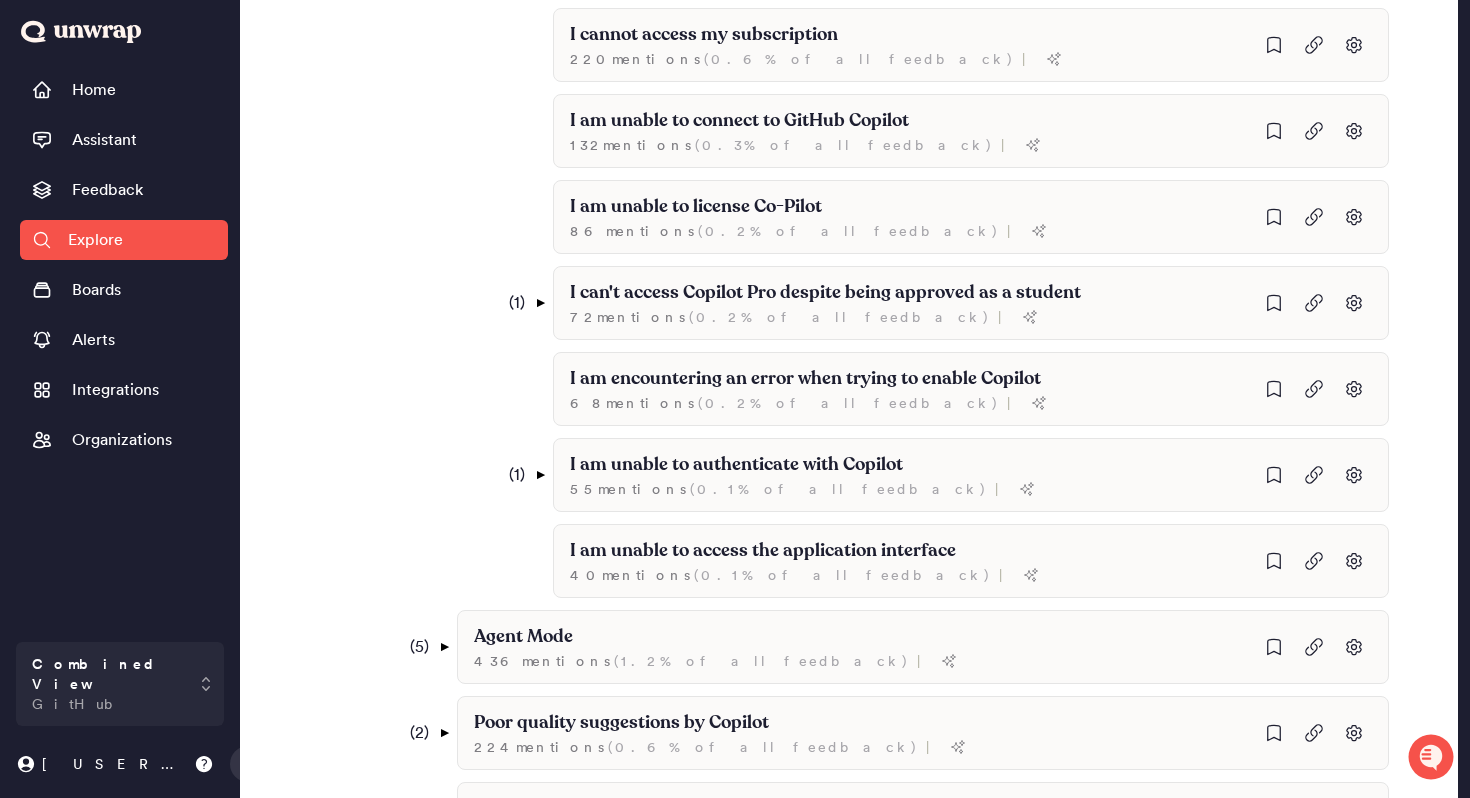 scroll, scrollTop: 753, scrollLeft: 0, axis: vertical 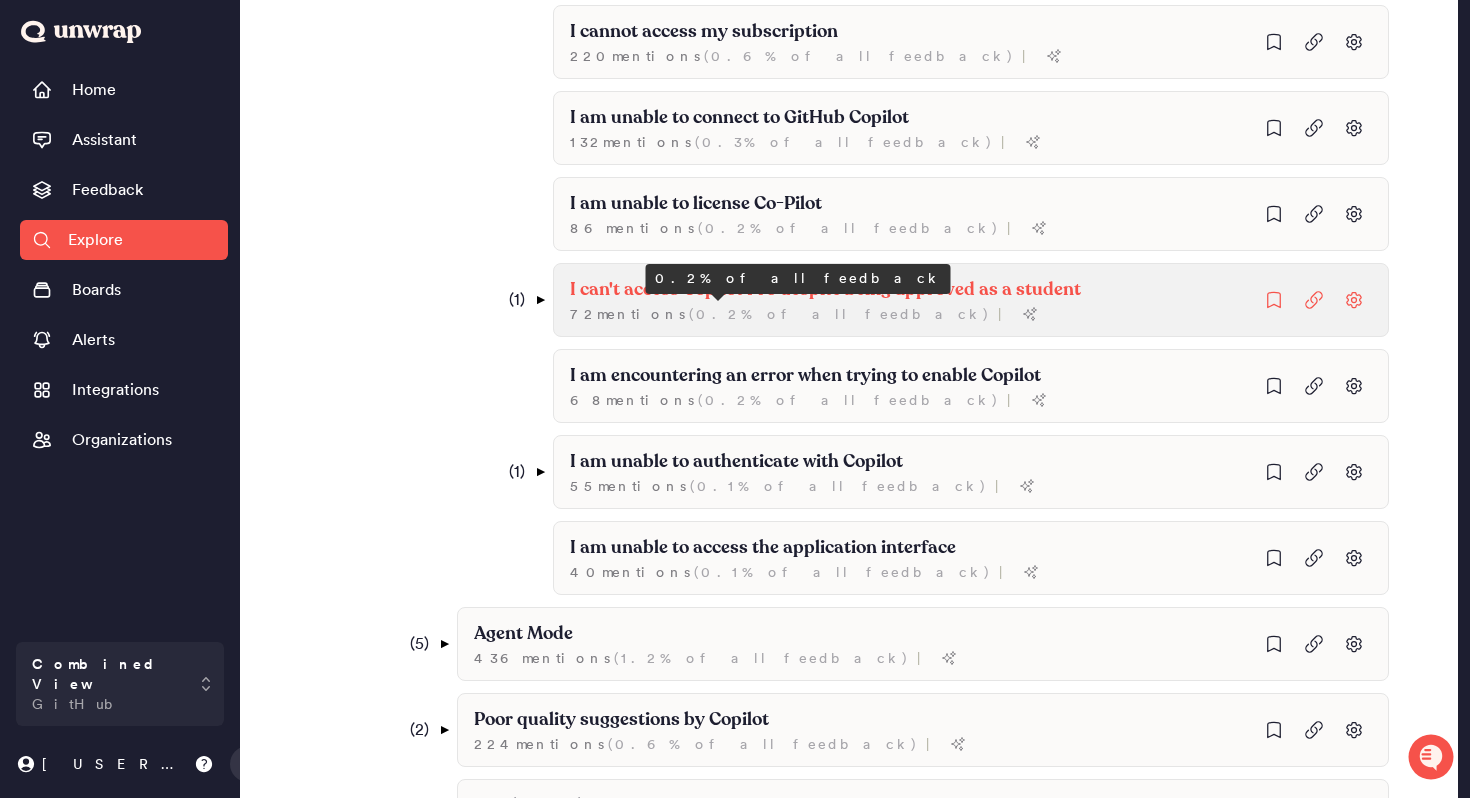 click on "( 0.2% of all feedback )" at bounding box center [839, 314] 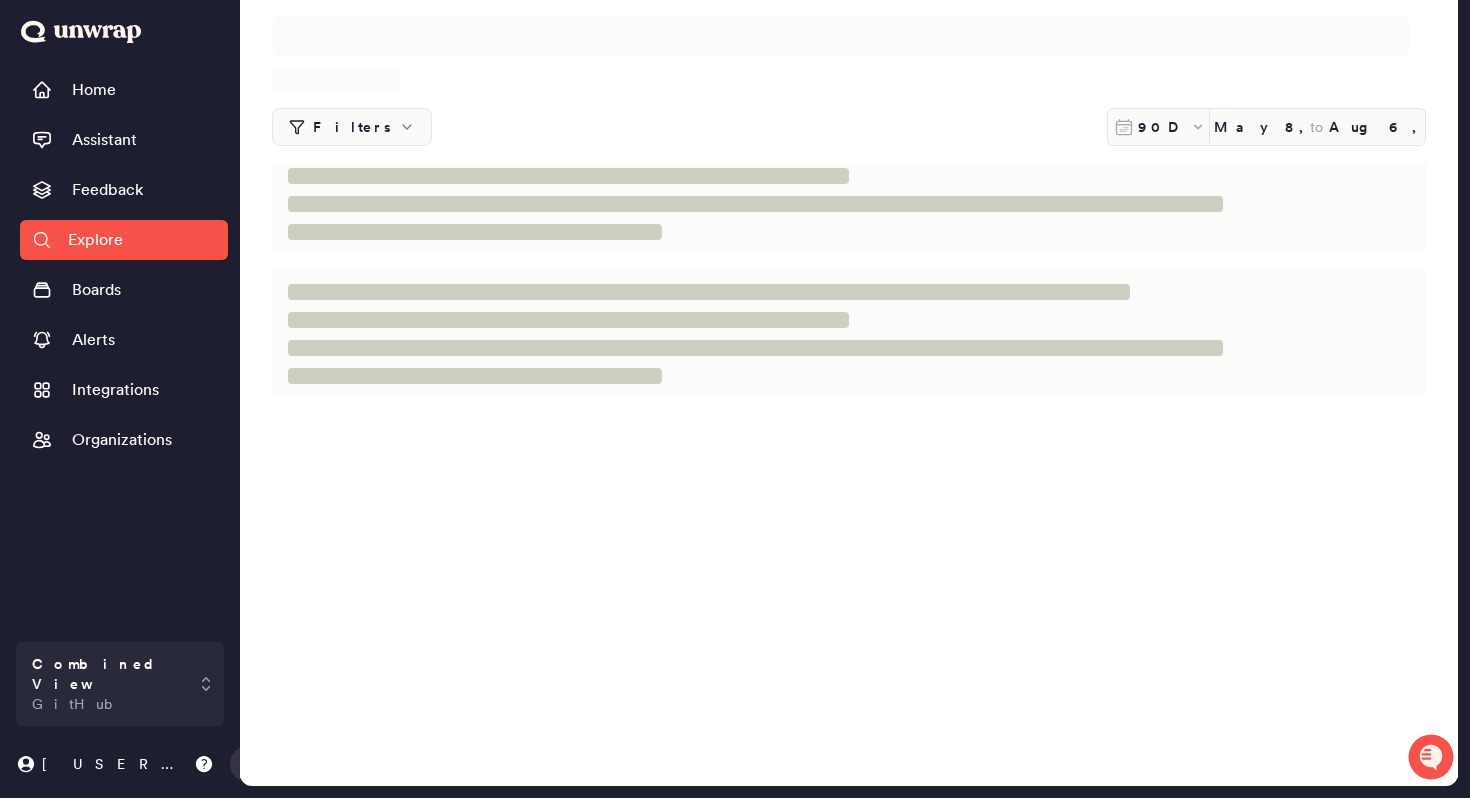 scroll, scrollTop: 0, scrollLeft: 0, axis: both 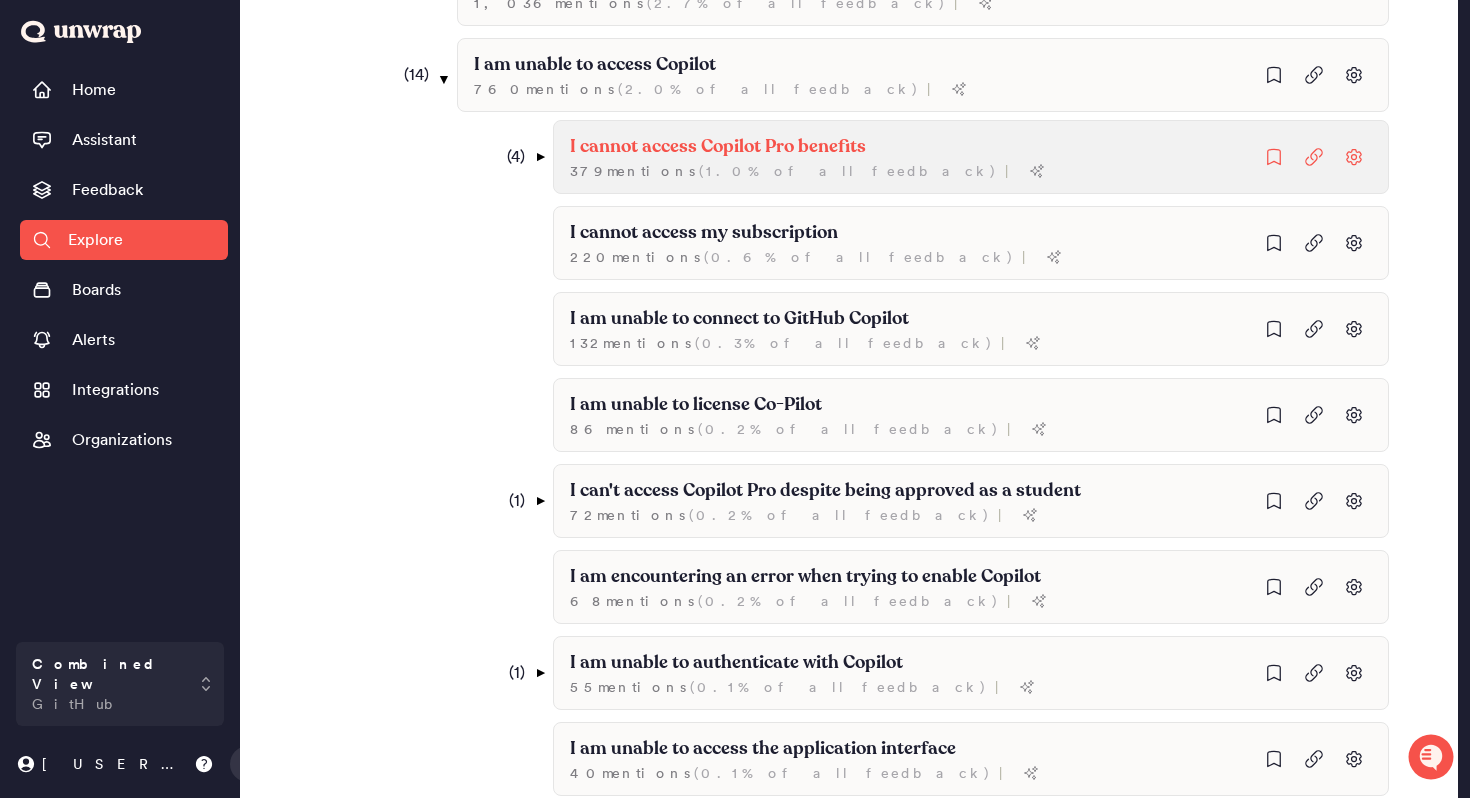 click on "I cannot access Copilot Pro benefits" at bounding box center [718, 147] 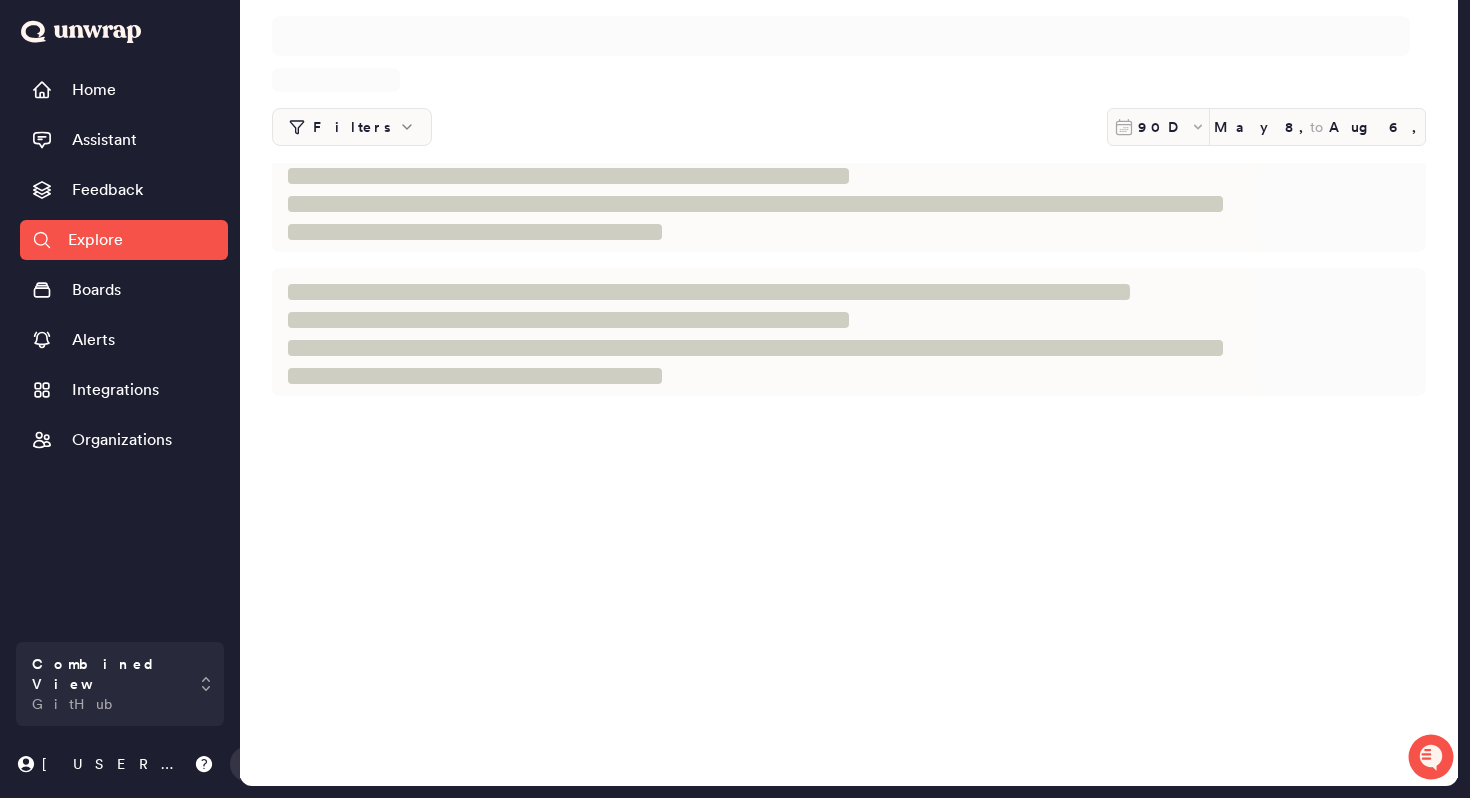 scroll, scrollTop: 0, scrollLeft: 0, axis: both 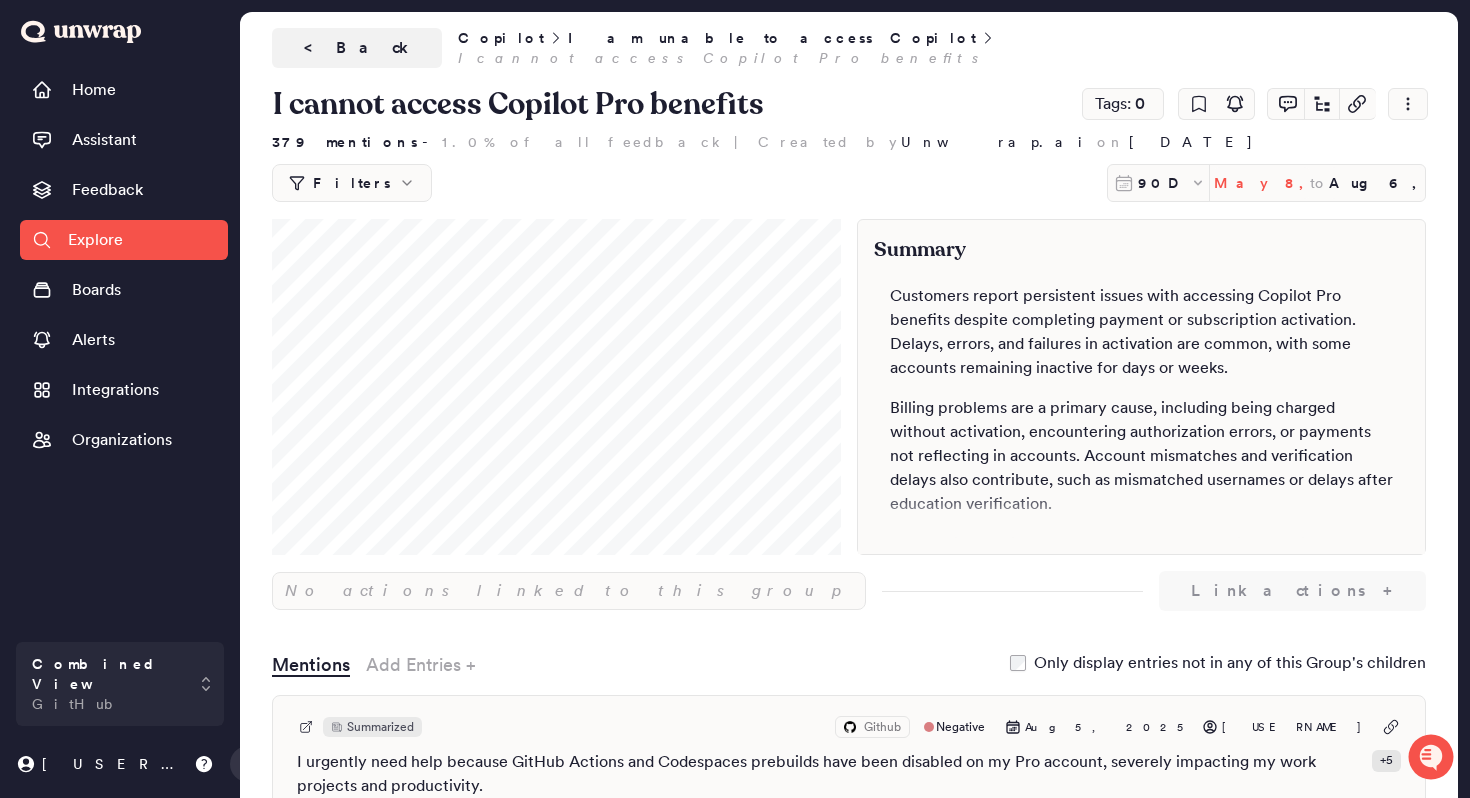 click on "May 8, 2025" at bounding box center [1262, 183] 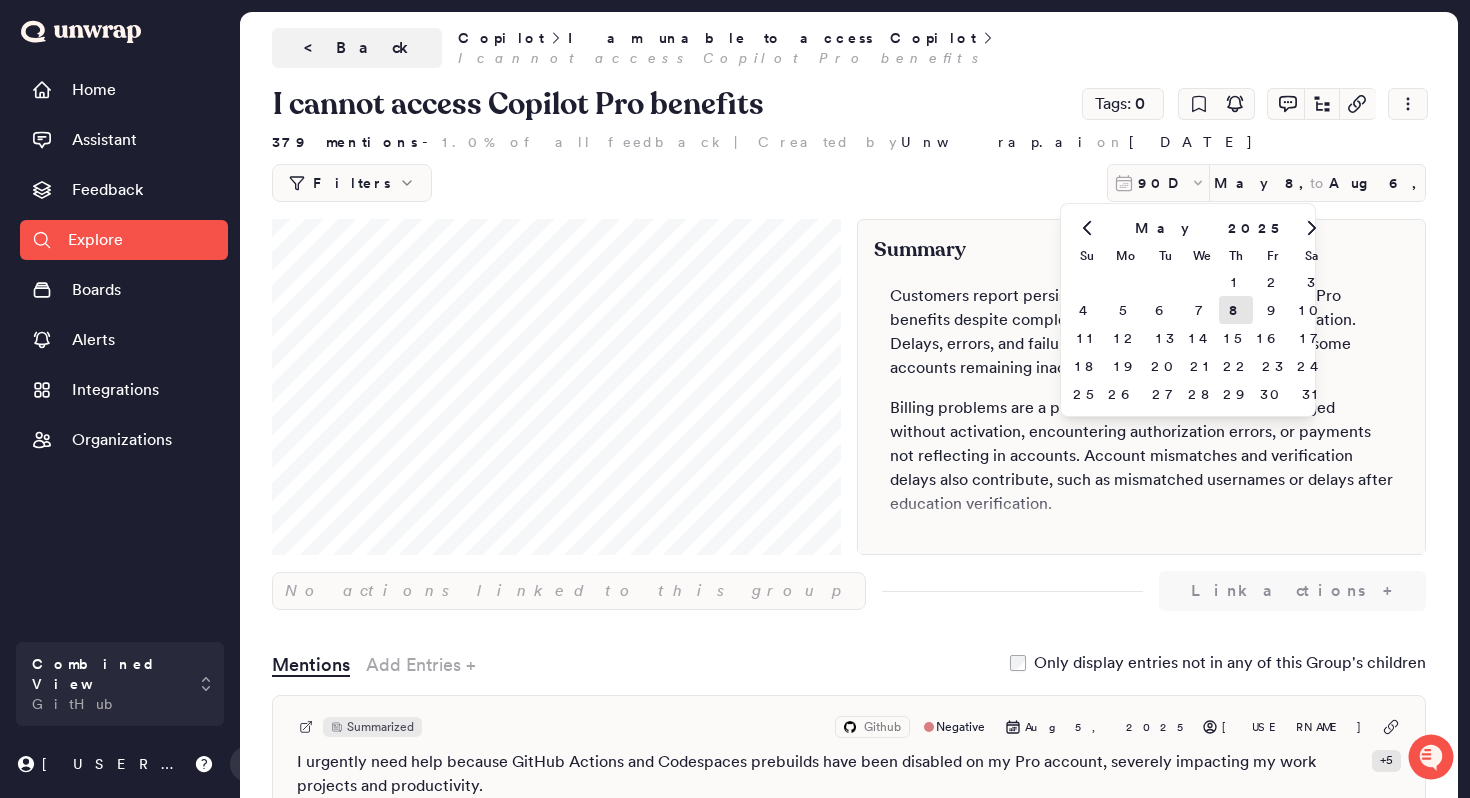 click 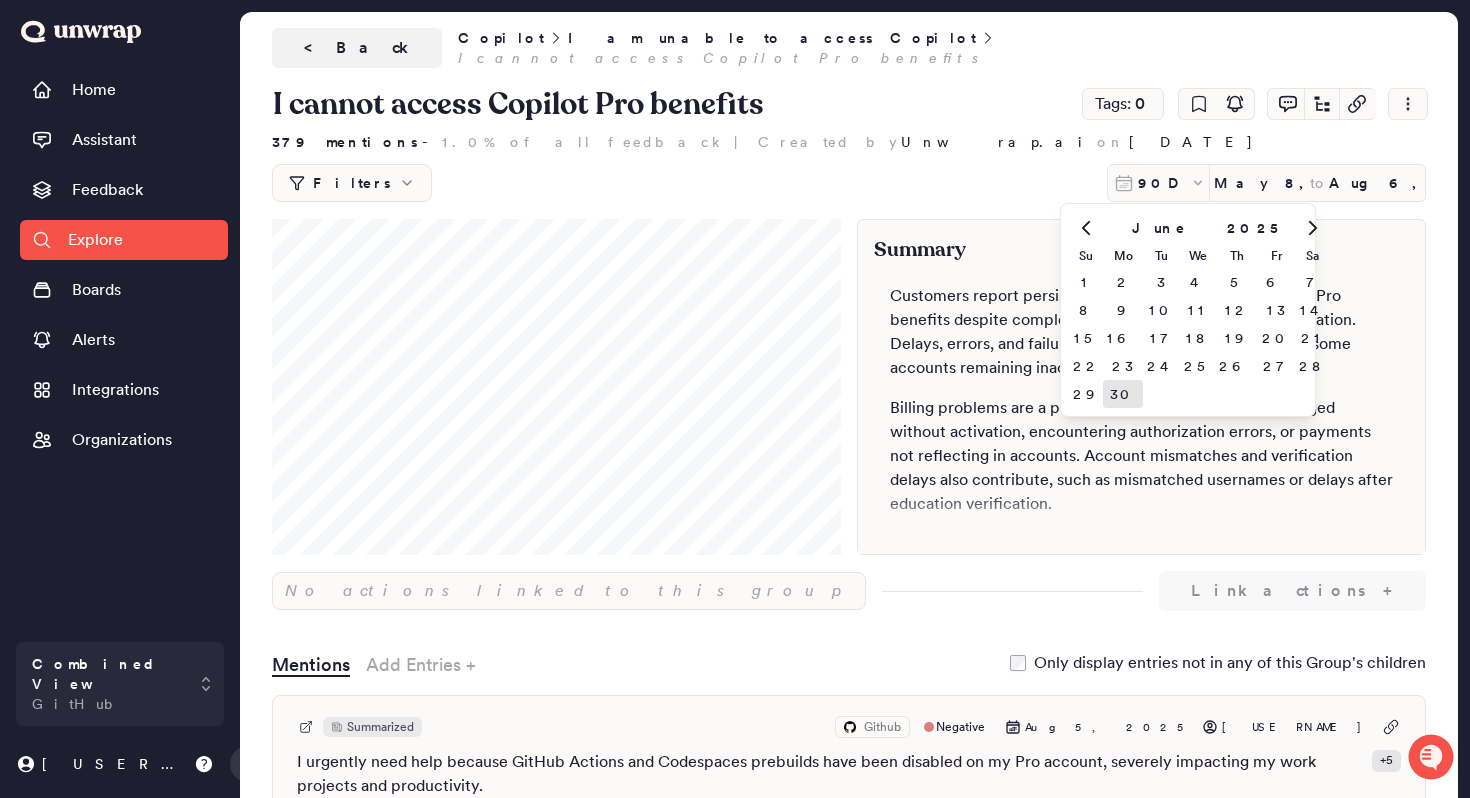 click on "30" at bounding box center [1123, 394] 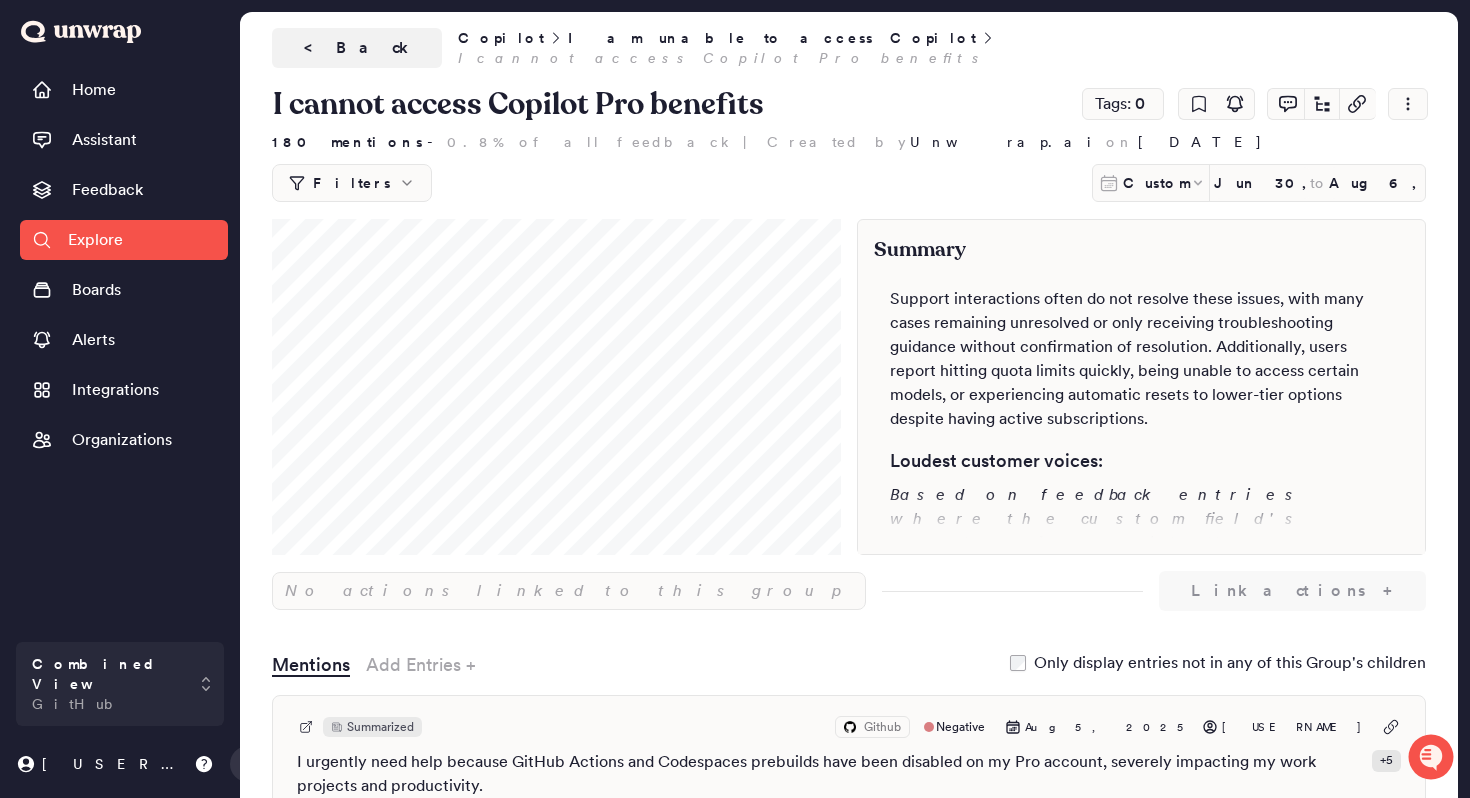 scroll, scrollTop: 246, scrollLeft: 0, axis: vertical 